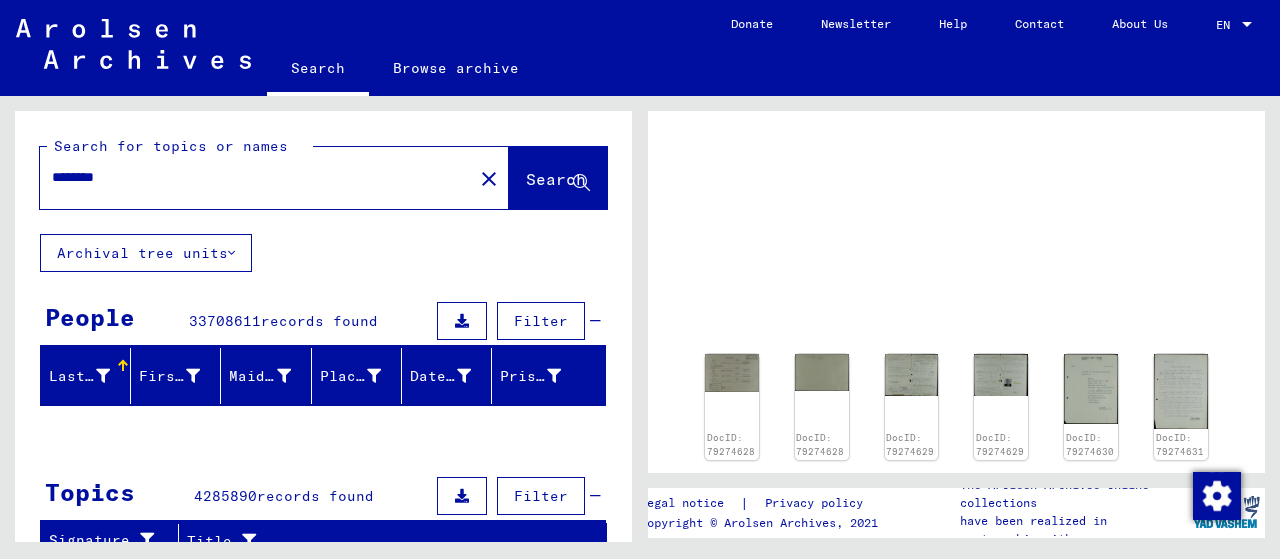 scroll, scrollTop: 0, scrollLeft: 0, axis: both 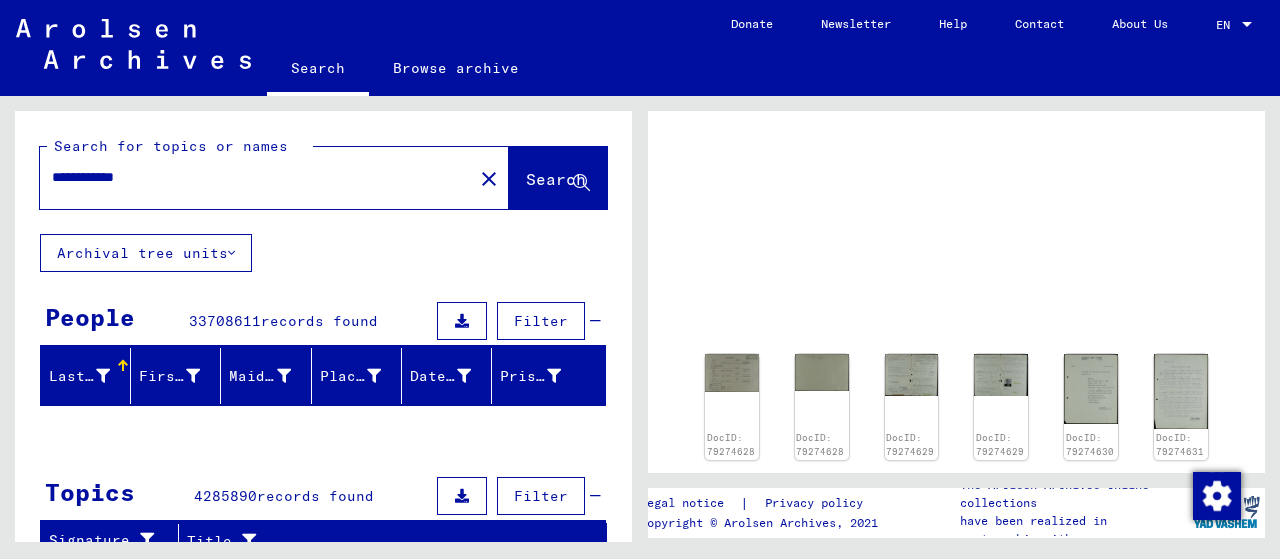 type on "**********" 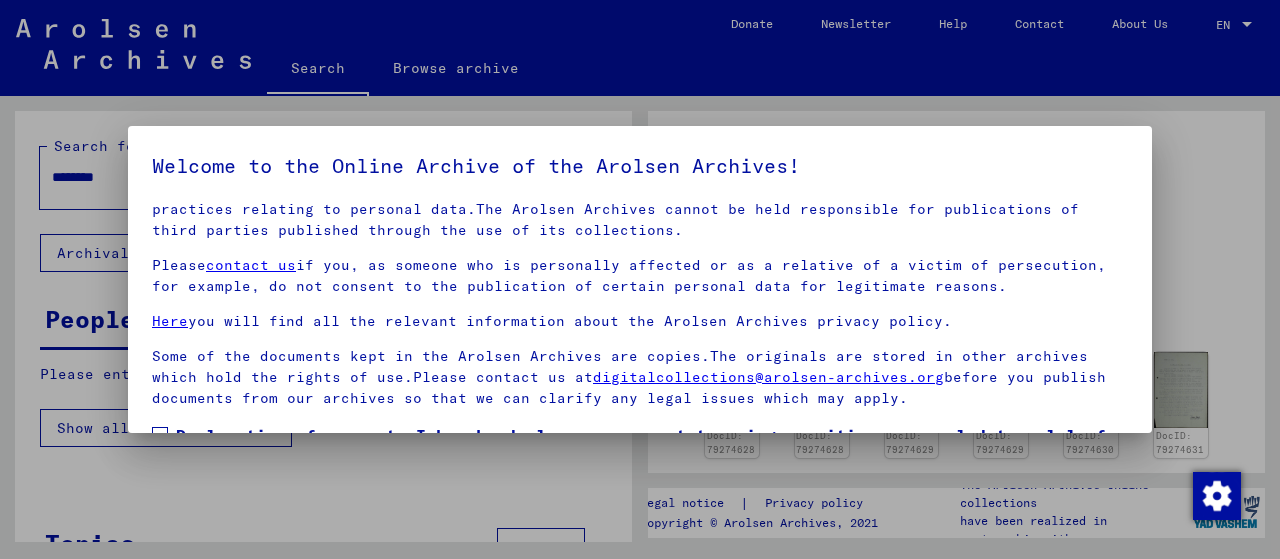 scroll, scrollTop: 136, scrollLeft: 0, axis: vertical 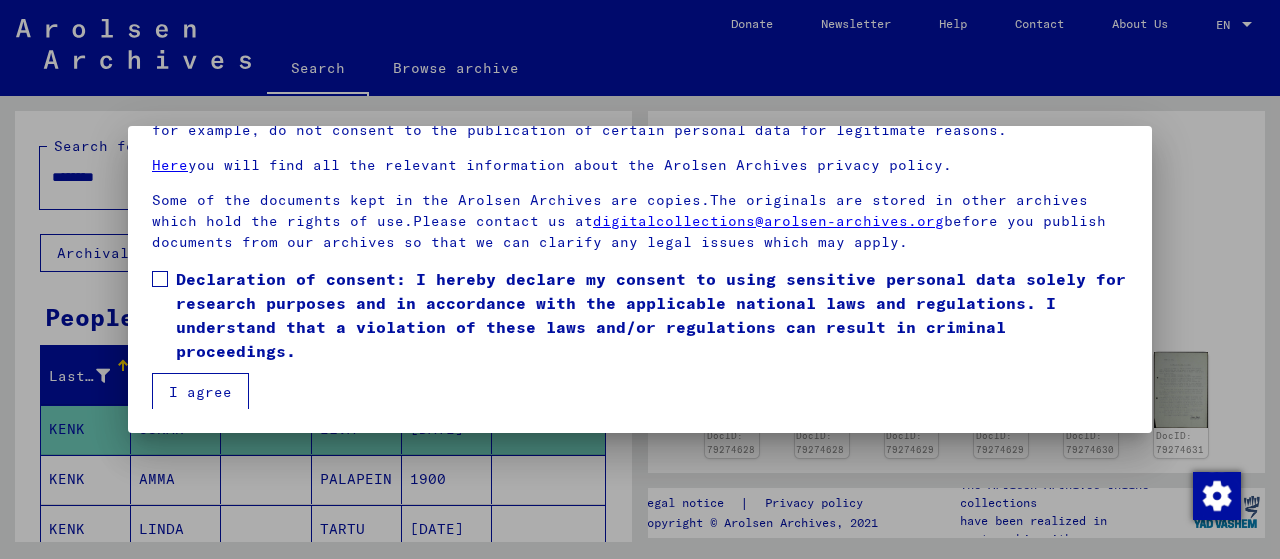 click at bounding box center [160, 279] 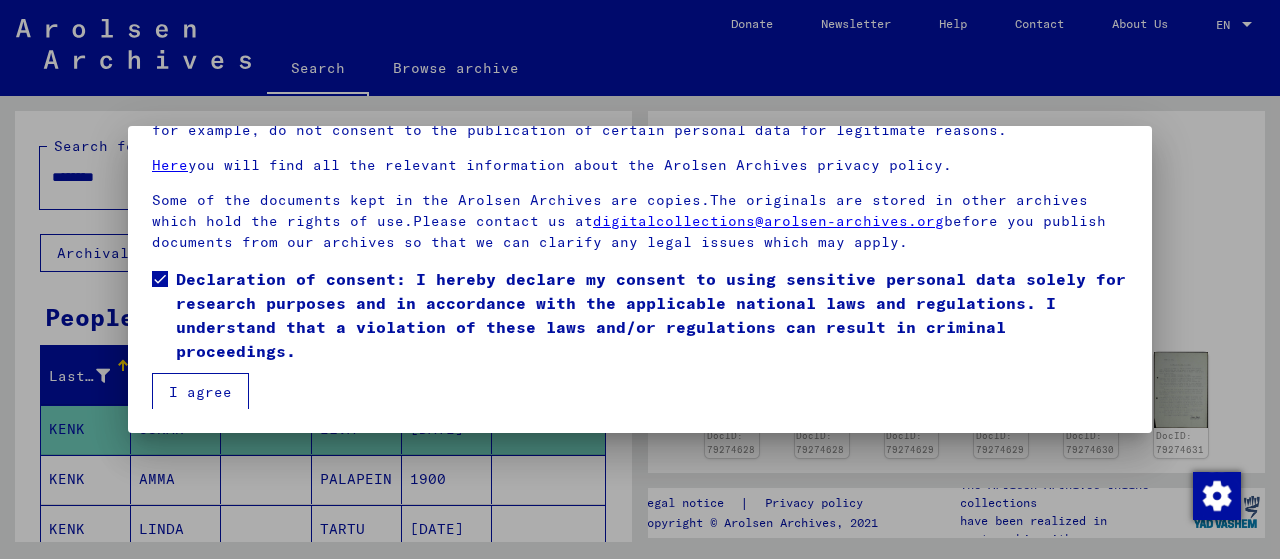 click on "I agree" at bounding box center [200, 392] 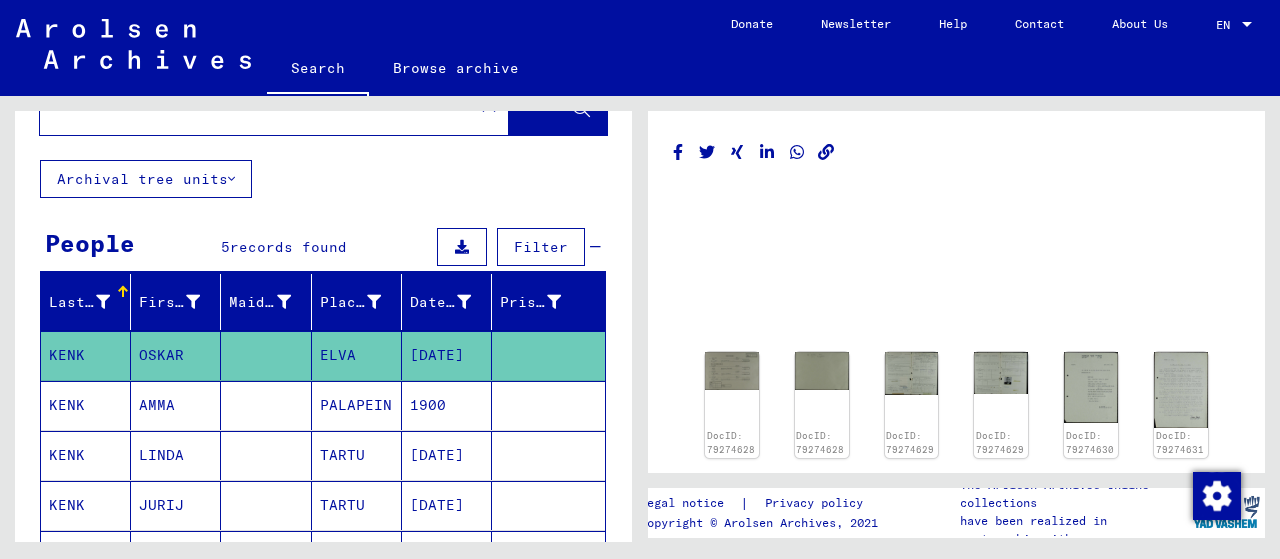 scroll, scrollTop: 0, scrollLeft: 0, axis: both 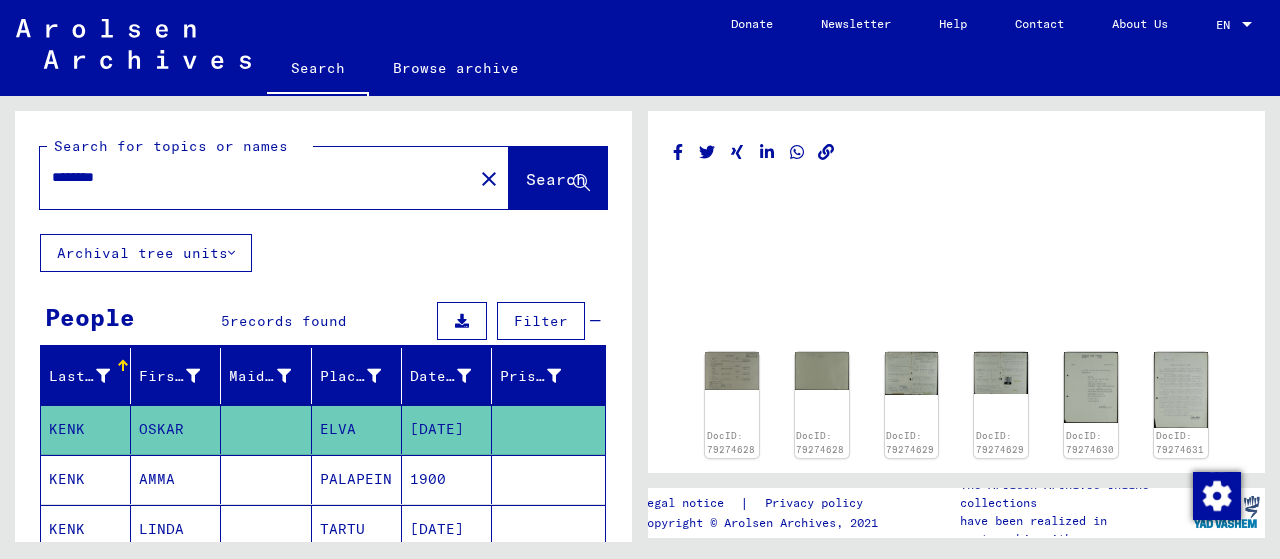 click on "********" 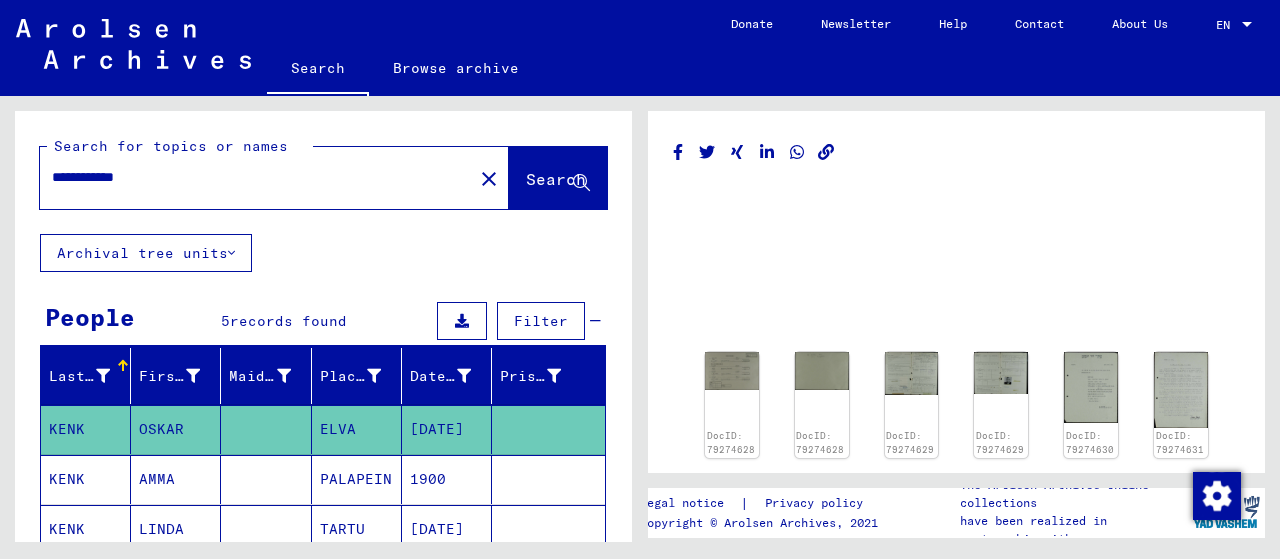 type on "**********" 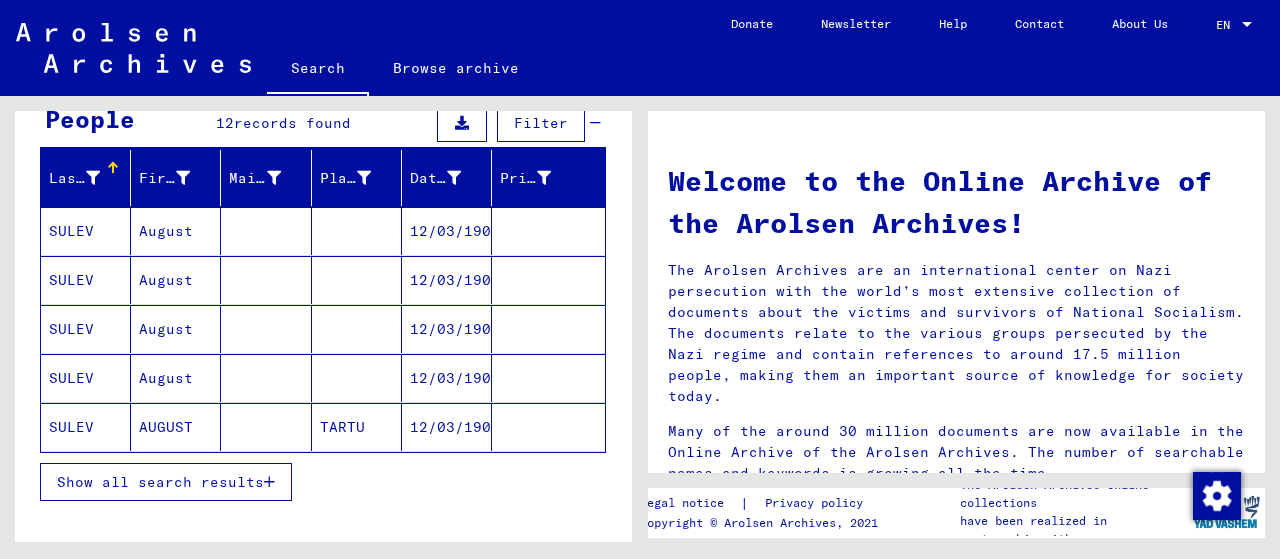 scroll, scrollTop: 199, scrollLeft: 0, axis: vertical 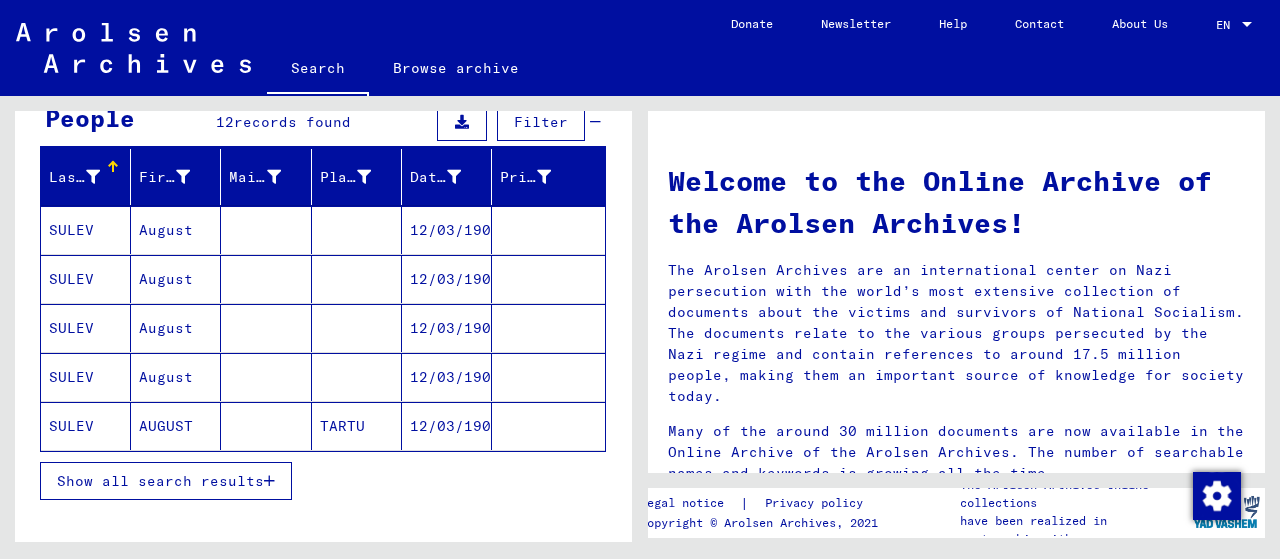 click on "August" at bounding box center (176, 279) 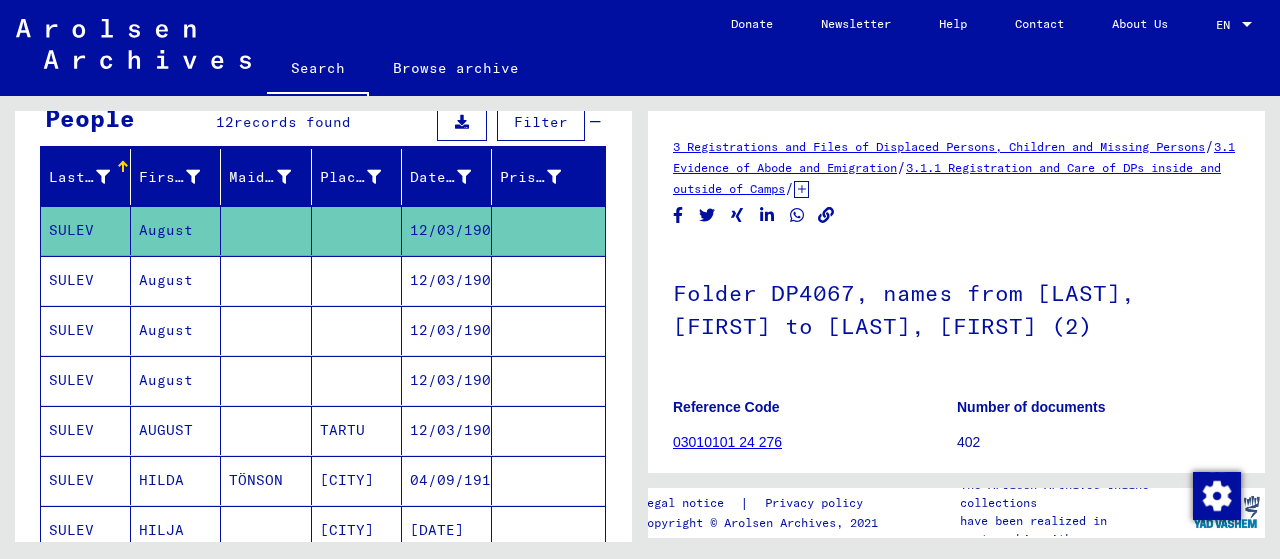 scroll, scrollTop: 0, scrollLeft: 0, axis: both 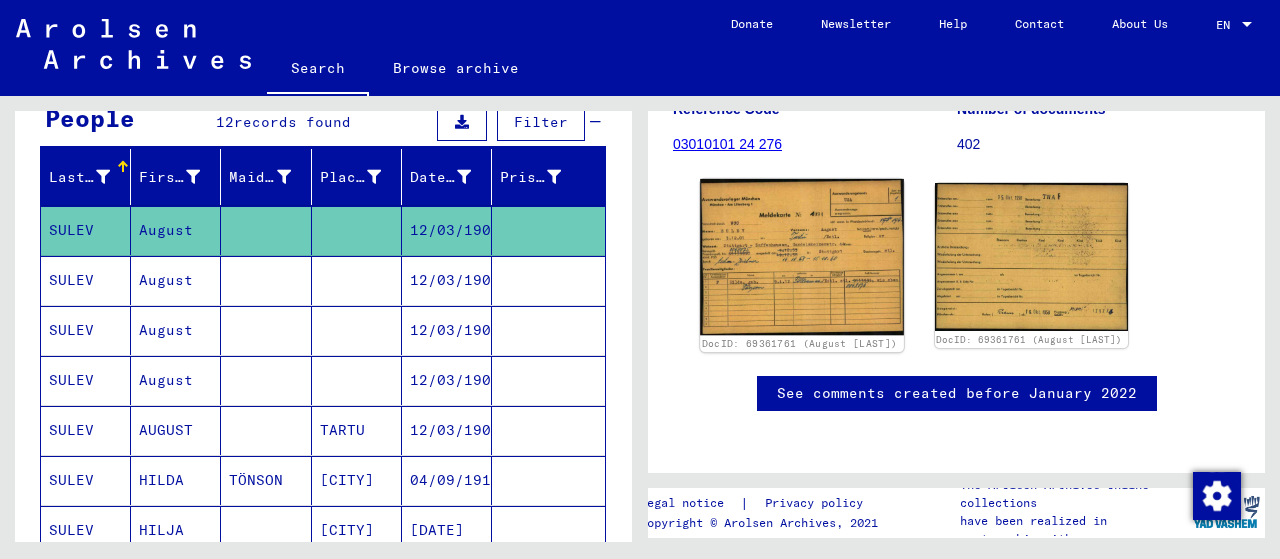 click 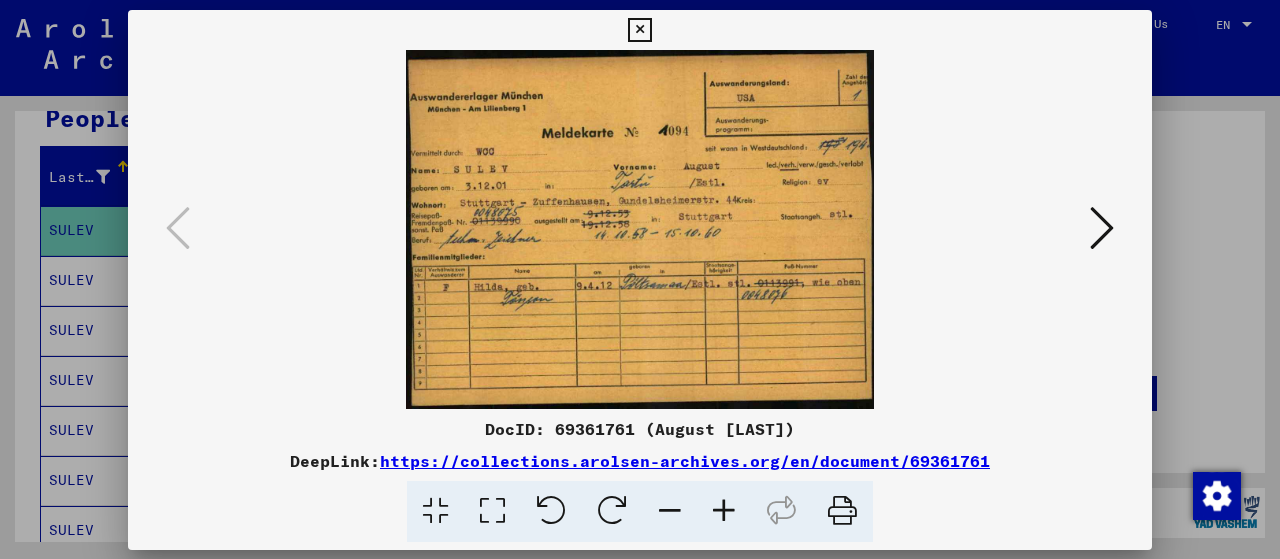 scroll, scrollTop: 299, scrollLeft: 0, axis: vertical 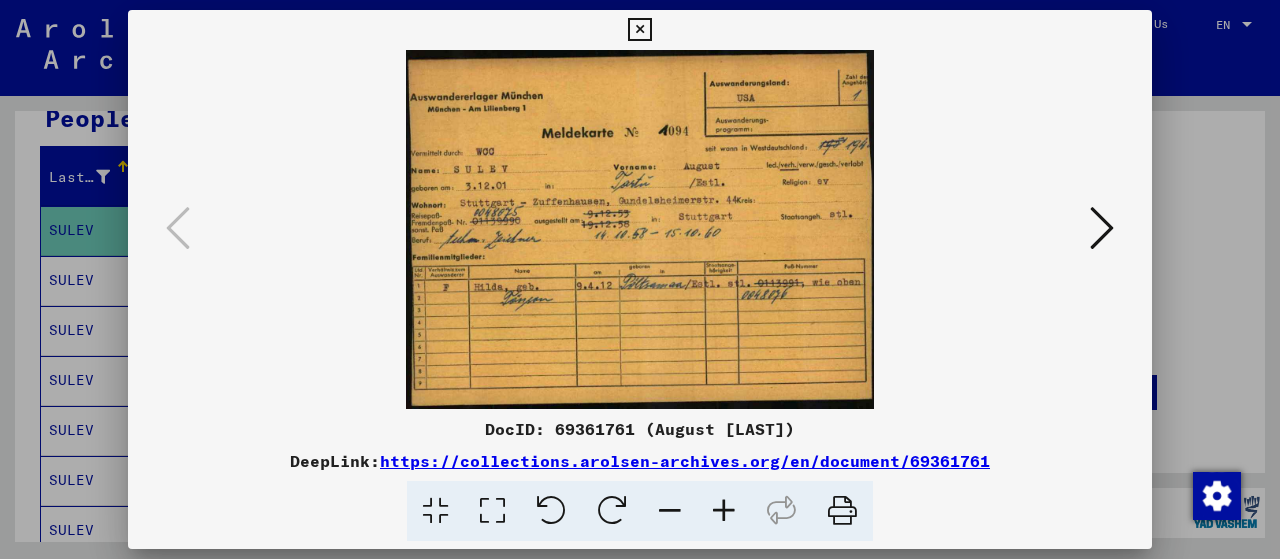 click at bounding box center (1102, 228) 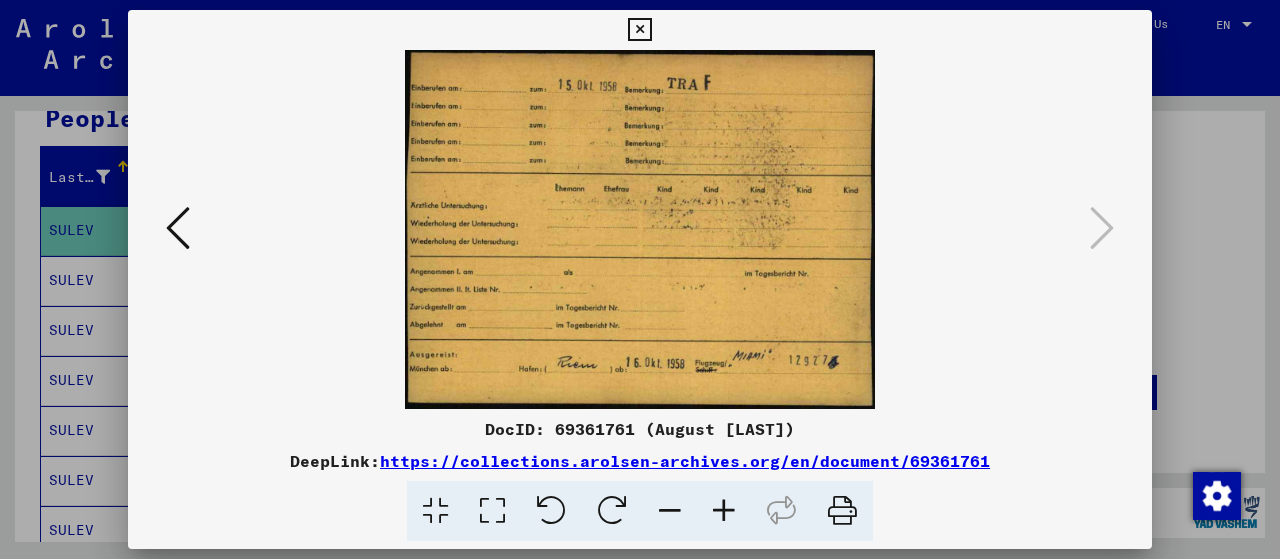 click at bounding box center (640, 279) 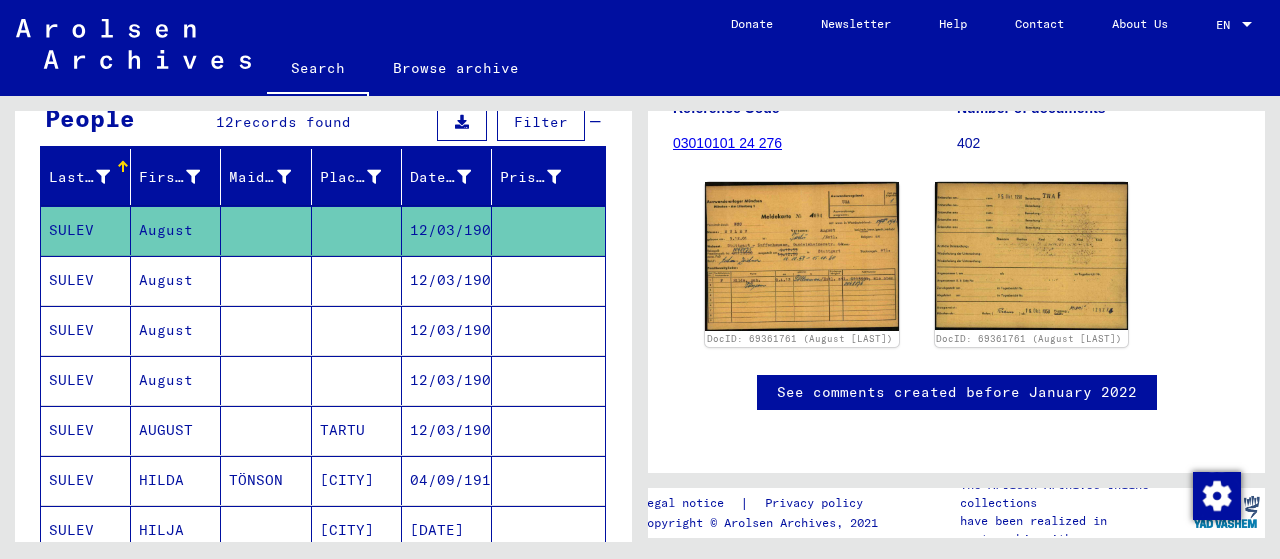 click on "August" at bounding box center [176, 330] 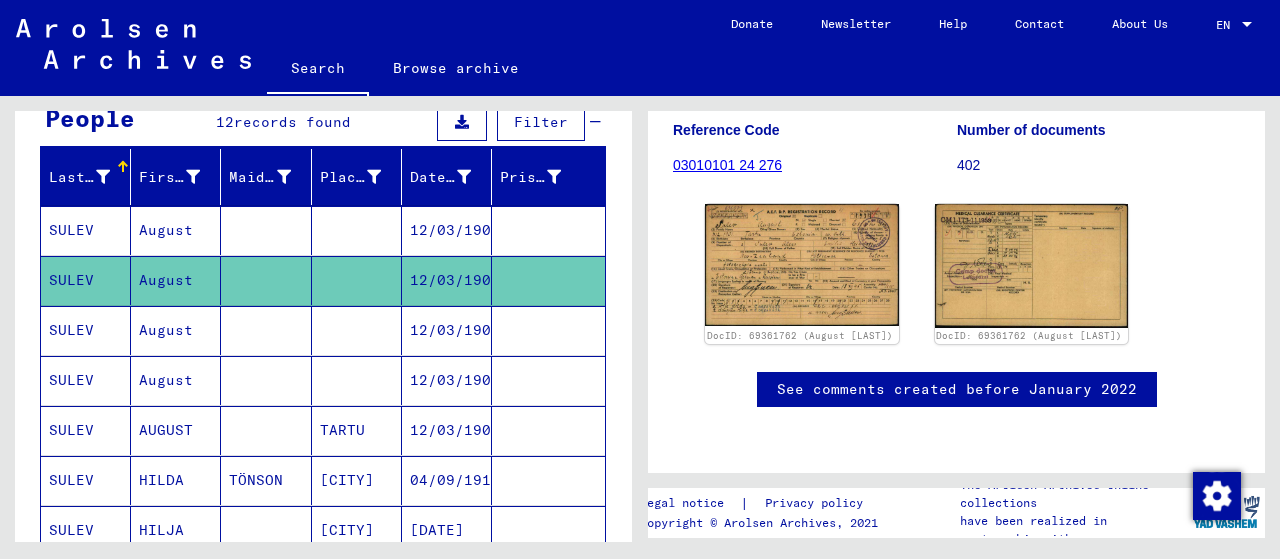 scroll, scrollTop: 0, scrollLeft: 0, axis: both 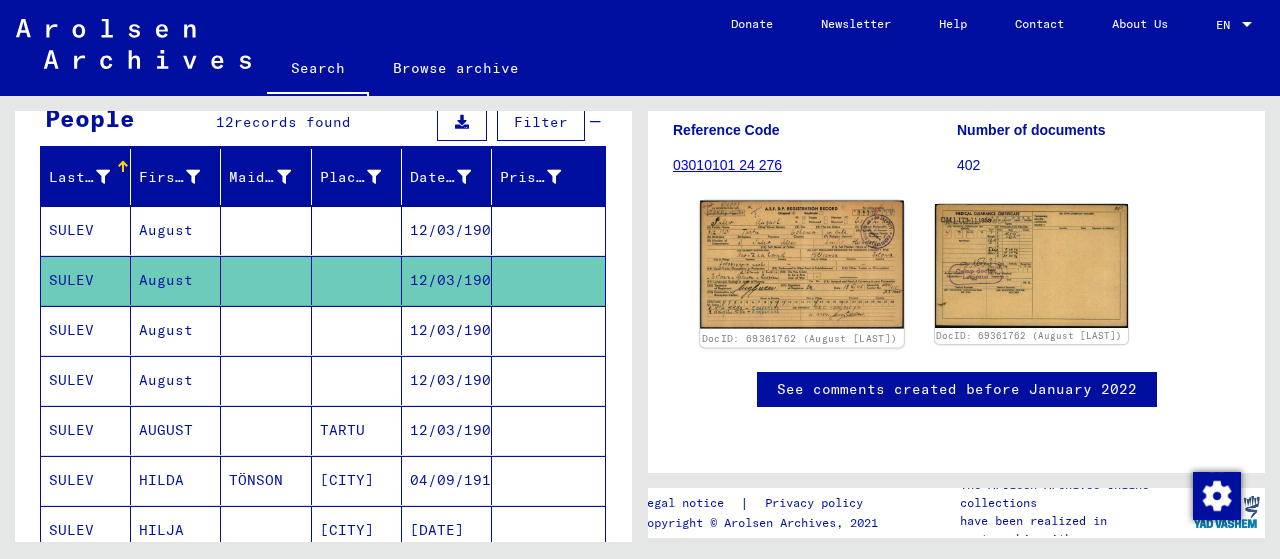 click 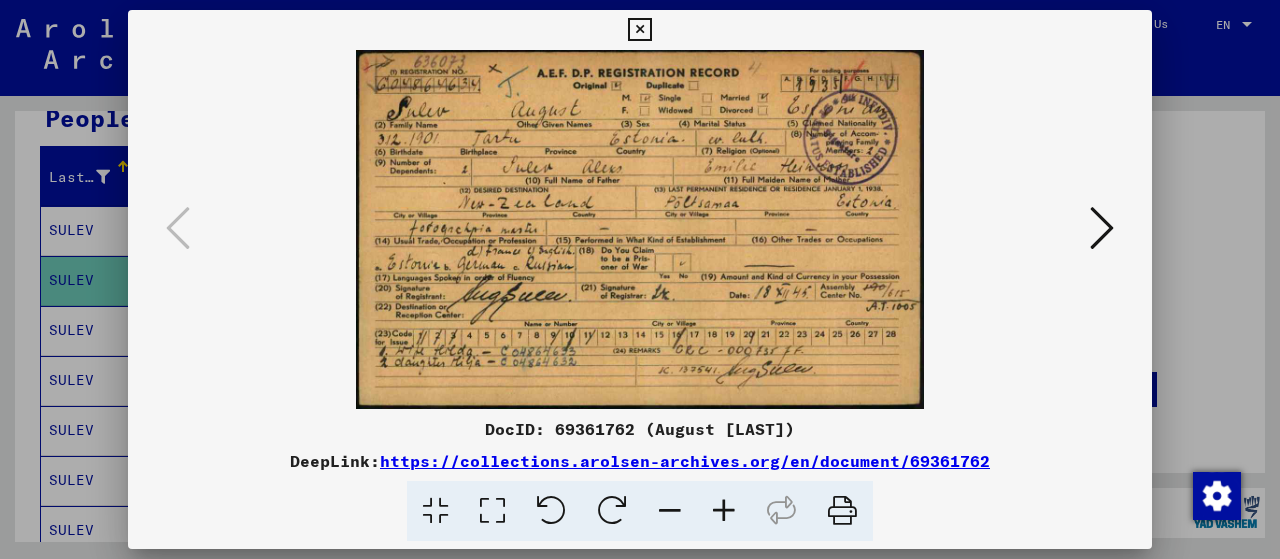 scroll, scrollTop: 288, scrollLeft: 0, axis: vertical 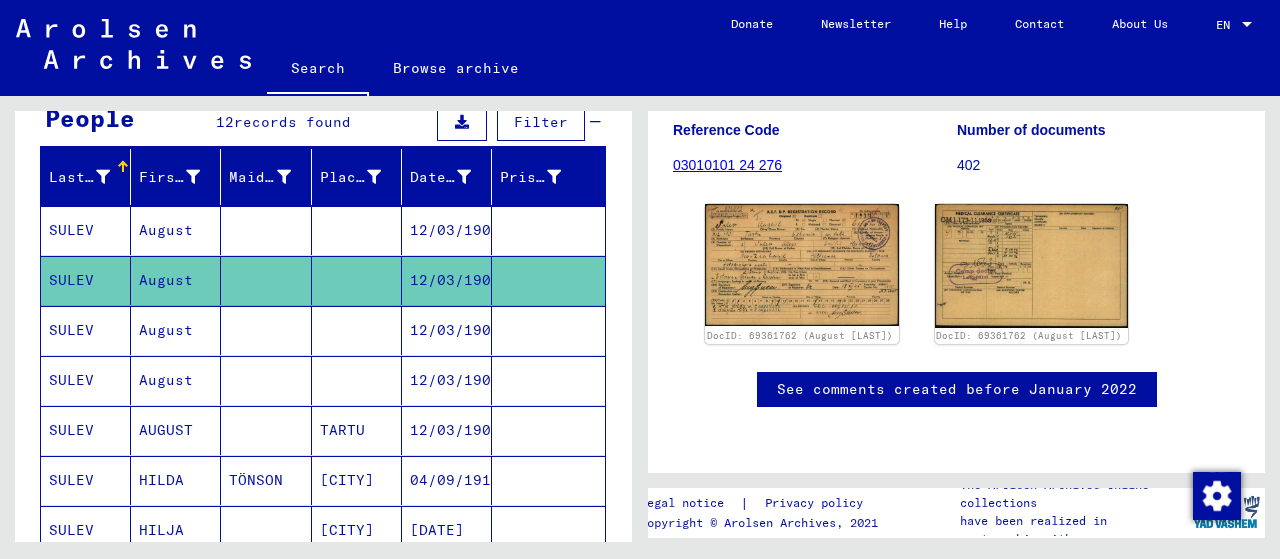 click on "August" at bounding box center [176, 380] 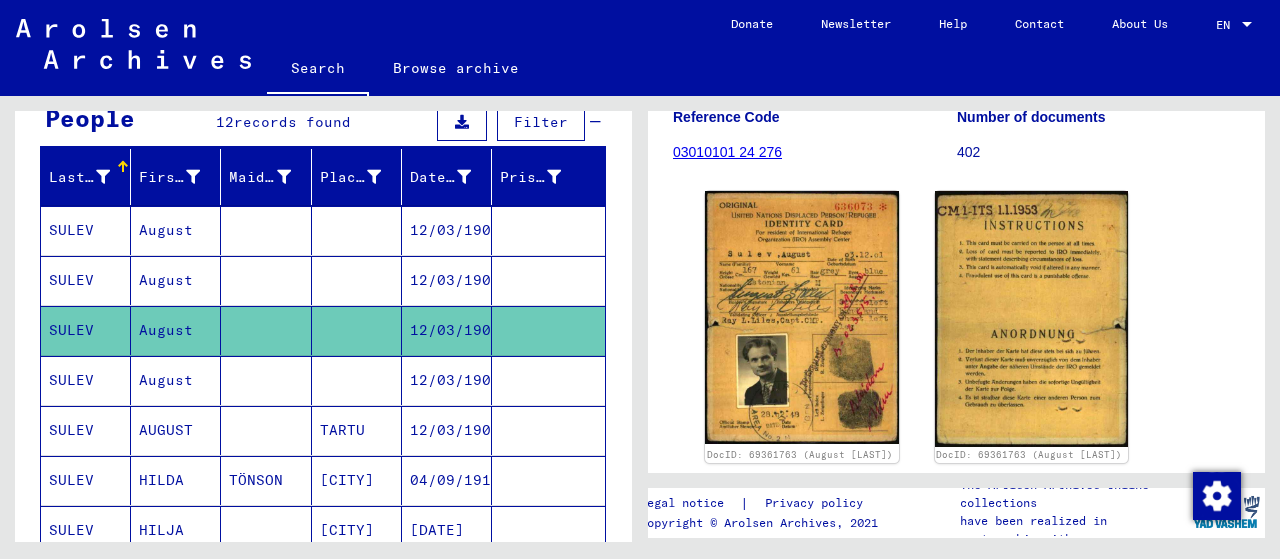 scroll, scrollTop: 295, scrollLeft: 0, axis: vertical 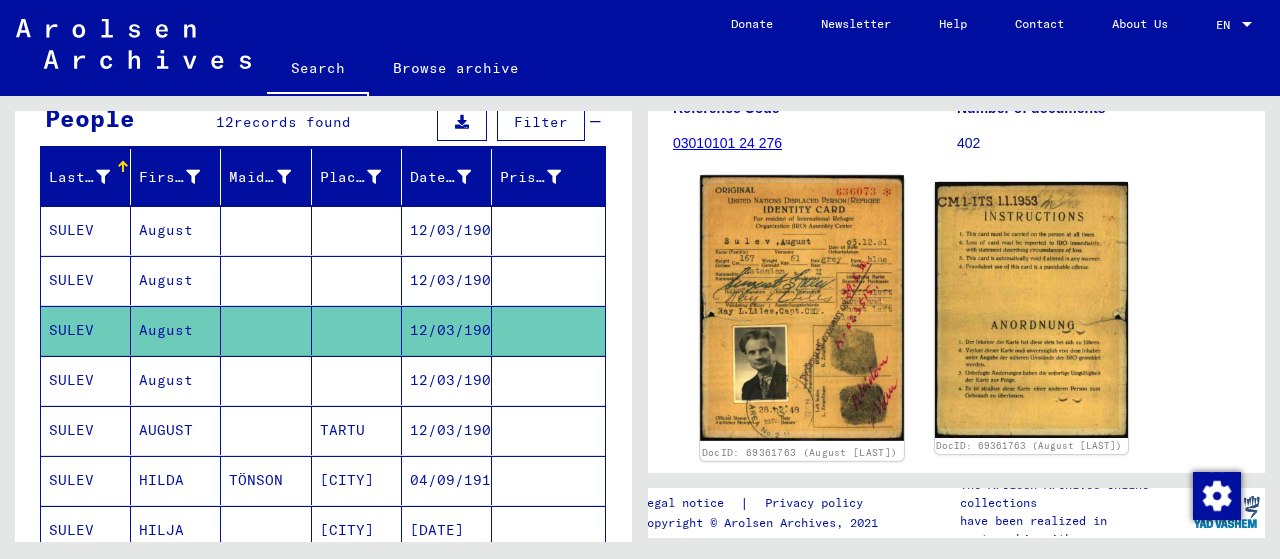 click 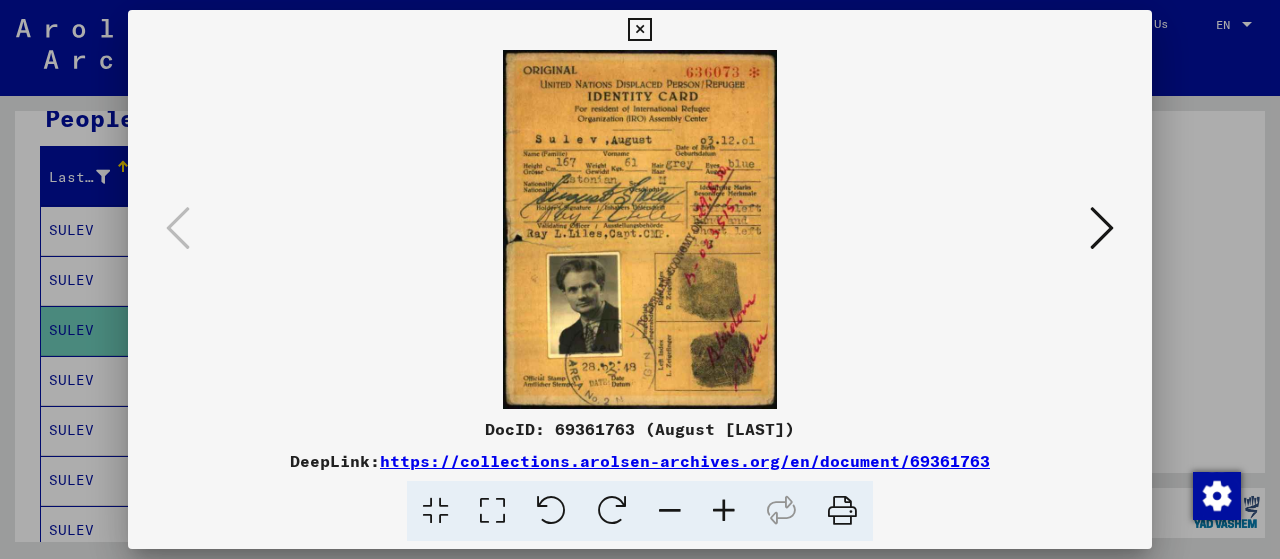 click at bounding box center [640, 279] 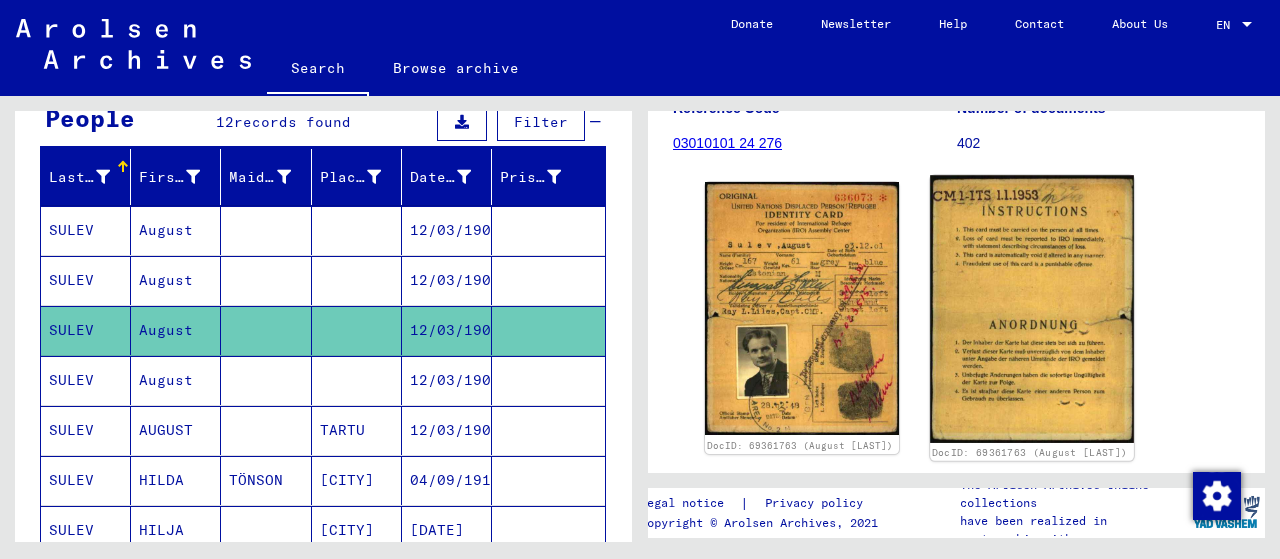 click 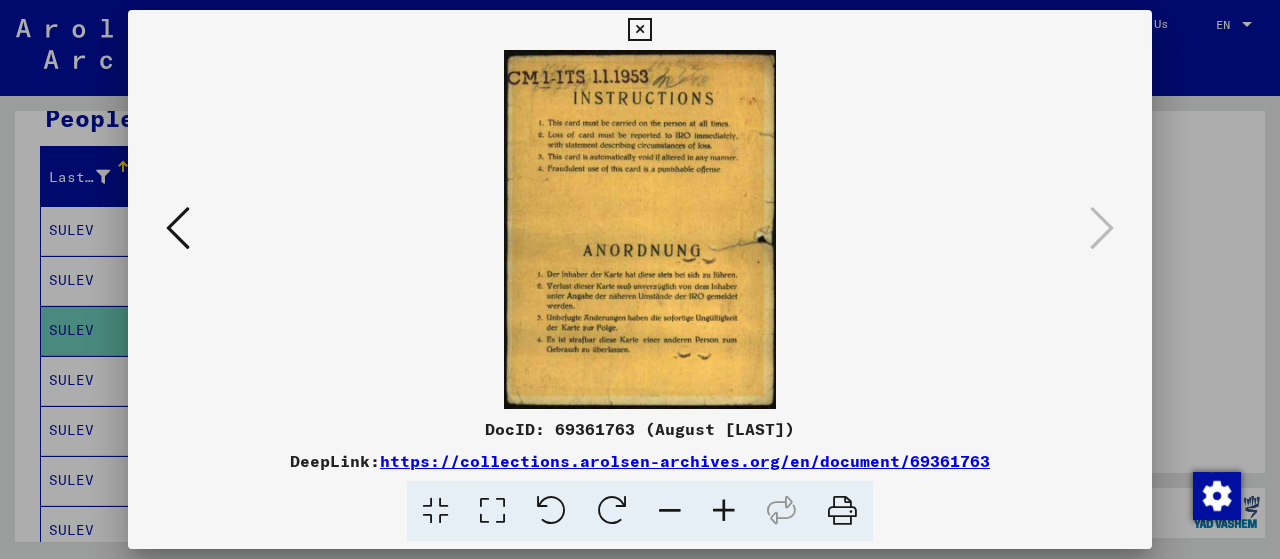 click at bounding box center (640, 229) 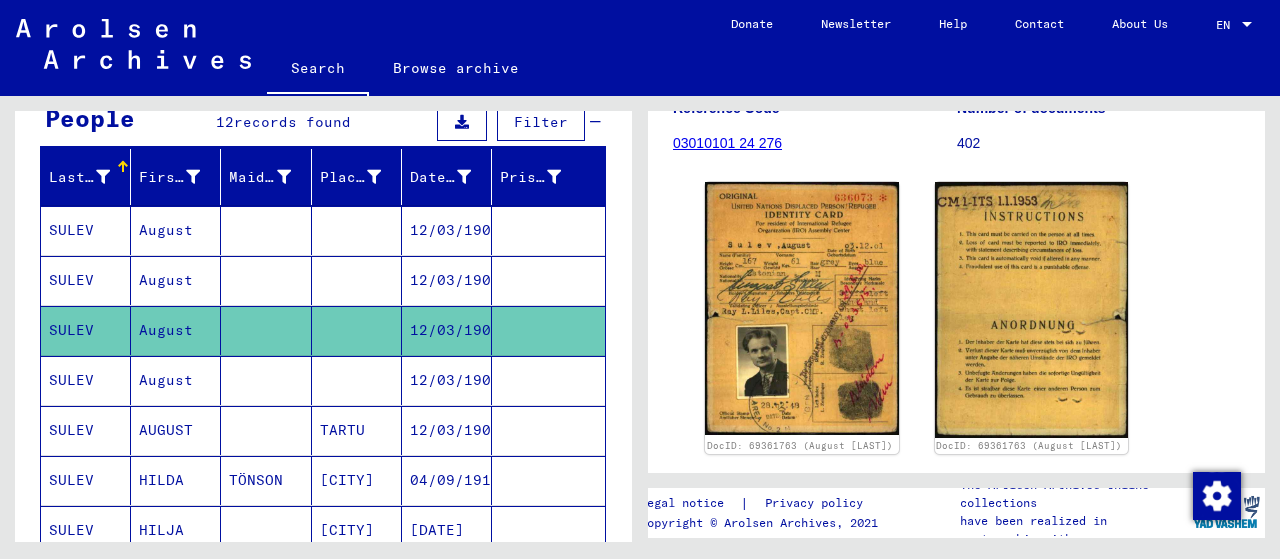 click at bounding box center [266, 430] 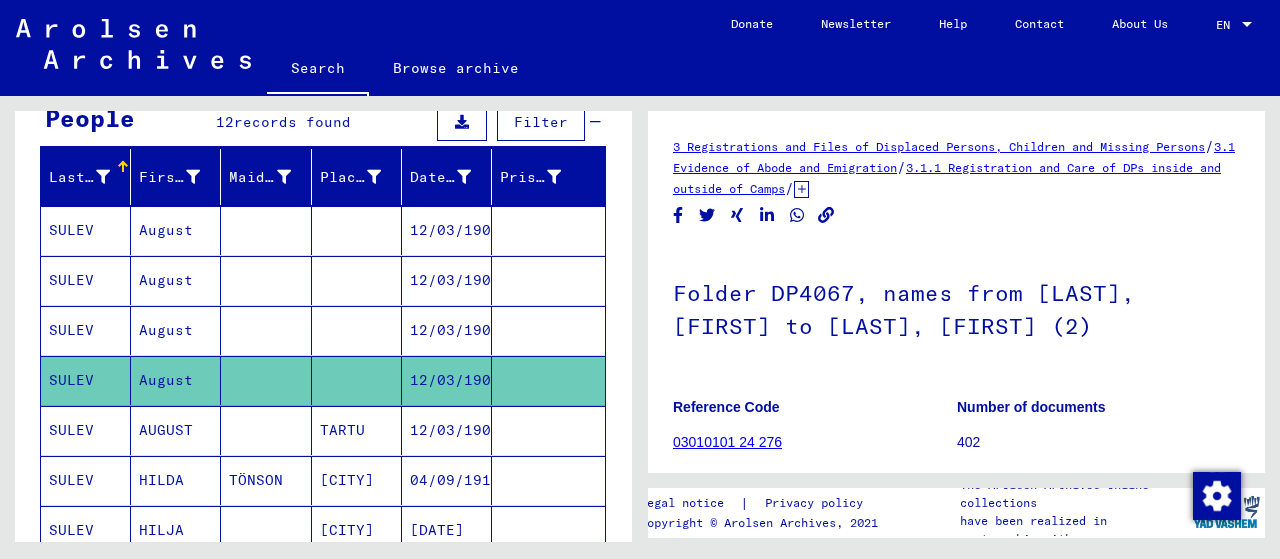 scroll, scrollTop: 0, scrollLeft: 0, axis: both 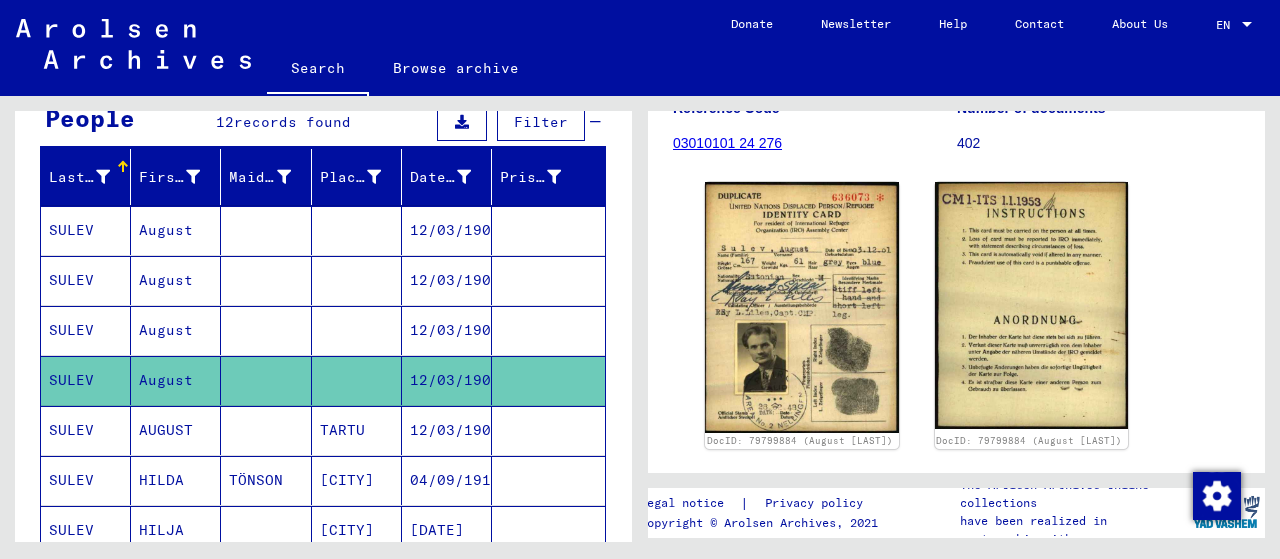 click at bounding box center [266, 480] 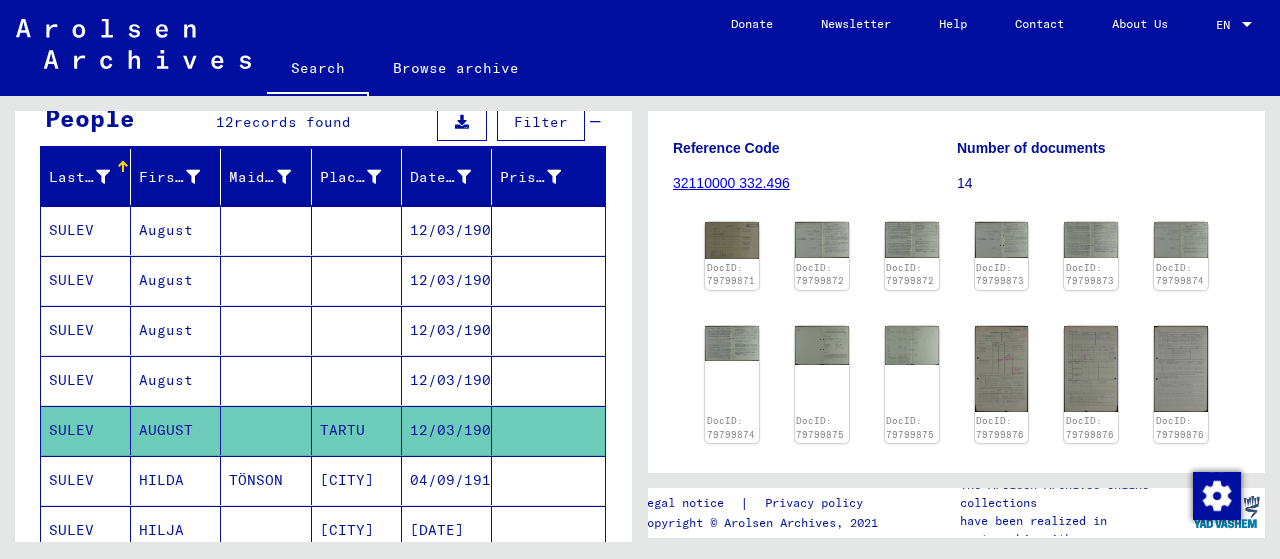 scroll, scrollTop: 298, scrollLeft: 0, axis: vertical 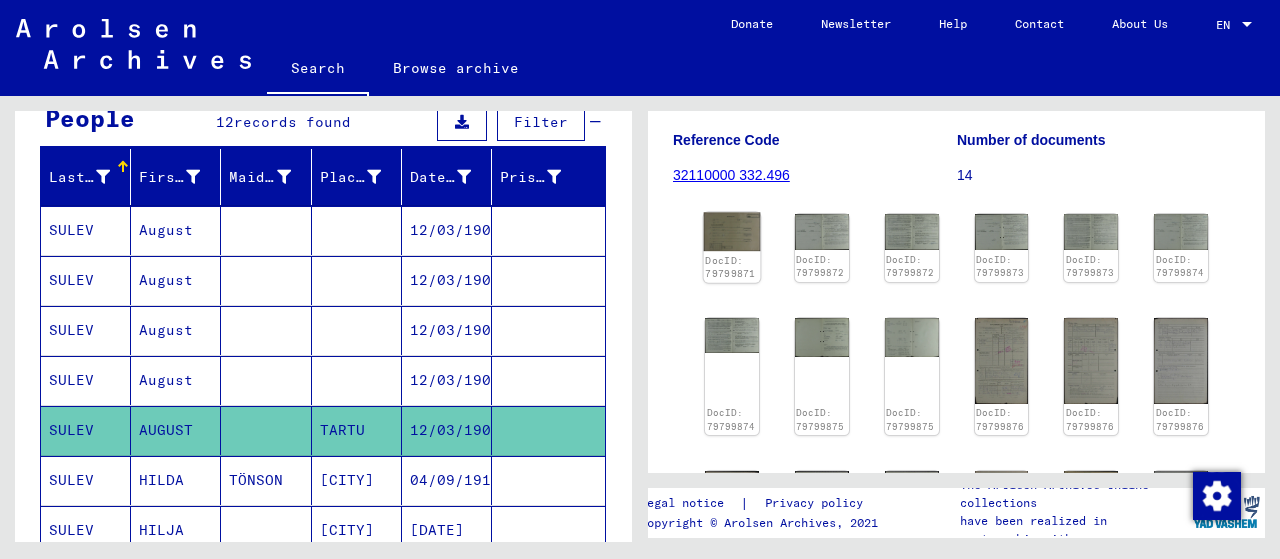 click 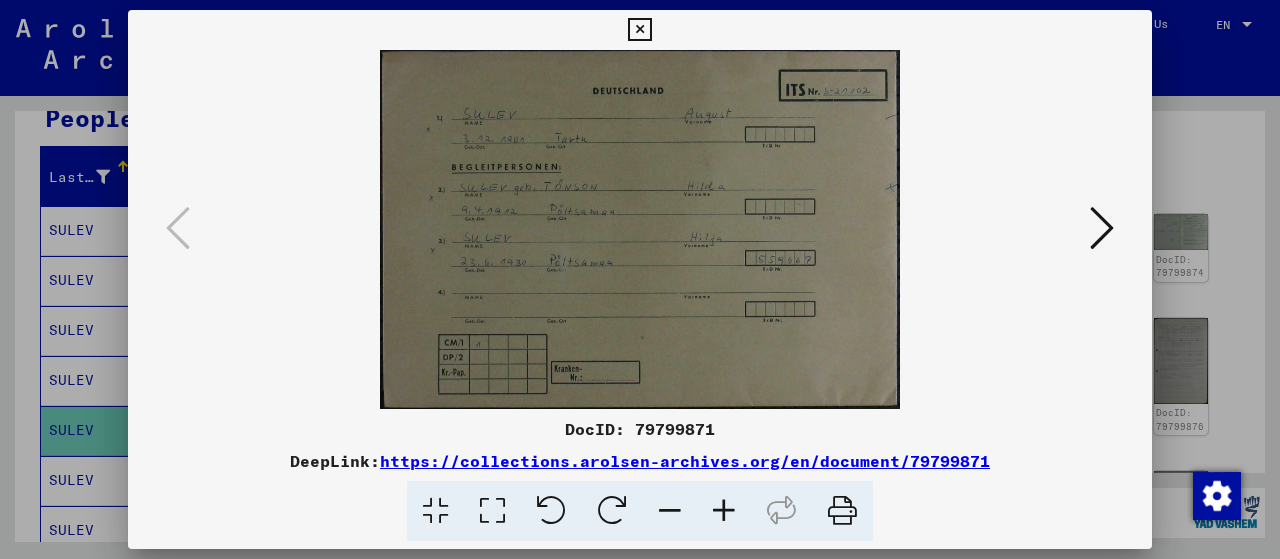 click at bounding box center (1102, 228) 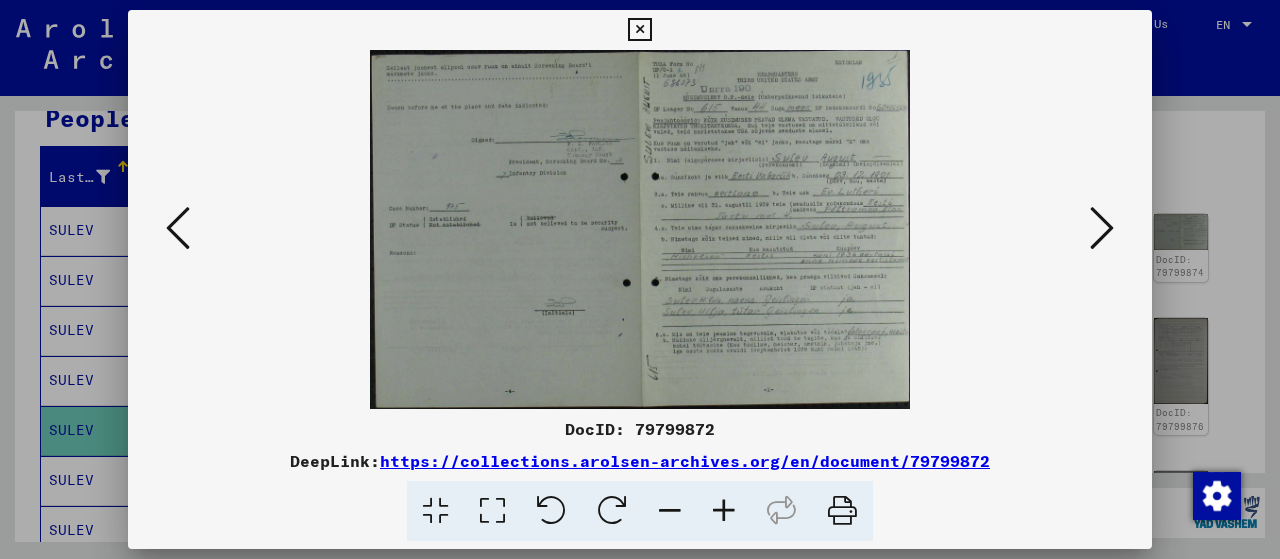 click at bounding box center (724, 511) 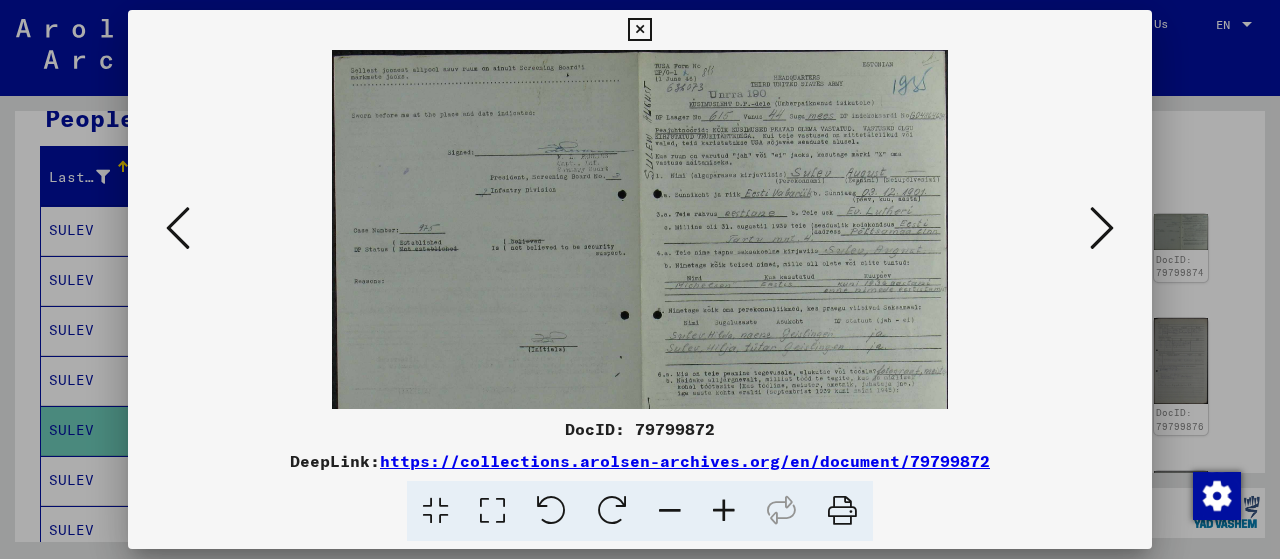 click at bounding box center [724, 511] 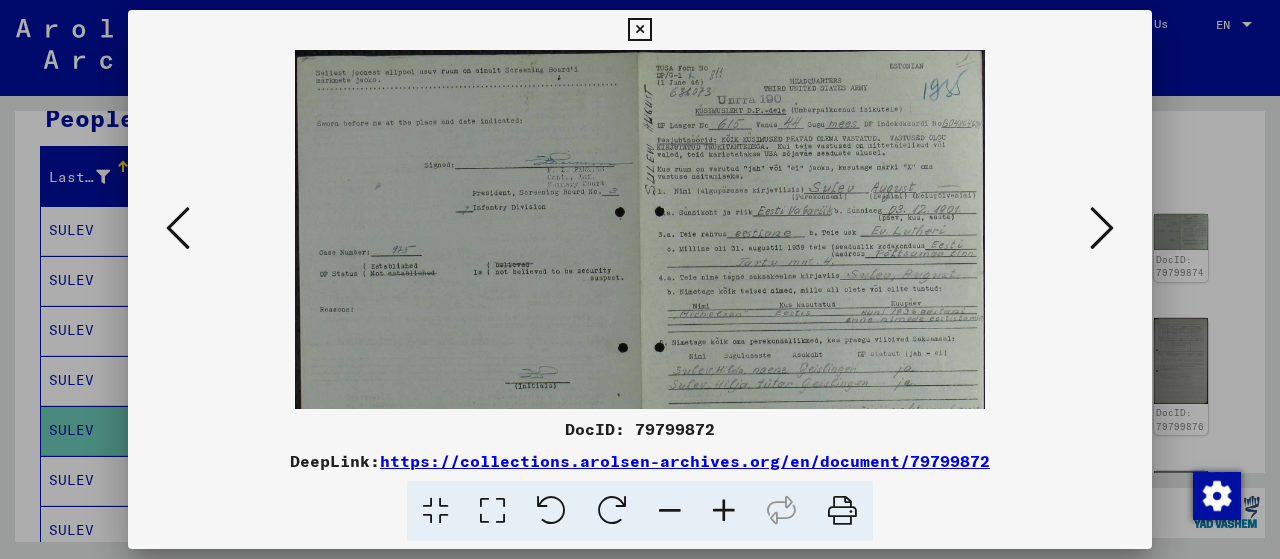 click at bounding box center [724, 511] 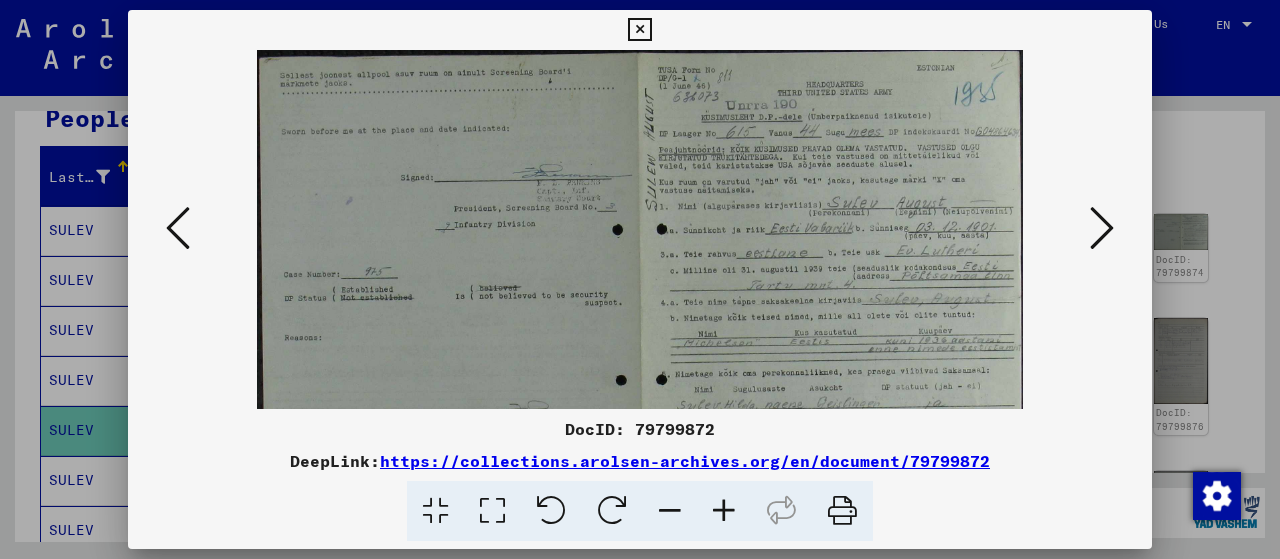click at bounding box center [724, 511] 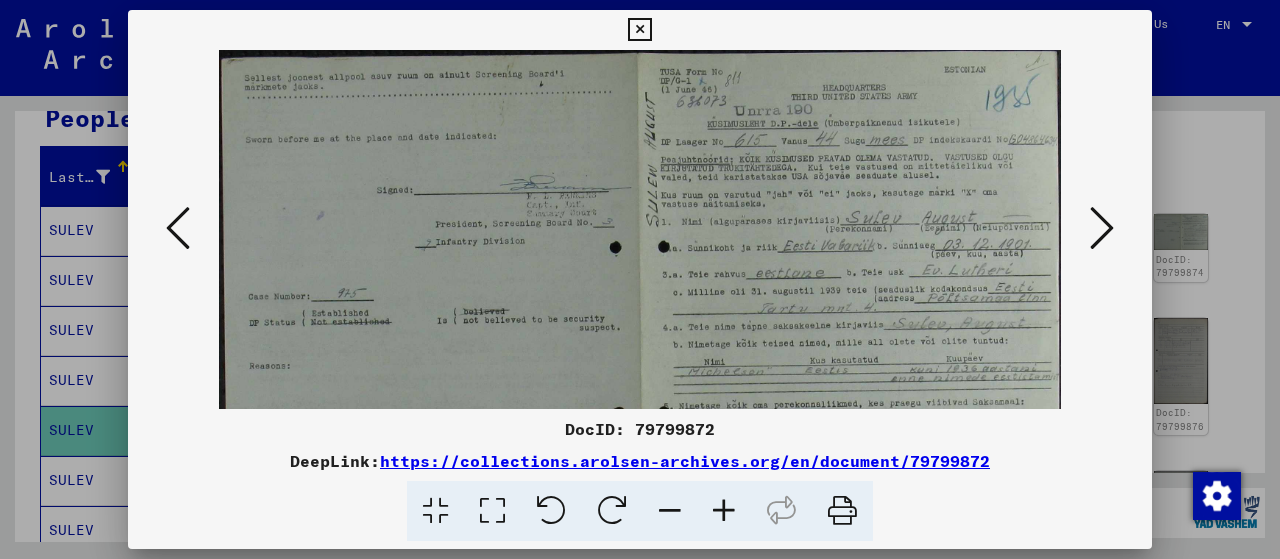 drag, startPoint x: 846, startPoint y: 219, endPoint x: 660, endPoint y: 277, distance: 194.83327 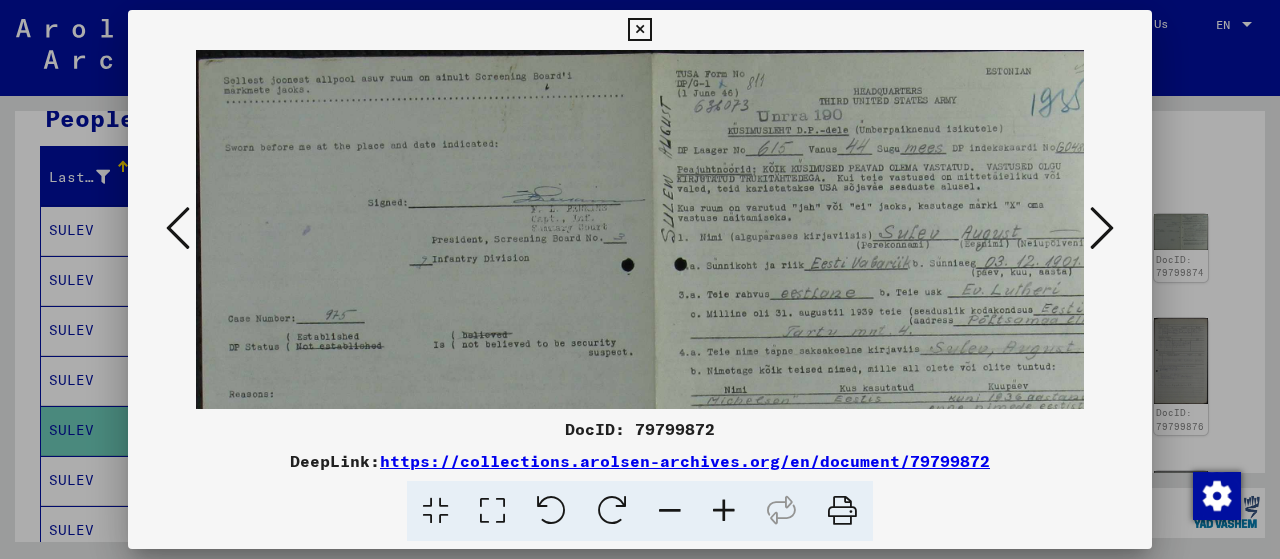 click at bounding box center (724, 511) 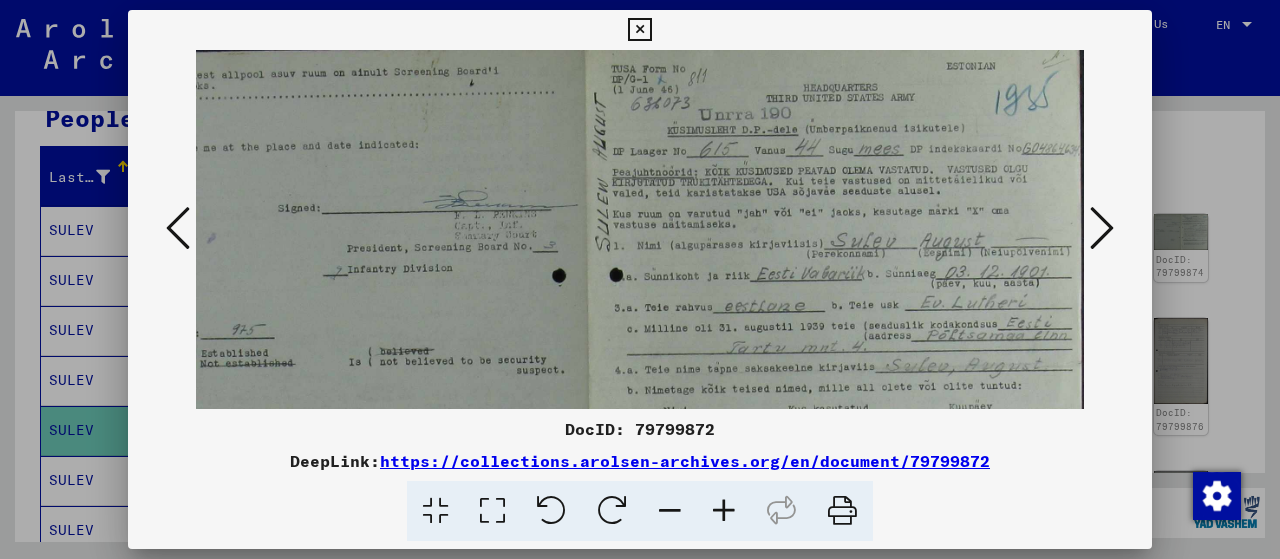 scroll, scrollTop: 0, scrollLeft: 104, axis: horizontal 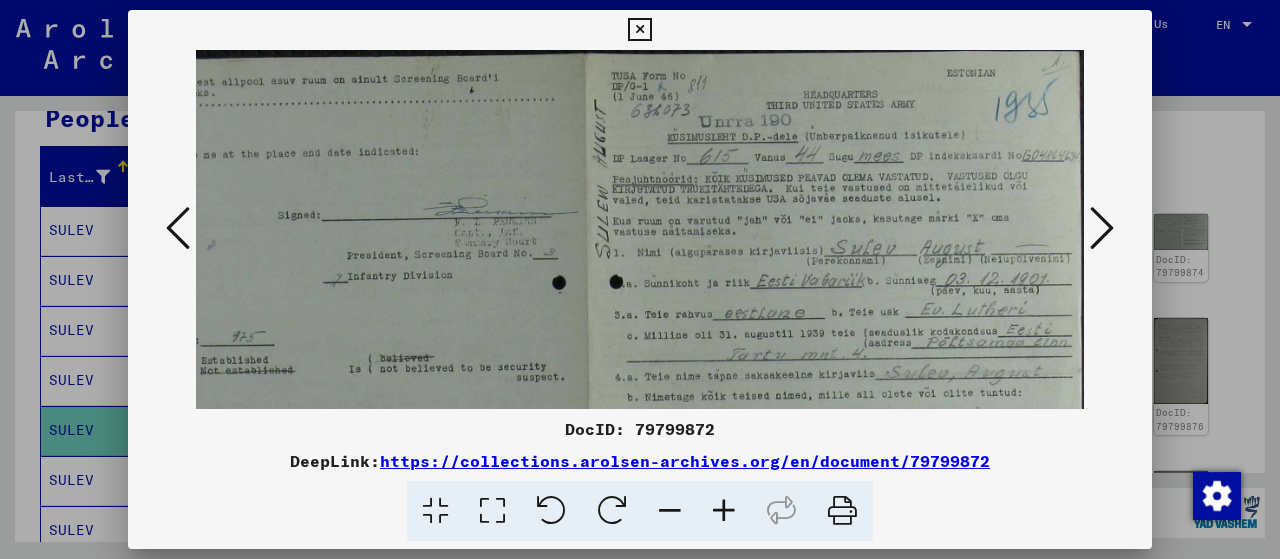 drag, startPoint x: 1020, startPoint y: 258, endPoint x: 678, endPoint y: 379, distance: 362.77405 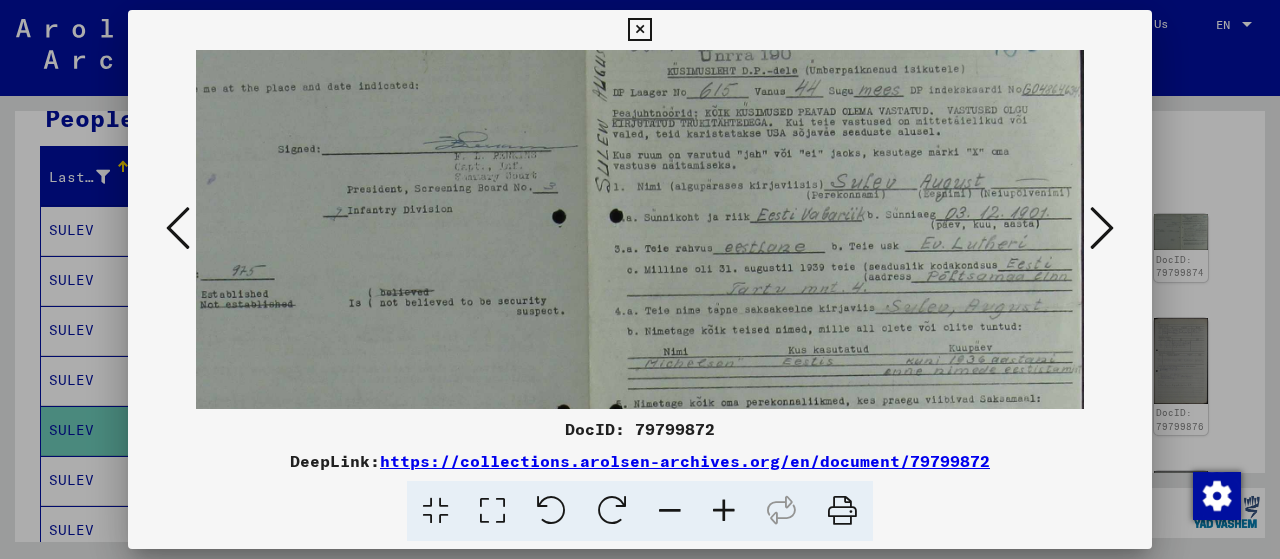 scroll, scrollTop: 88, scrollLeft: 104, axis: both 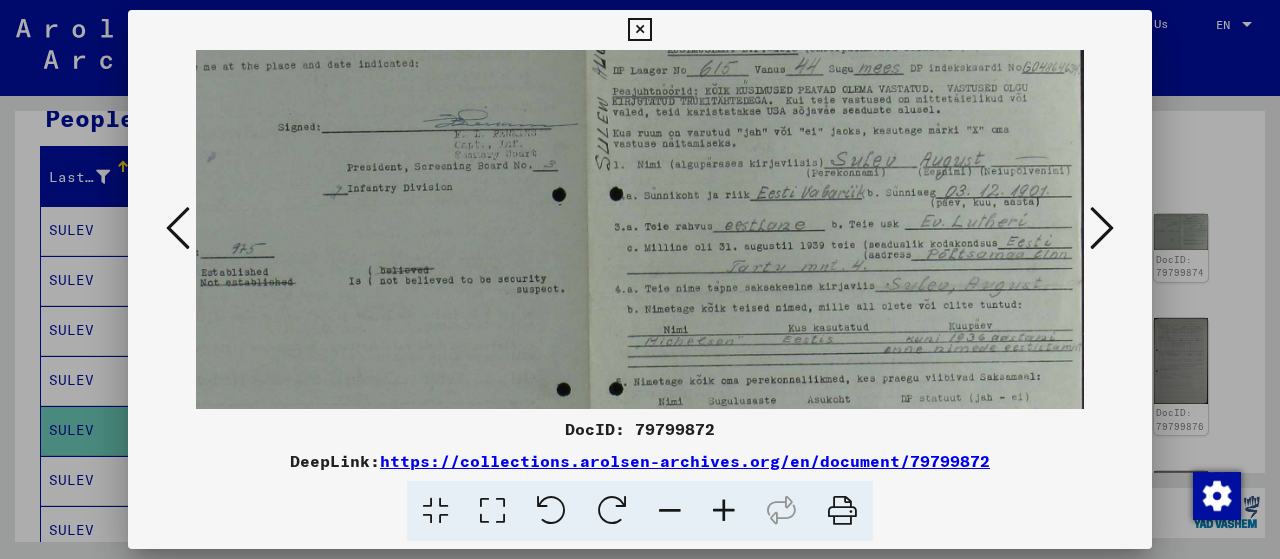 drag, startPoint x: 792, startPoint y: 313, endPoint x: 789, endPoint y: 225, distance: 88.051125 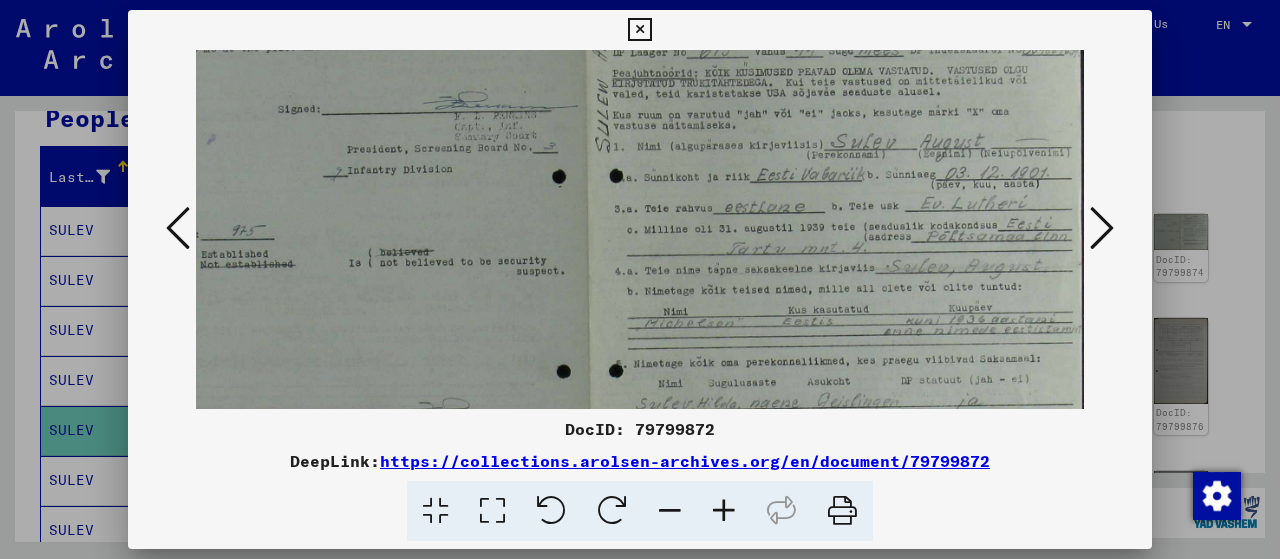 scroll, scrollTop: 122, scrollLeft: 104, axis: both 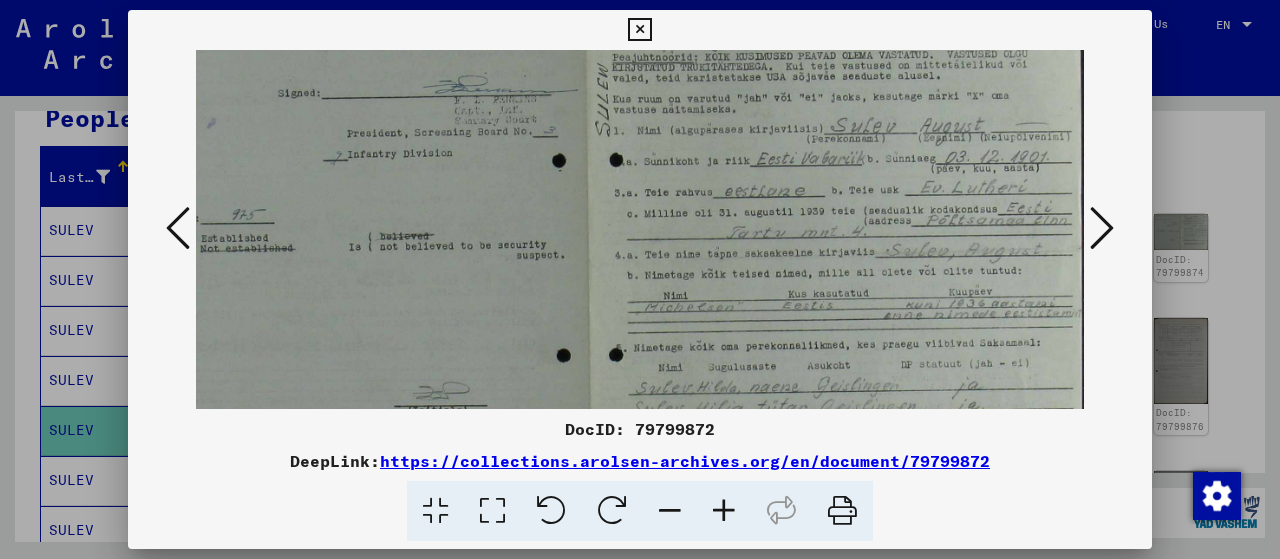 drag, startPoint x: 812, startPoint y: 317, endPoint x: 810, endPoint y: 284, distance: 33.06055 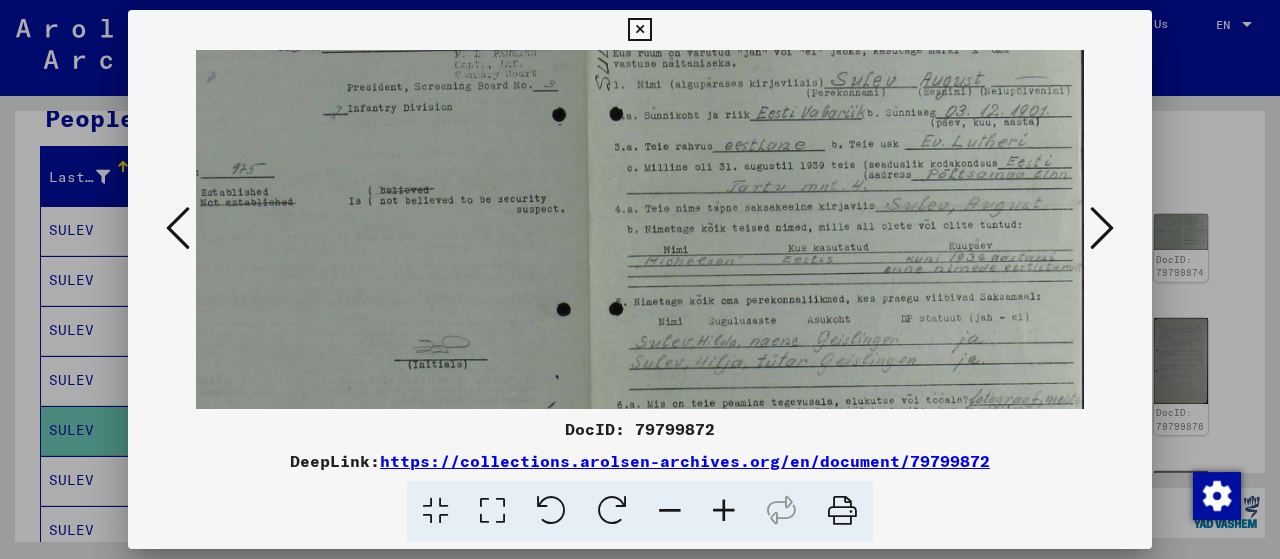 scroll, scrollTop: 190, scrollLeft: 104, axis: both 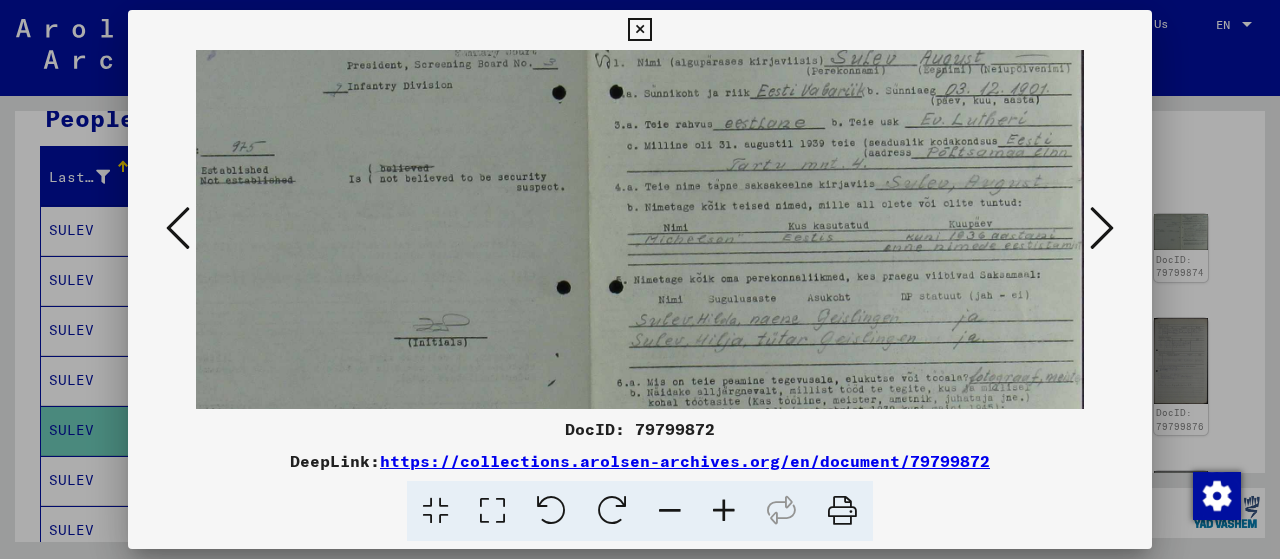 drag, startPoint x: 842, startPoint y: 361, endPoint x: 840, endPoint y: 293, distance: 68.0294 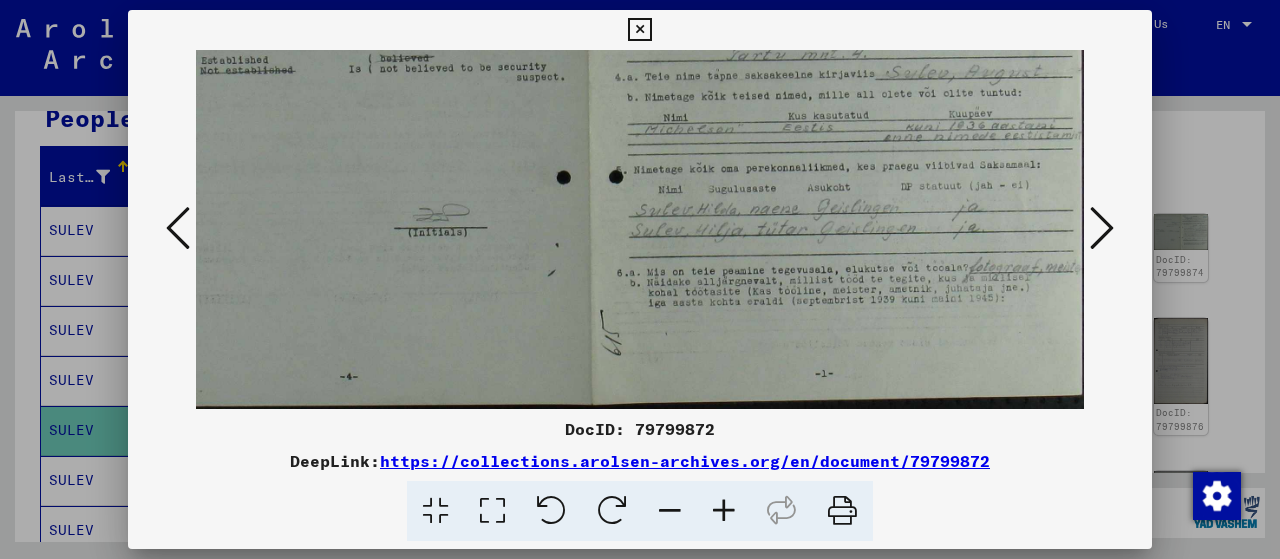 drag, startPoint x: 839, startPoint y: 273, endPoint x: 833, endPoint y: 249, distance: 24.738634 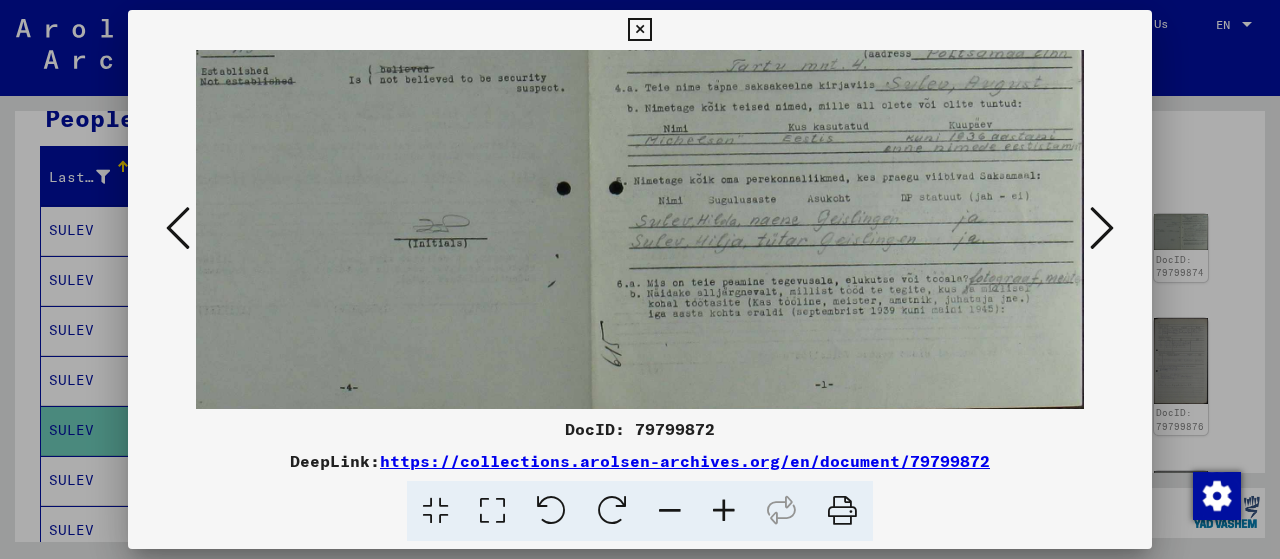 scroll, scrollTop: 276, scrollLeft: 104, axis: both 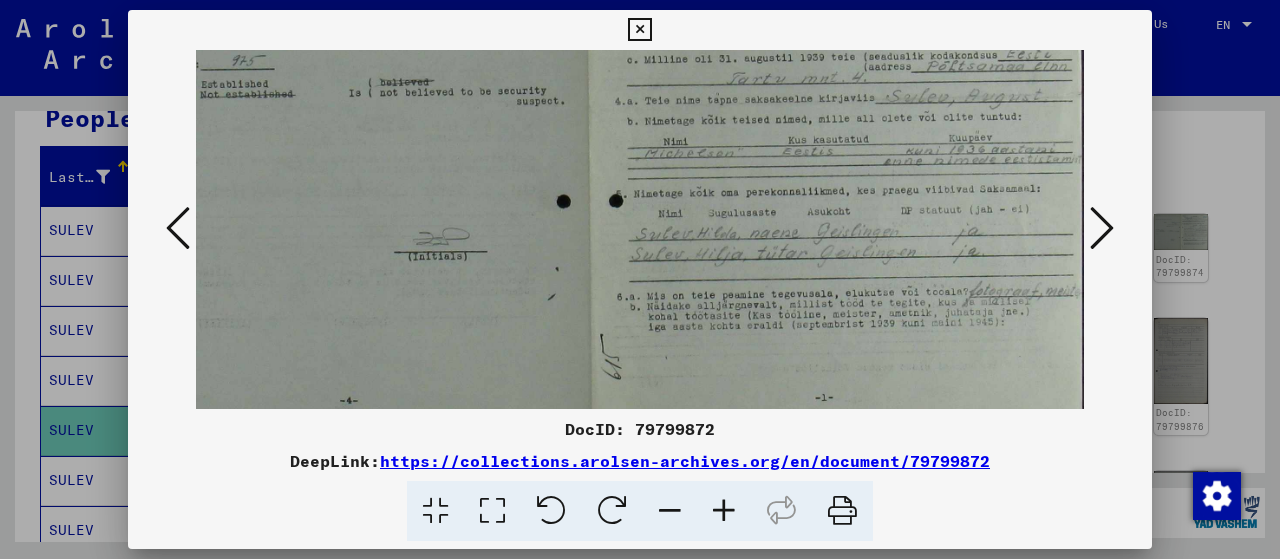 drag, startPoint x: 842, startPoint y: 311, endPoint x: 811, endPoint y: 325, distance: 34.0147 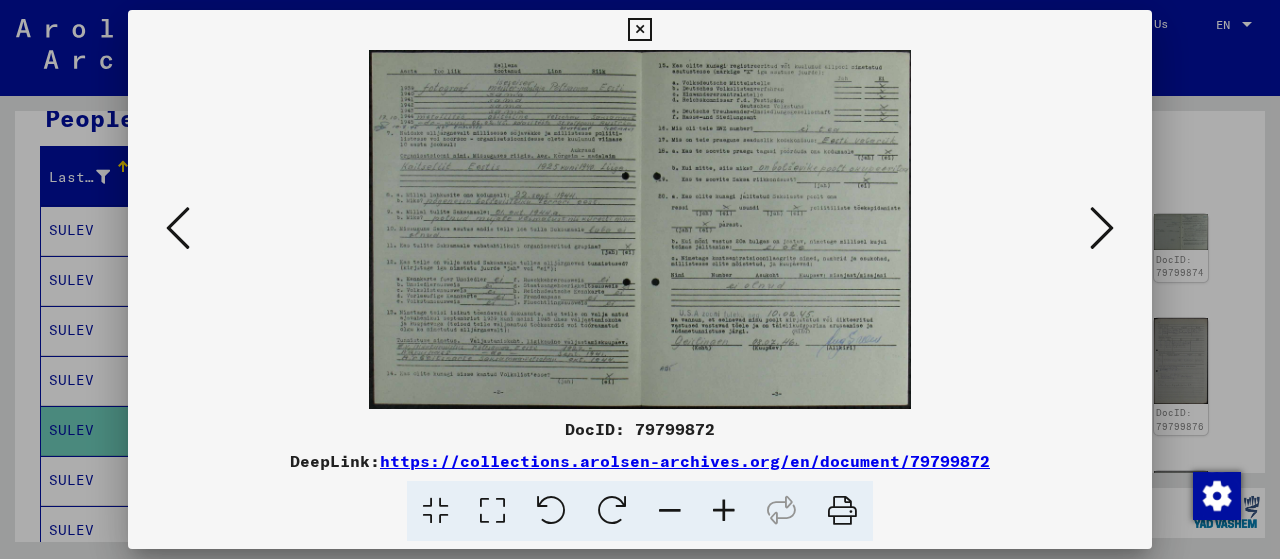 click at bounding box center [724, 511] 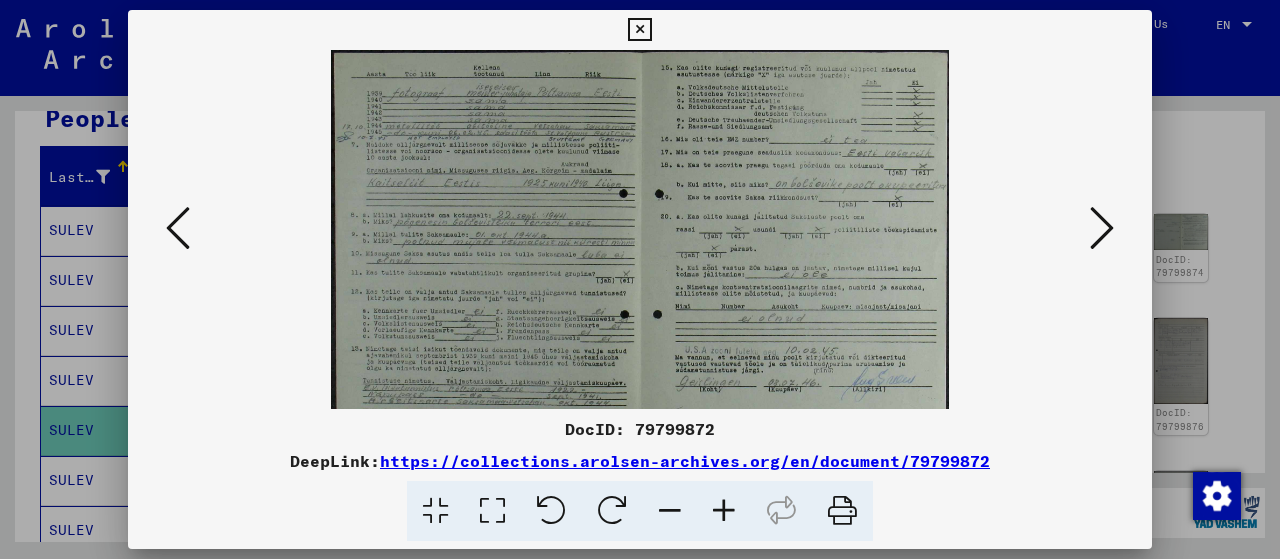 click at bounding box center (724, 511) 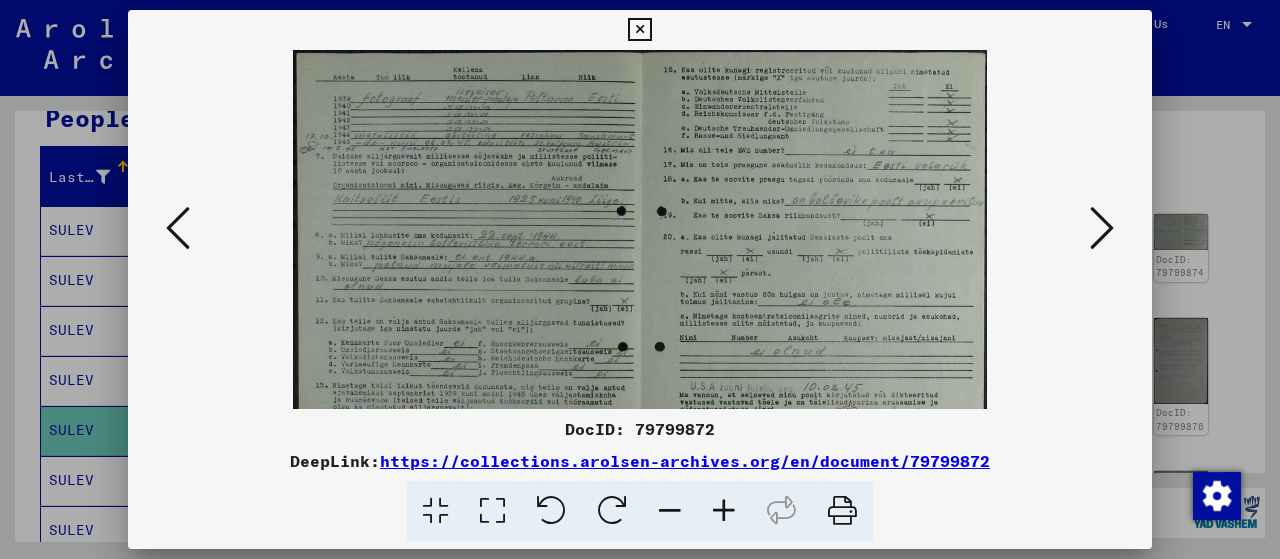 click at bounding box center (724, 511) 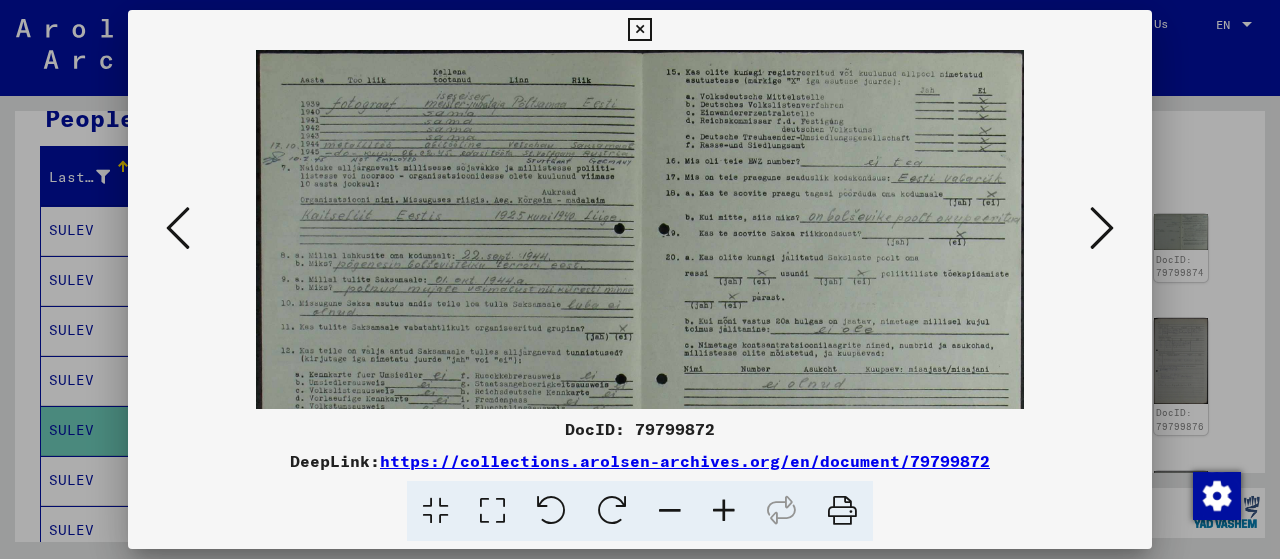 click at bounding box center [724, 511] 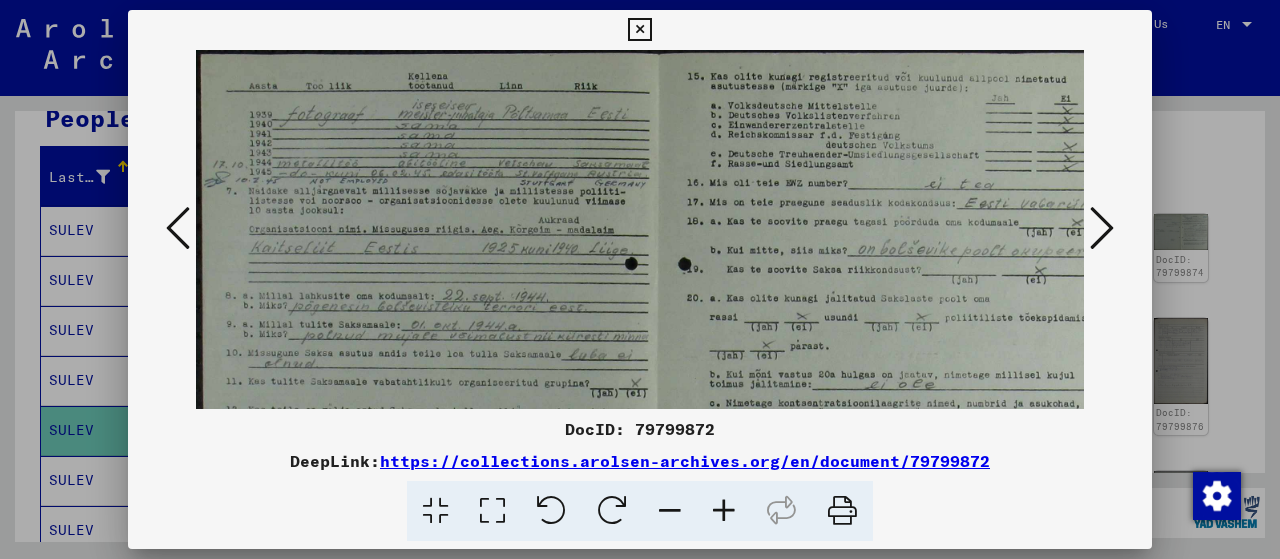 click at bounding box center (724, 511) 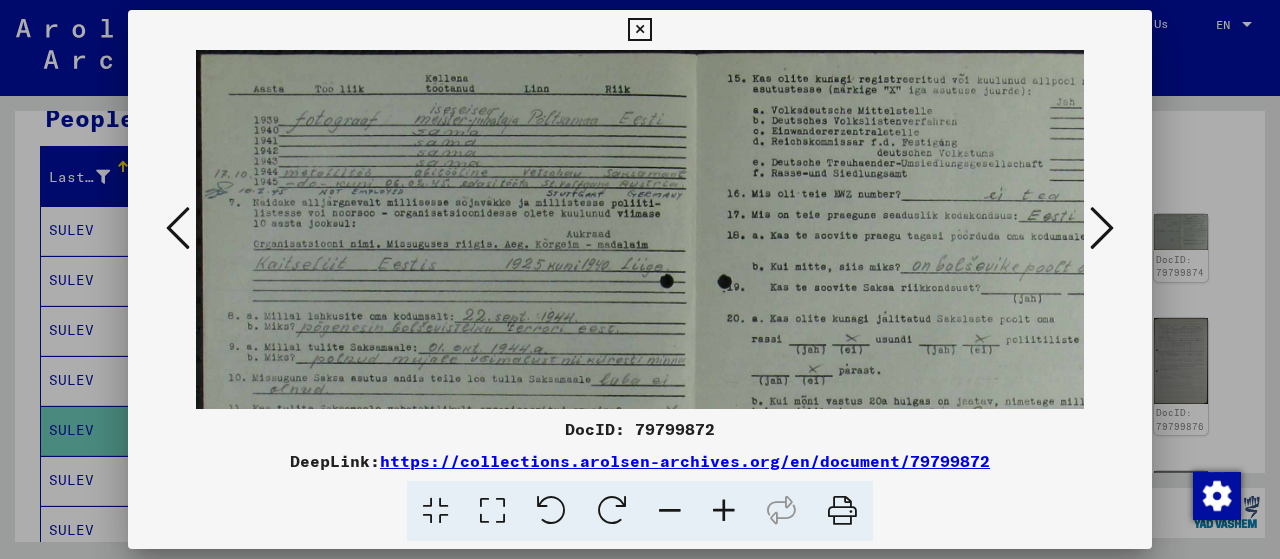 click at bounding box center (724, 511) 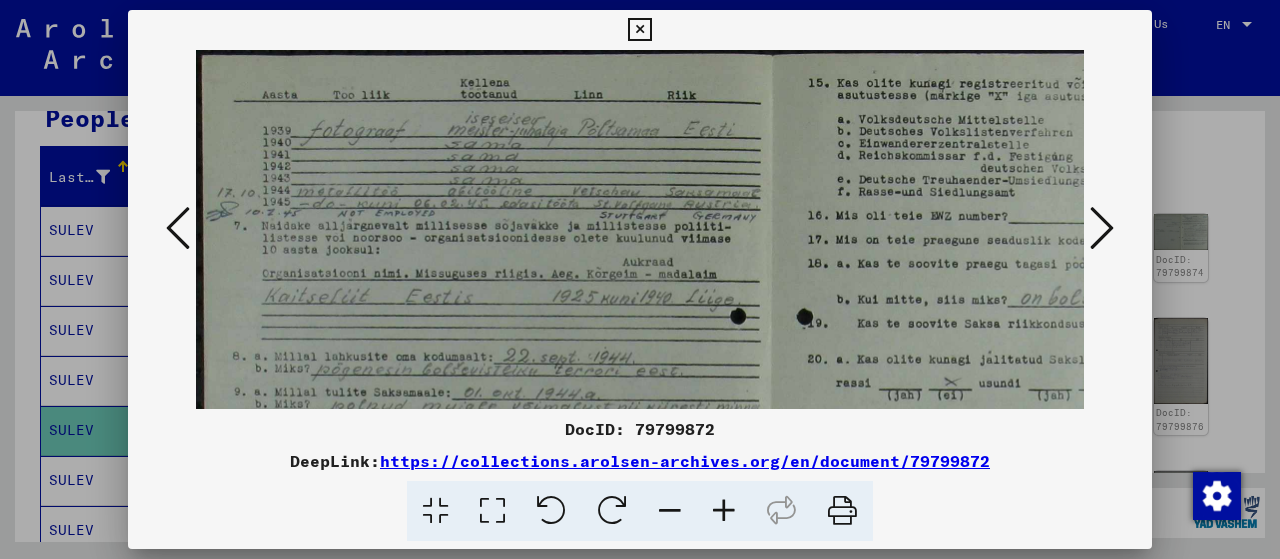 click at bounding box center [724, 511] 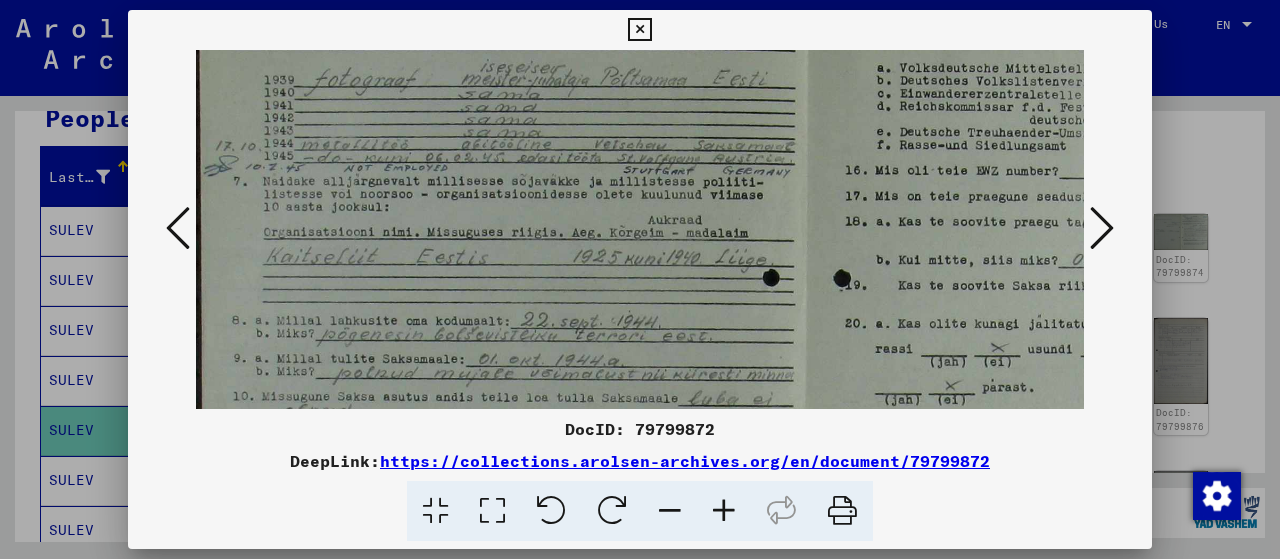 scroll, scrollTop: 91, scrollLeft: 4, axis: both 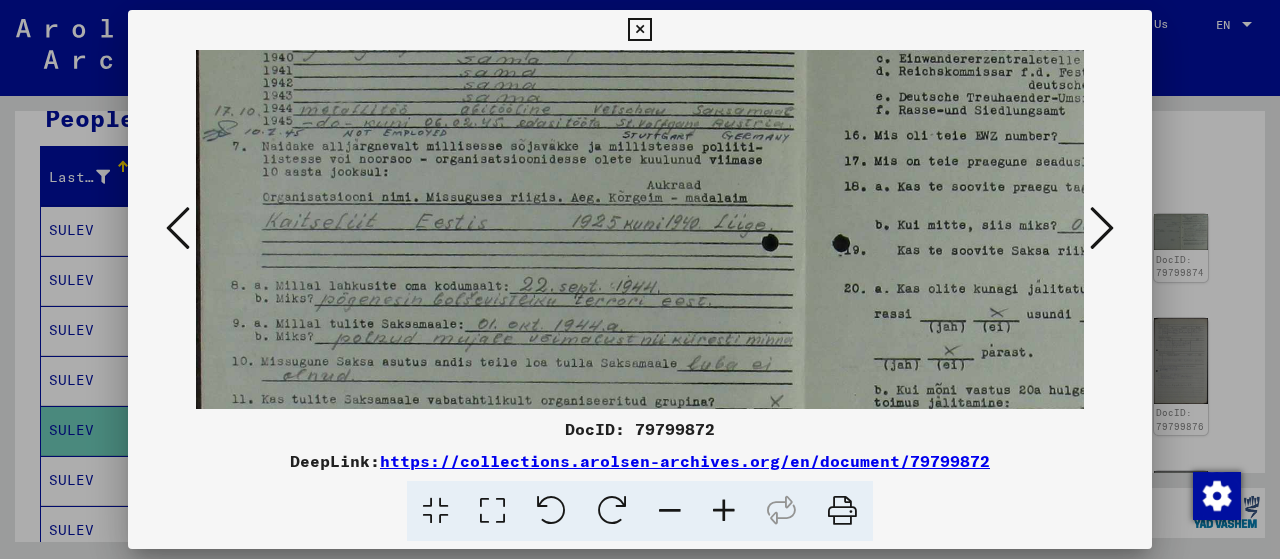 drag, startPoint x: 603, startPoint y: 339, endPoint x: 599, endPoint y: 249, distance: 90.088844 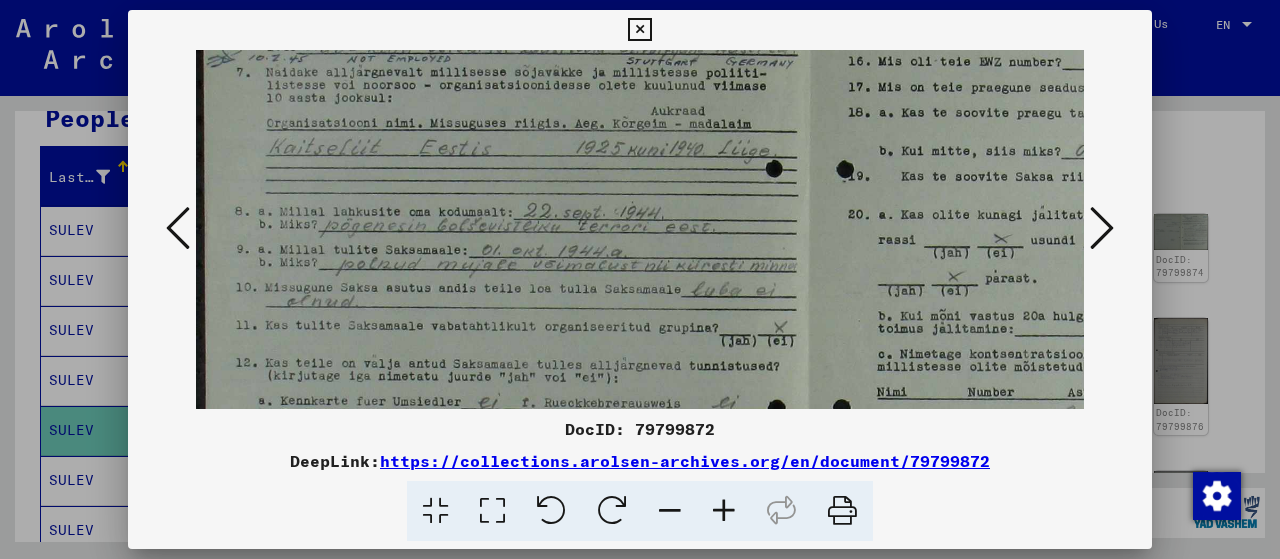 scroll, scrollTop: 172, scrollLeft: 0, axis: vertical 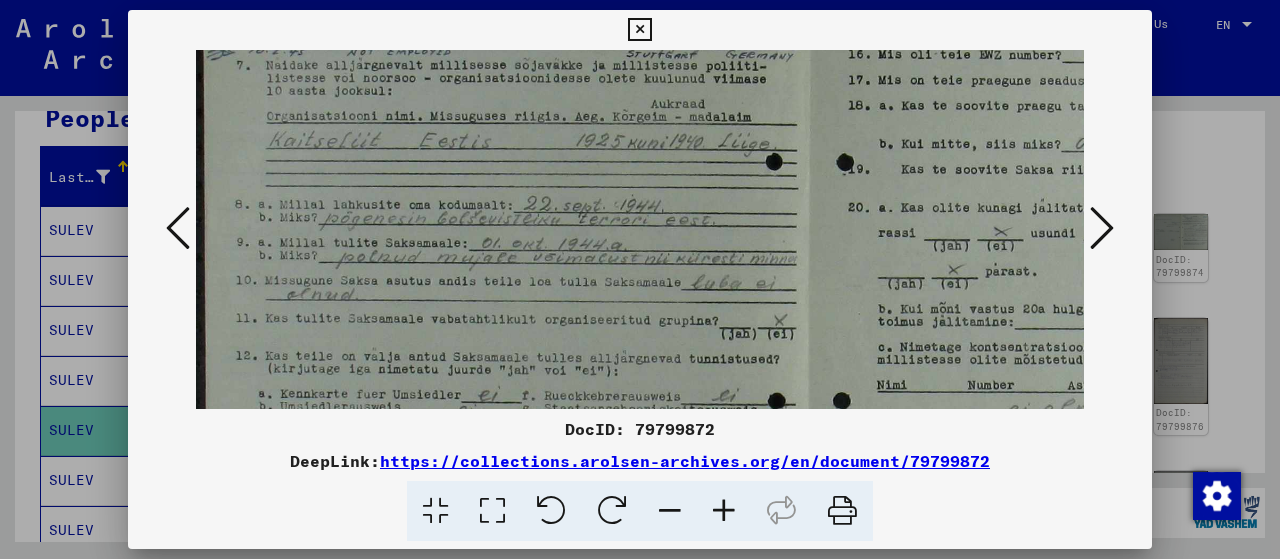 drag, startPoint x: 594, startPoint y: 359, endPoint x: 618, endPoint y: 278, distance: 84.48077 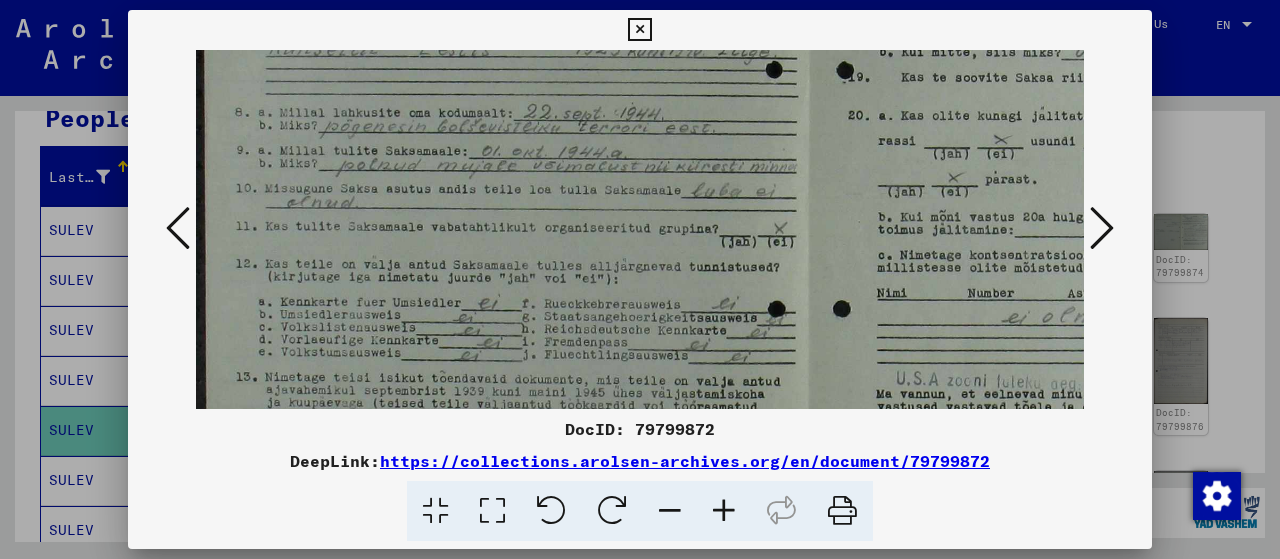 scroll, scrollTop: 274, scrollLeft: 0, axis: vertical 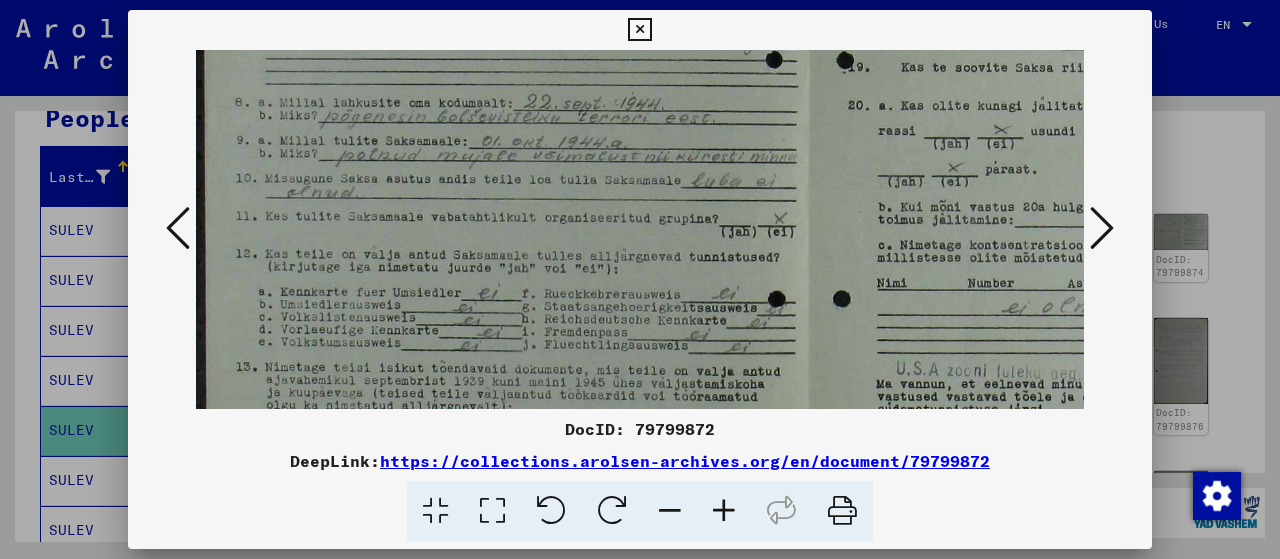 drag, startPoint x: 609, startPoint y: 346, endPoint x: 615, endPoint y: 246, distance: 100.17984 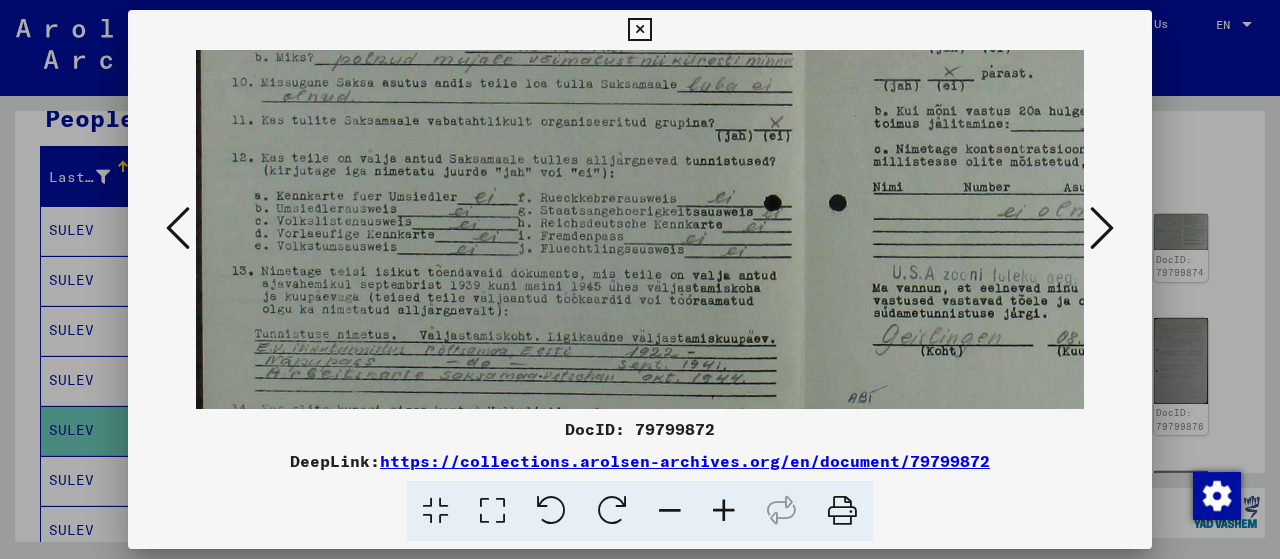 scroll, scrollTop: 390, scrollLeft: 5, axis: both 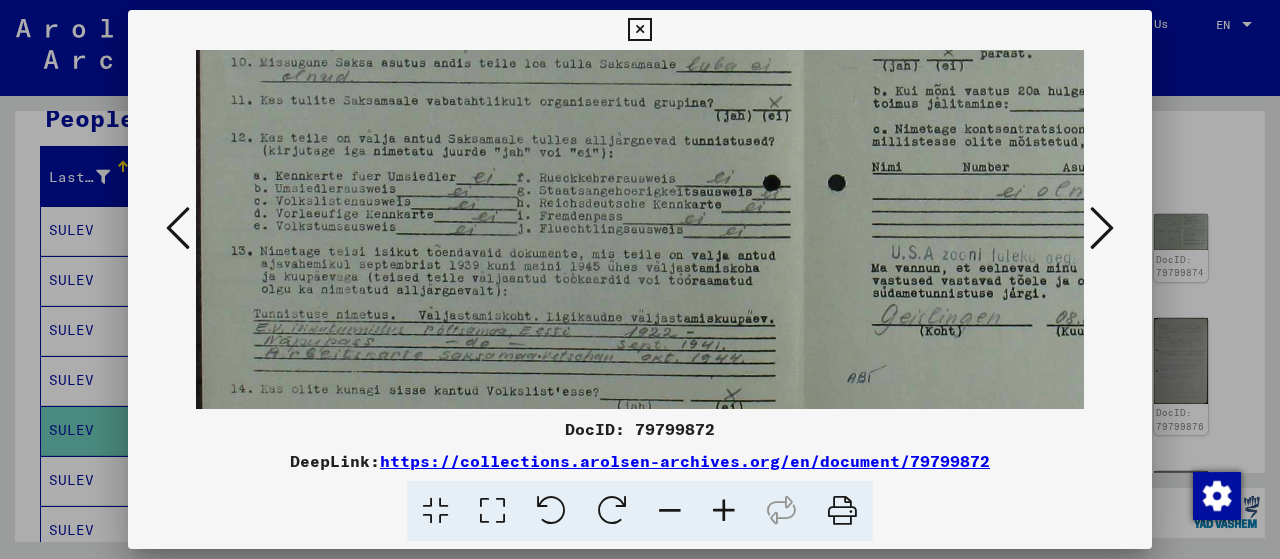 drag, startPoint x: 609, startPoint y: 332, endPoint x: 604, endPoint y: 217, distance: 115.10864 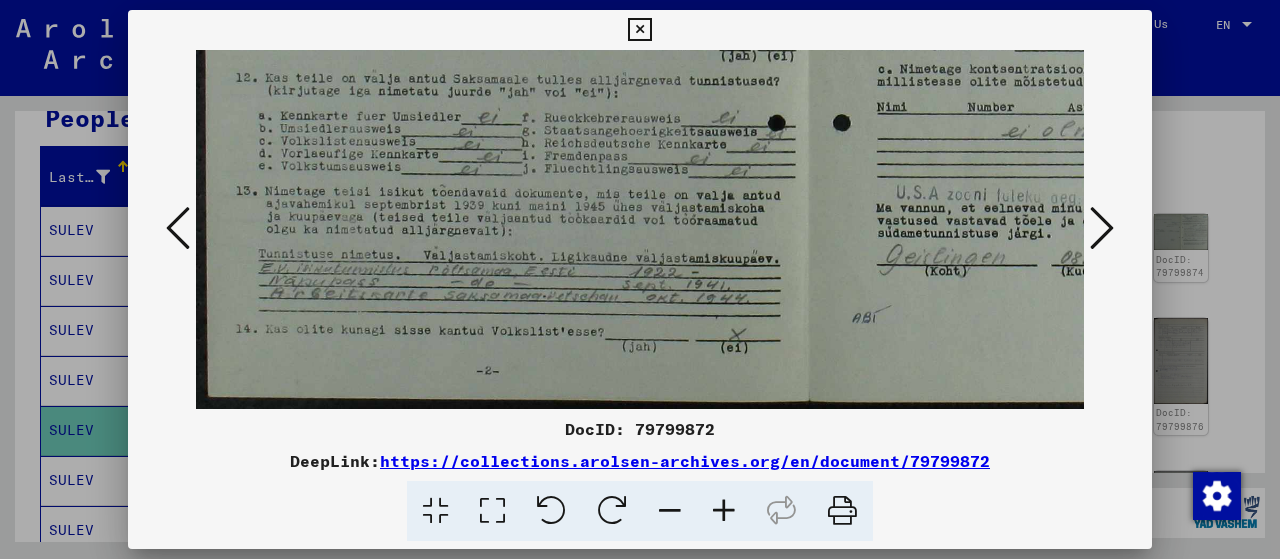 drag, startPoint x: 568, startPoint y: 351, endPoint x: 574, endPoint y: 223, distance: 128.14055 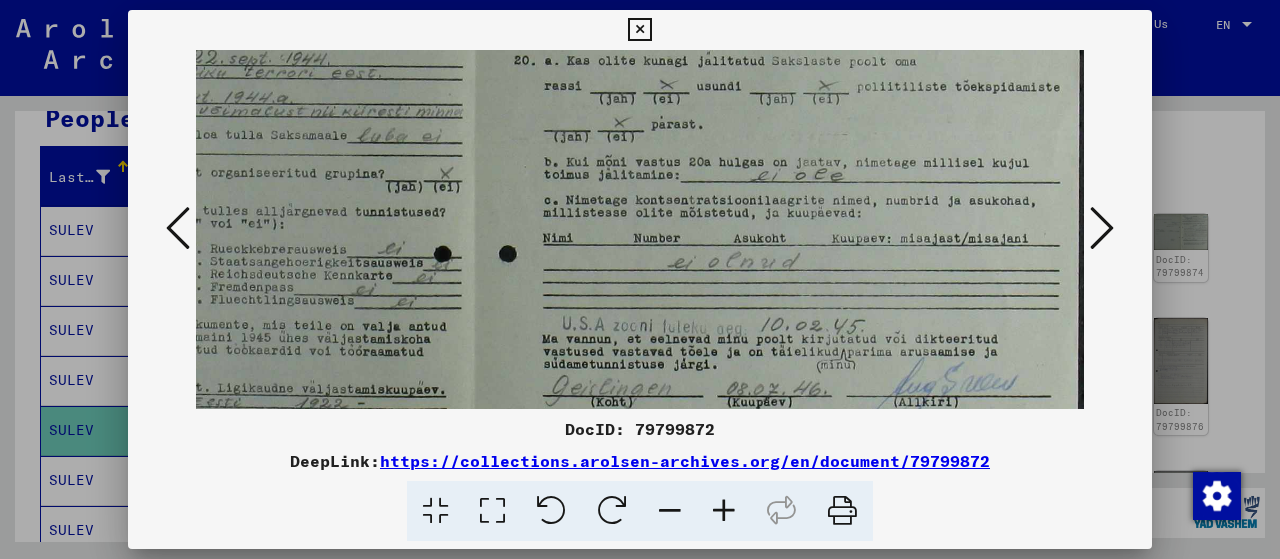 drag, startPoint x: 799, startPoint y: 249, endPoint x: 420, endPoint y: 364, distance: 396.06314 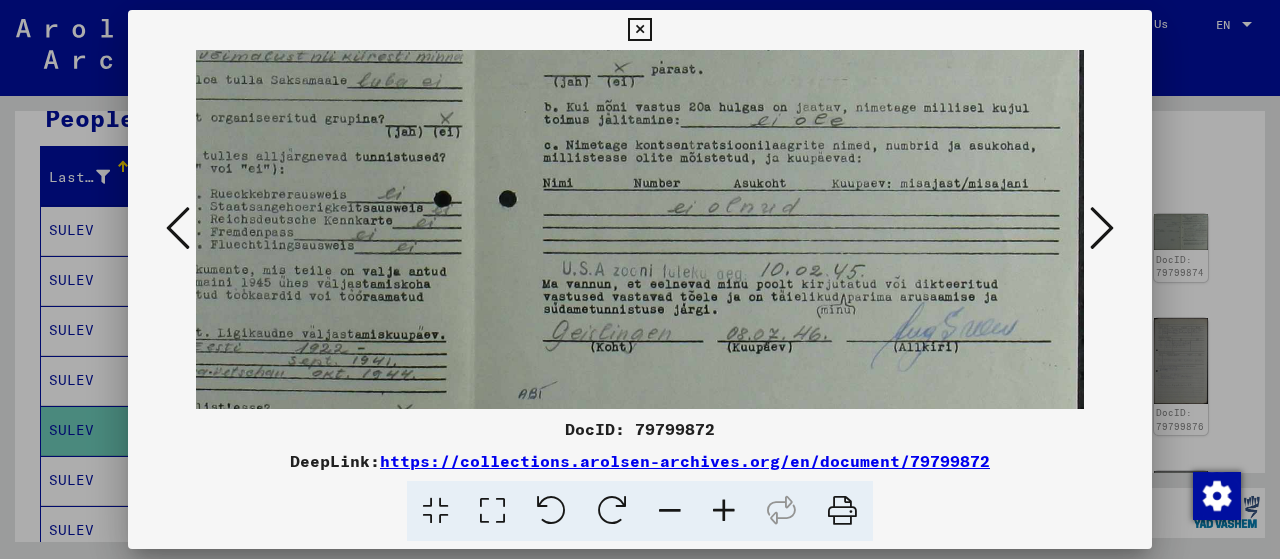drag, startPoint x: 618, startPoint y: 378, endPoint x: 578, endPoint y: 332, distance: 60.959003 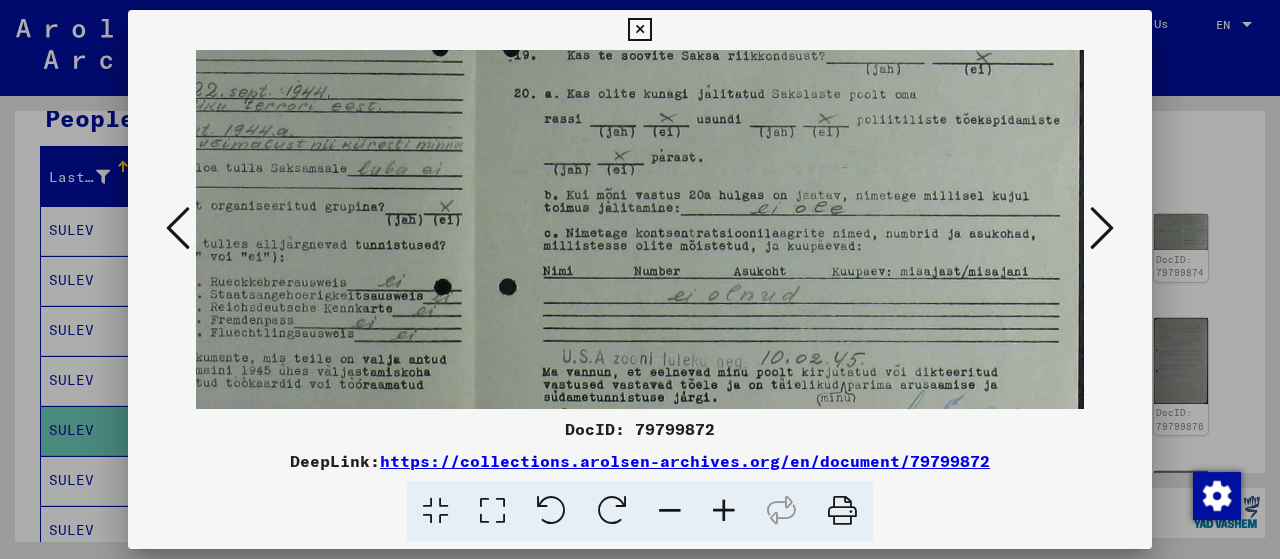 scroll, scrollTop: 276, scrollLeft: 334, axis: both 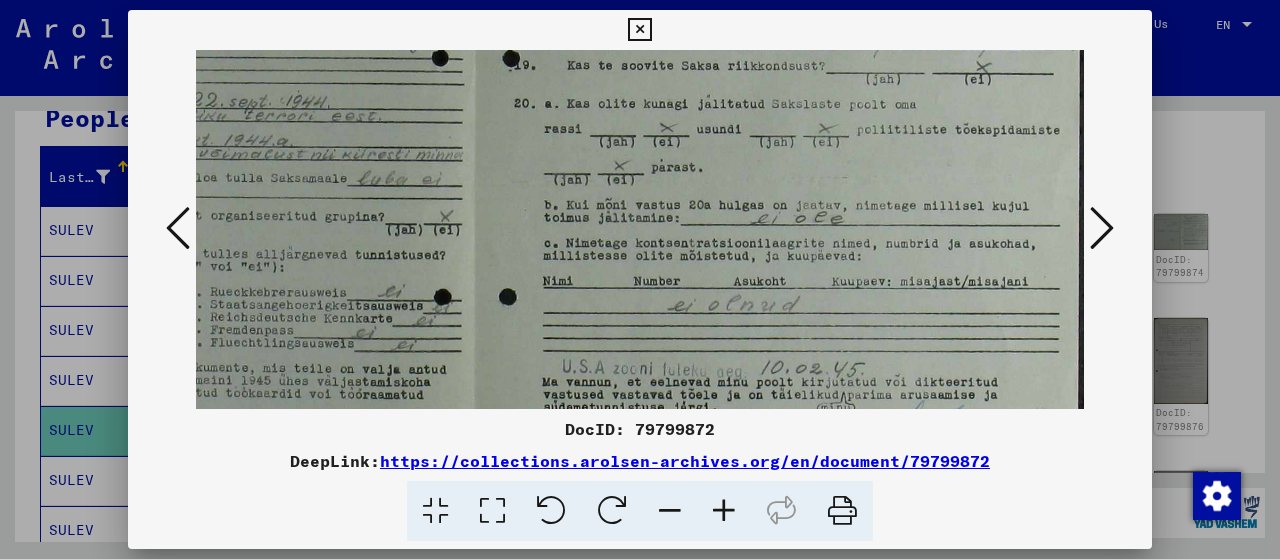 drag, startPoint x: 725, startPoint y: 303, endPoint x: 704, endPoint y: 358, distance: 58.872746 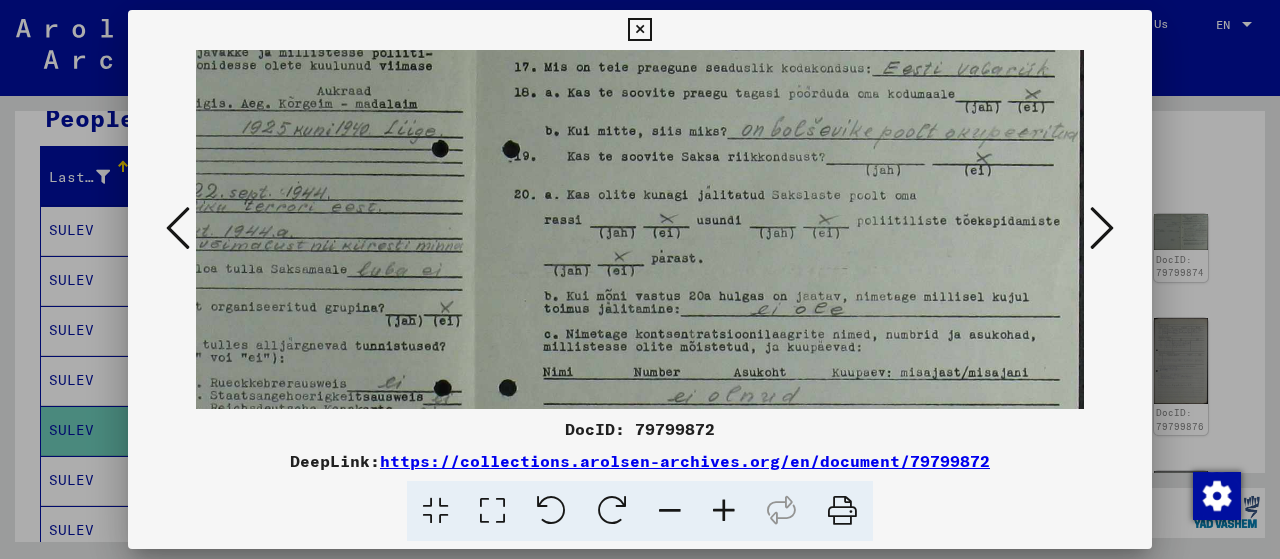drag, startPoint x: 743, startPoint y: 202, endPoint x: 737, endPoint y: 294, distance: 92.19544 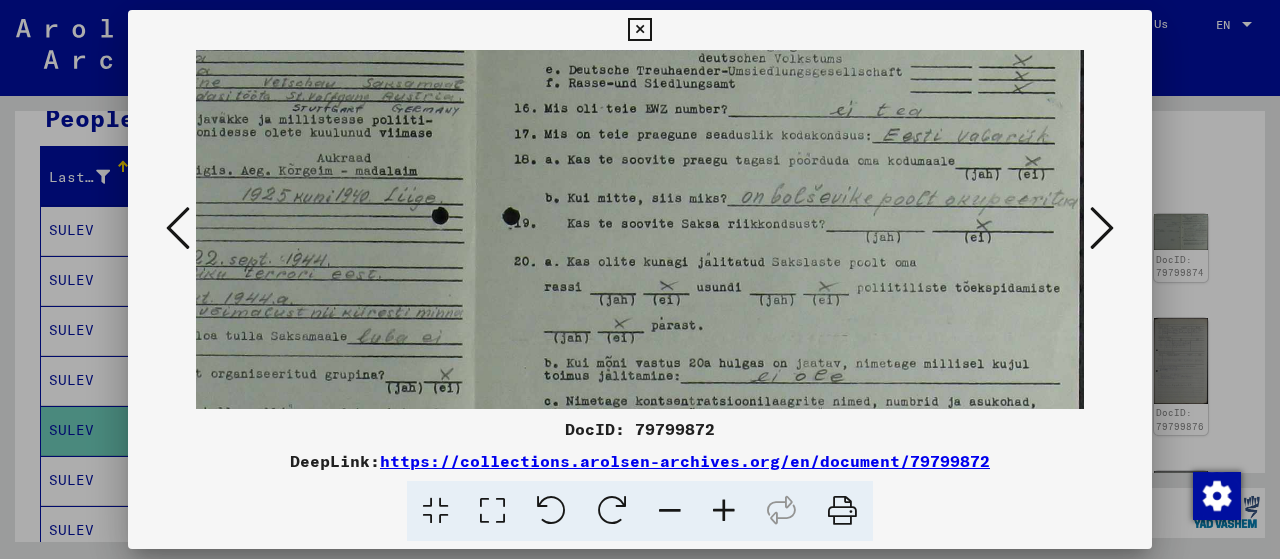 scroll, scrollTop: 104, scrollLeft: 334, axis: both 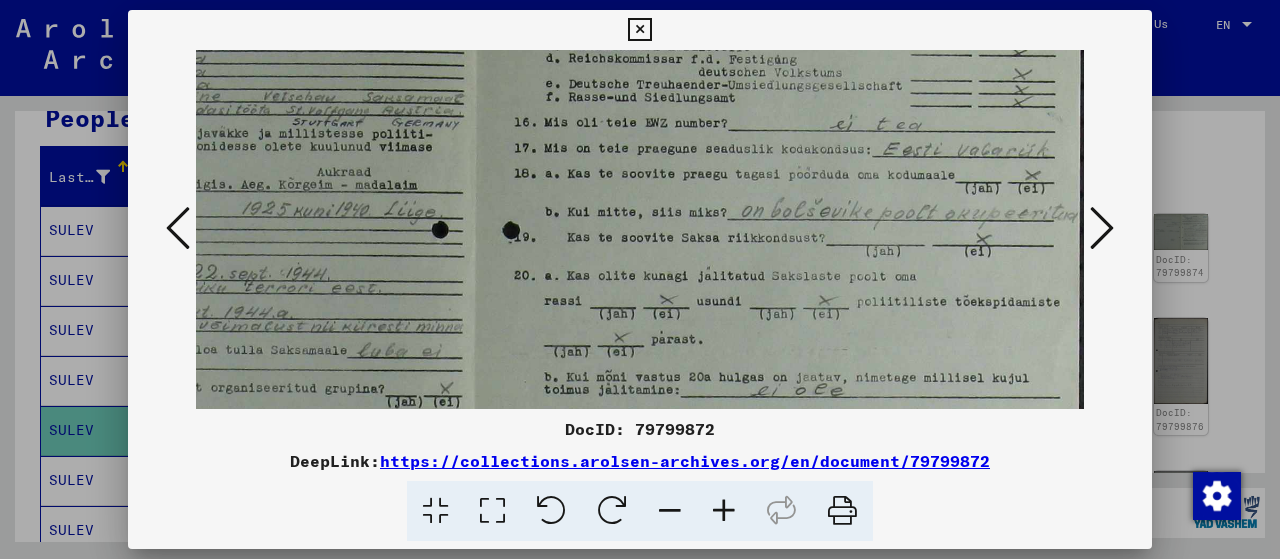 drag, startPoint x: 747, startPoint y: 187, endPoint x: 742, endPoint y: 269, distance: 82.1523 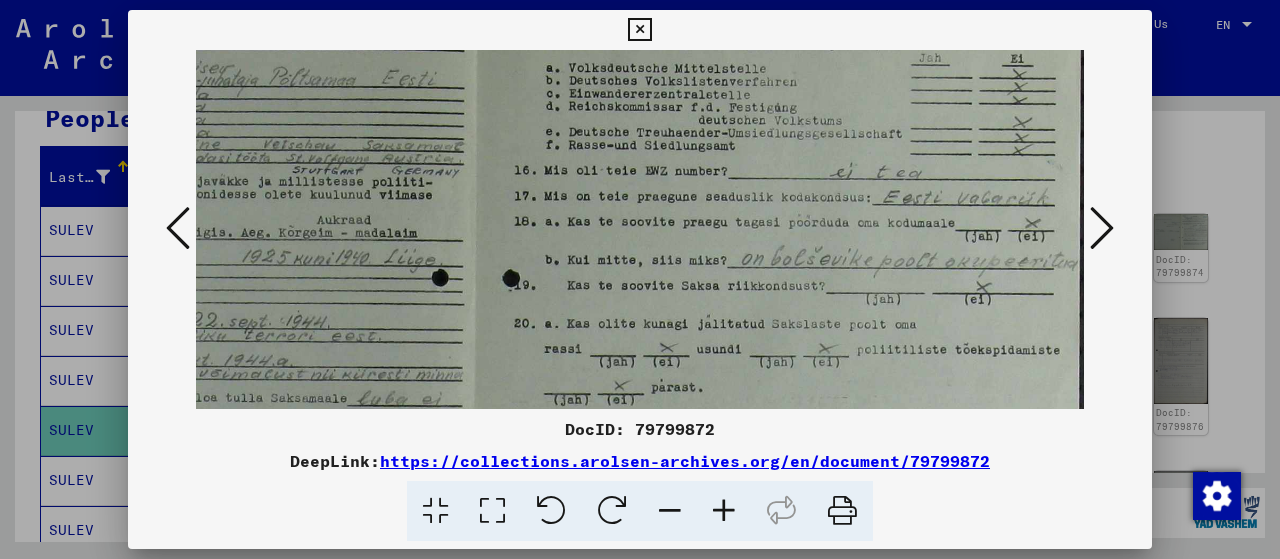 scroll, scrollTop: 10, scrollLeft: 334, axis: both 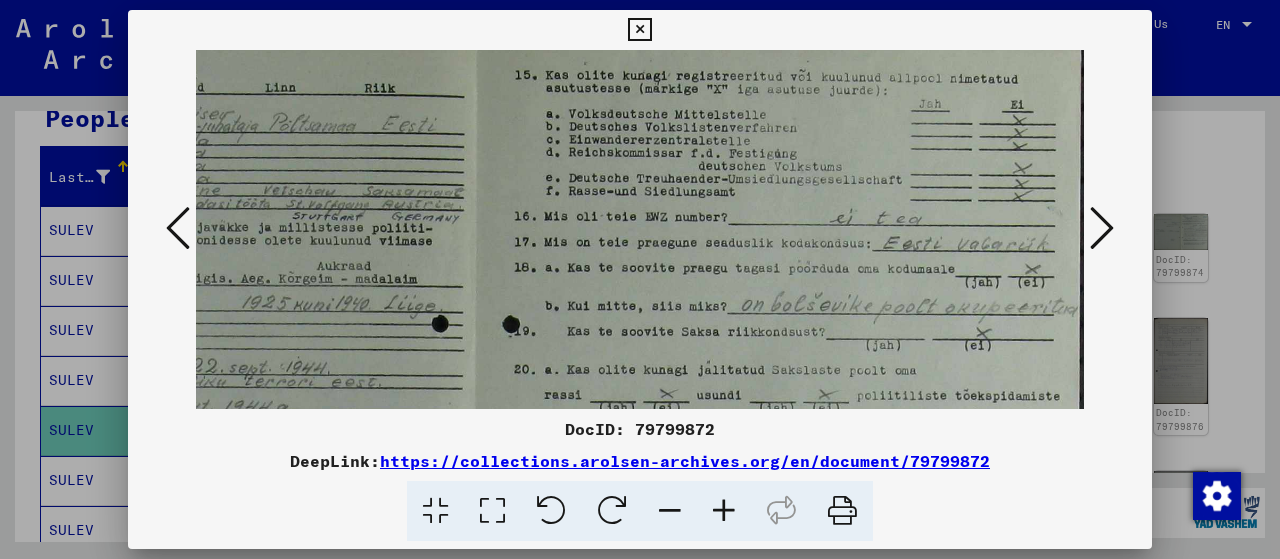 drag, startPoint x: 748, startPoint y: 204, endPoint x: 743, endPoint y: 299, distance: 95.131485 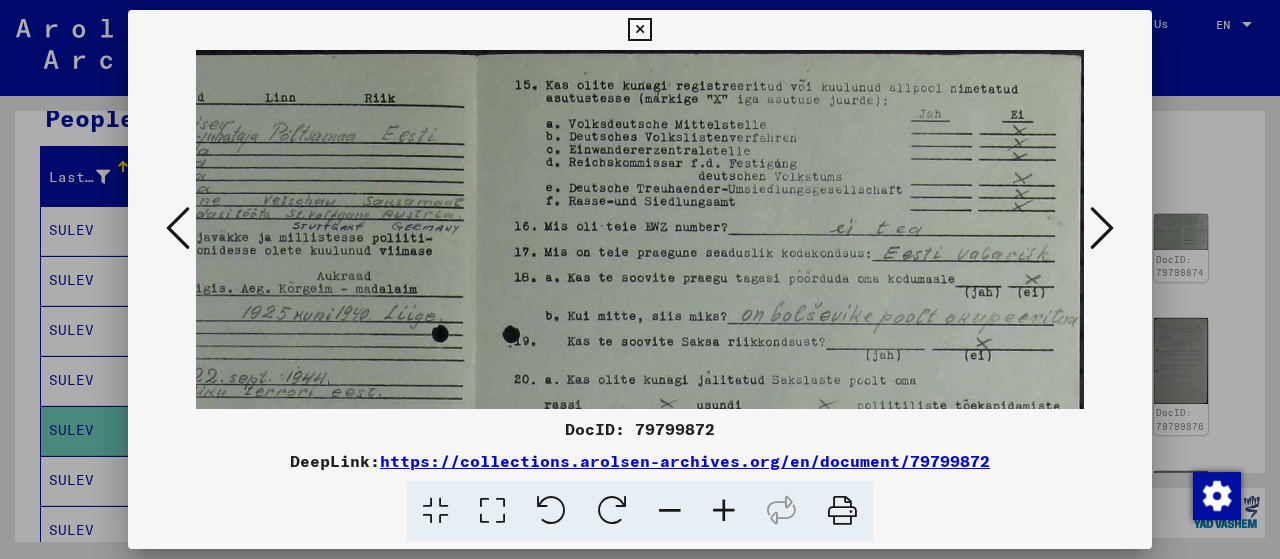 drag, startPoint x: 751, startPoint y: 206, endPoint x: 745, endPoint y: 293, distance: 87.20665 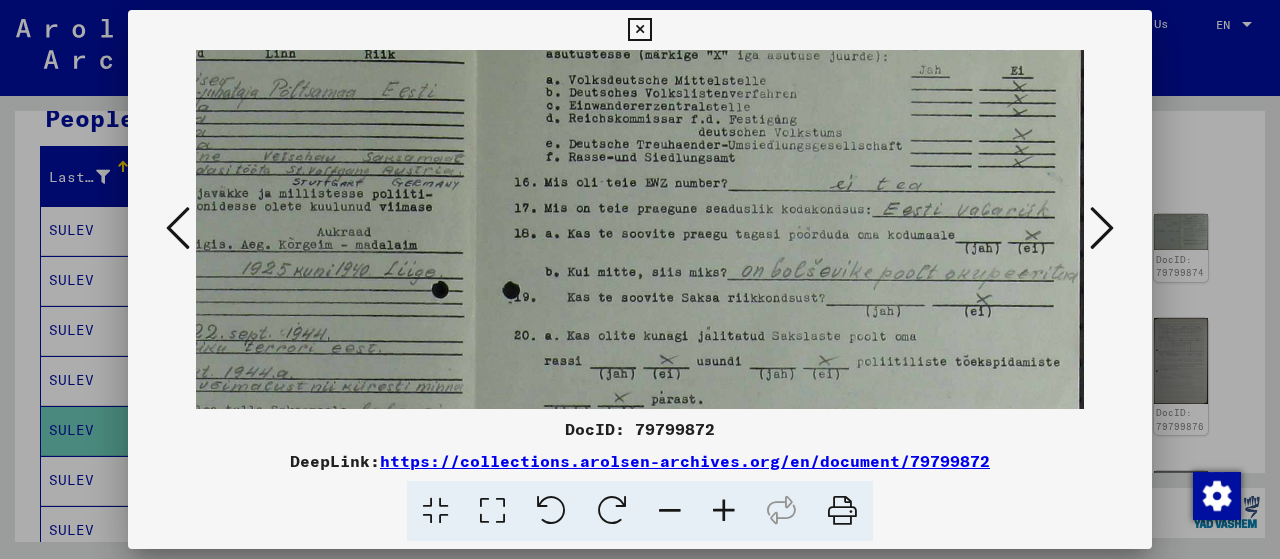 scroll, scrollTop: 54, scrollLeft: 334, axis: both 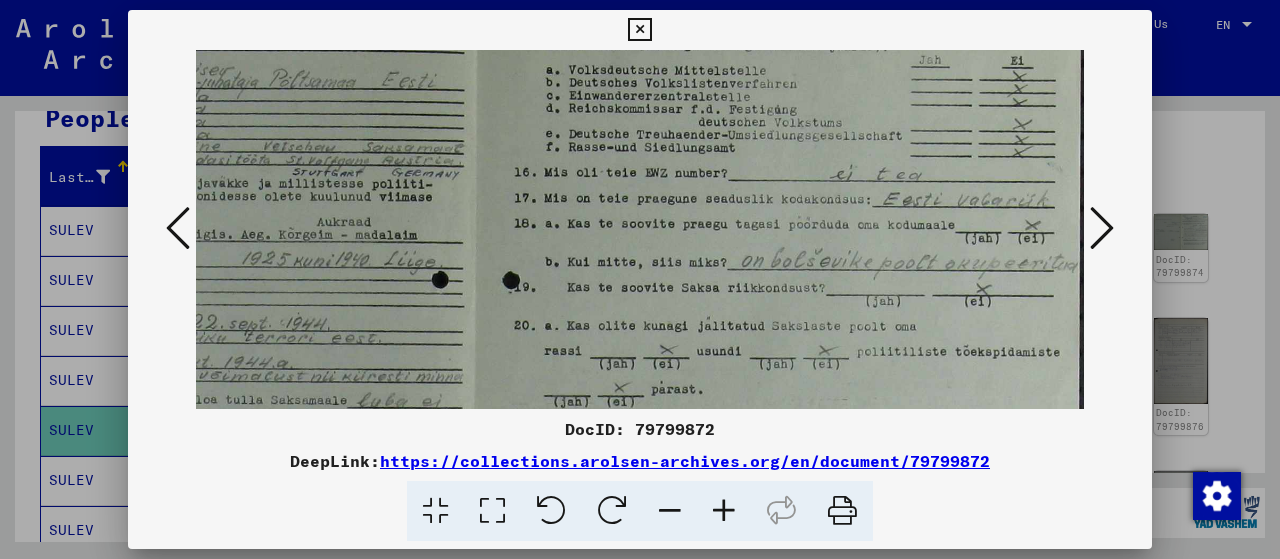 drag, startPoint x: 742, startPoint y: 227, endPoint x: 742, endPoint y: 173, distance: 54 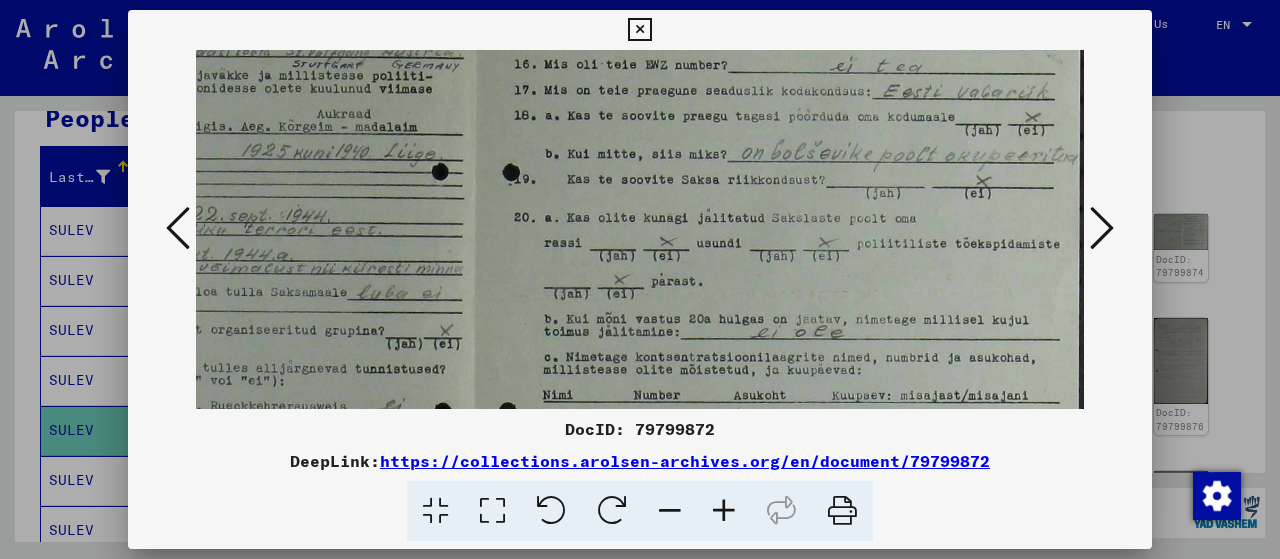 drag, startPoint x: 746, startPoint y: 319, endPoint x: 743, endPoint y: 213, distance: 106.04244 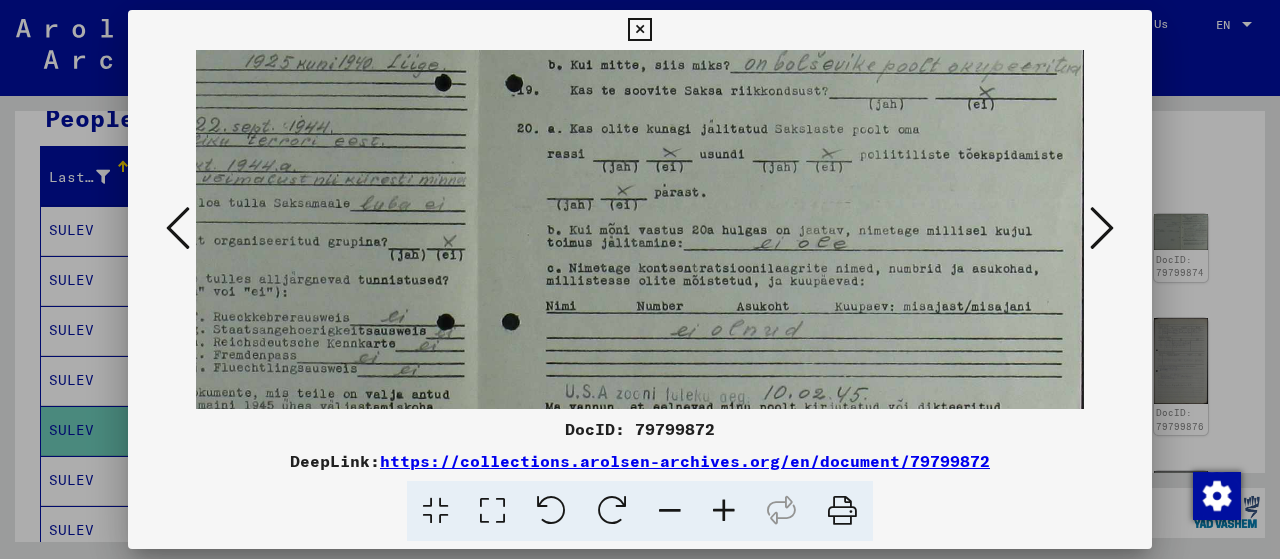 drag, startPoint x: 749, startPoint y: 317, endPoint x: 752, endPoint y: 231, distance: 86.05231 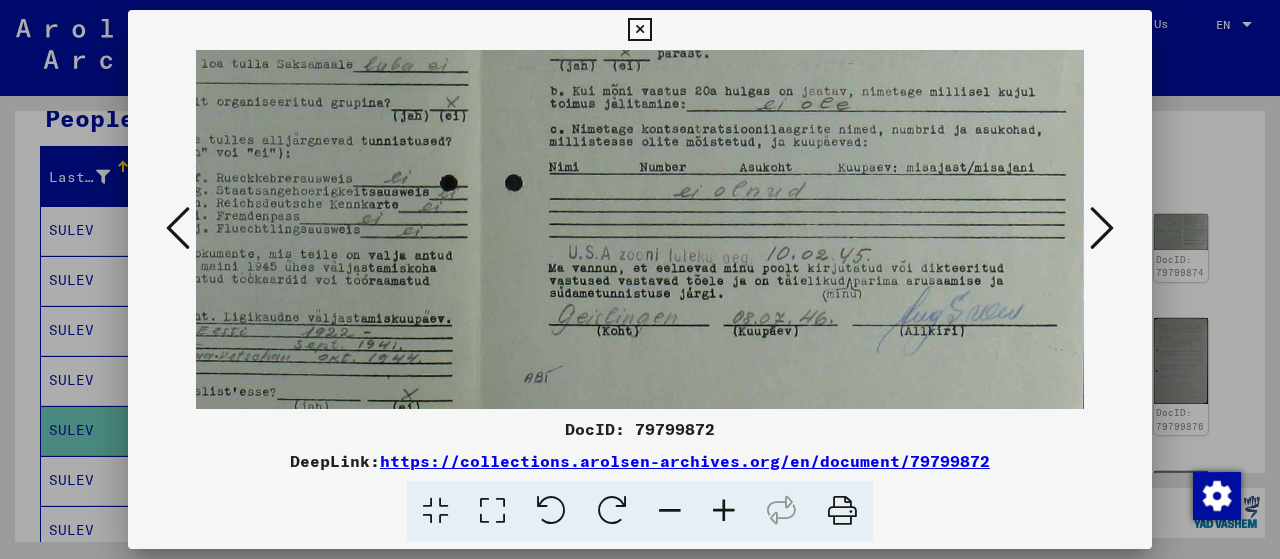 scroll, scrollTop: 410, scrollLeft: 331, axis: both 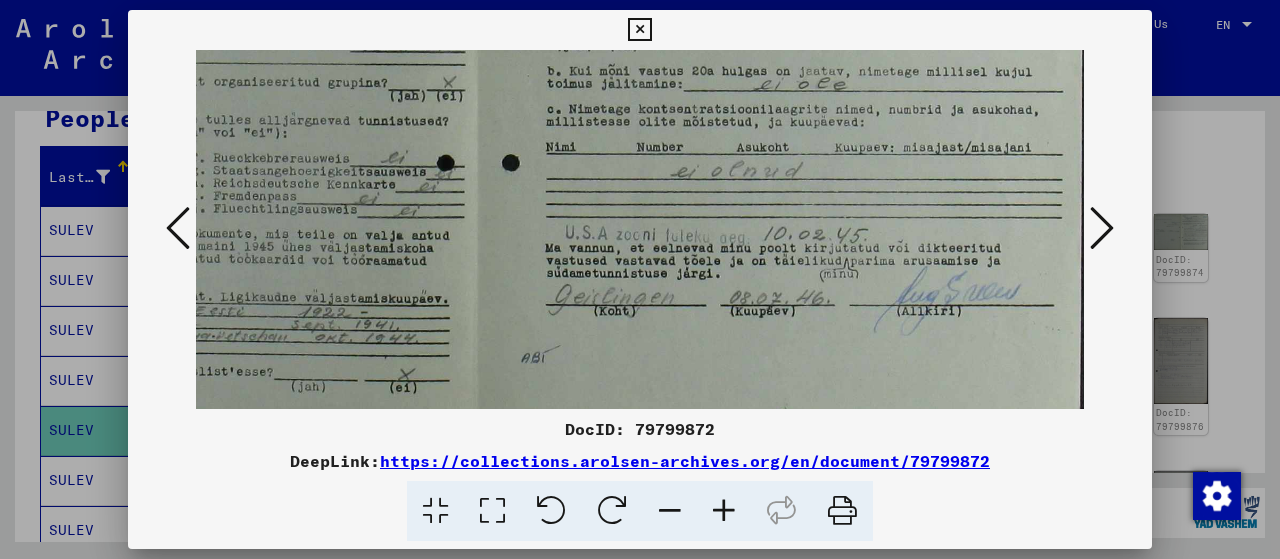 drag, startPoint x: 755, startPoint y: 330, endPoint x: 756, endPoint y: 171, distance: 159.00314 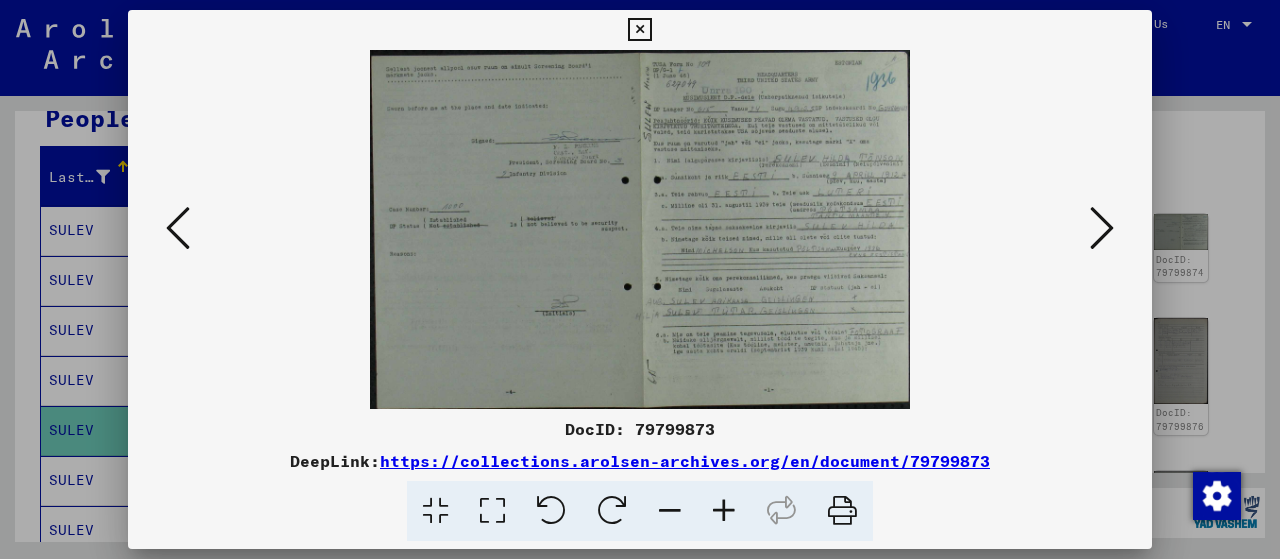 click at bounding box center (724, 511) 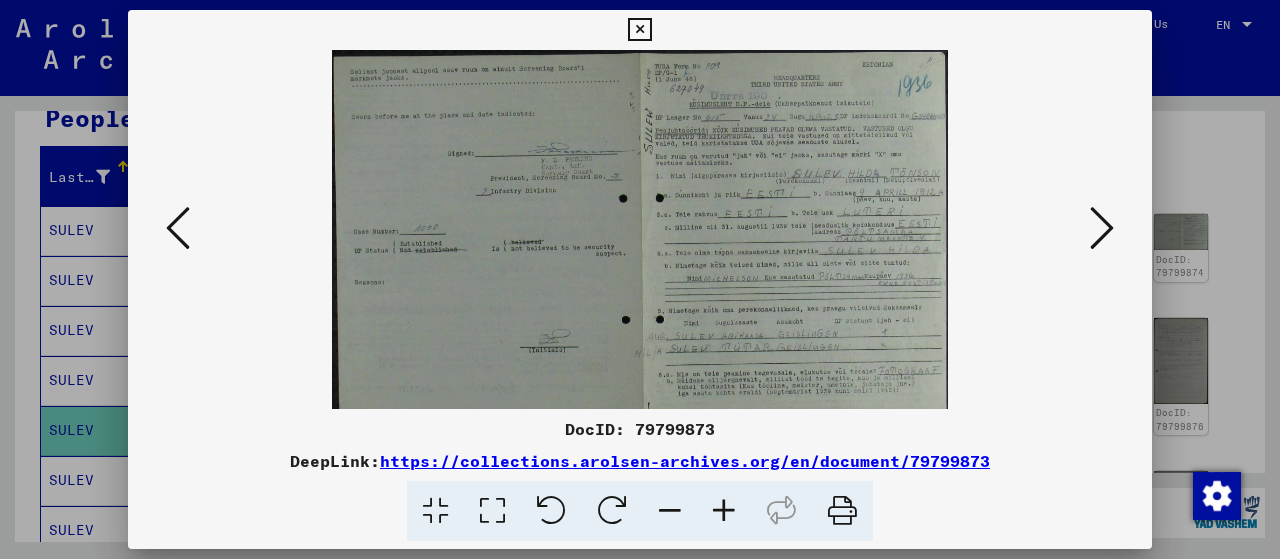 click at bounding box center (724, 511) 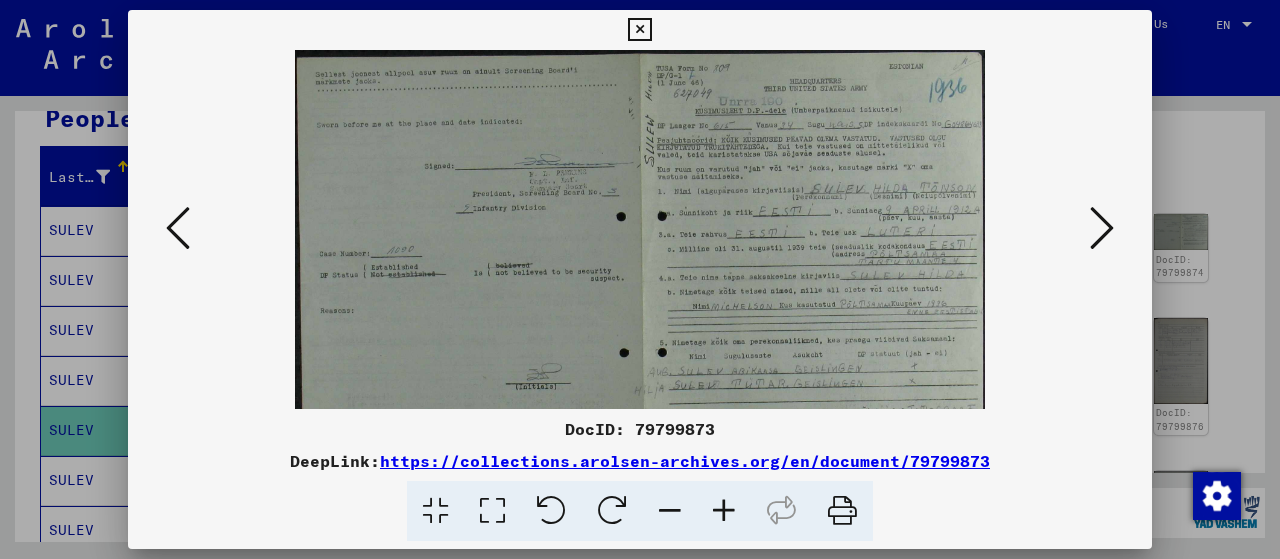 click at bounding box center (724, 511) 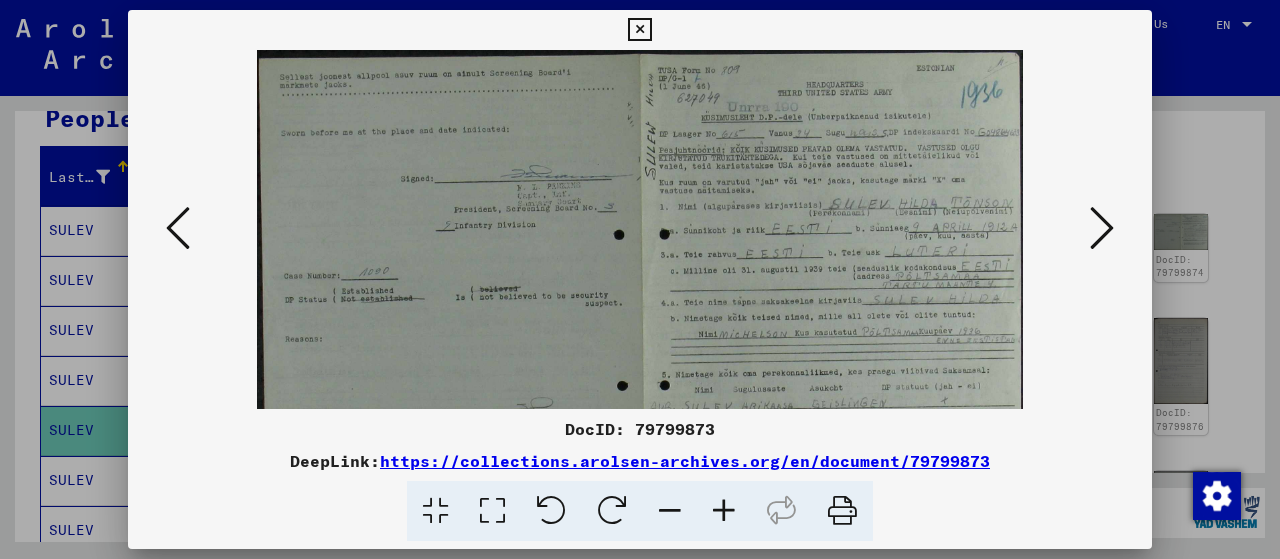 click at bounding box center [724, 511] 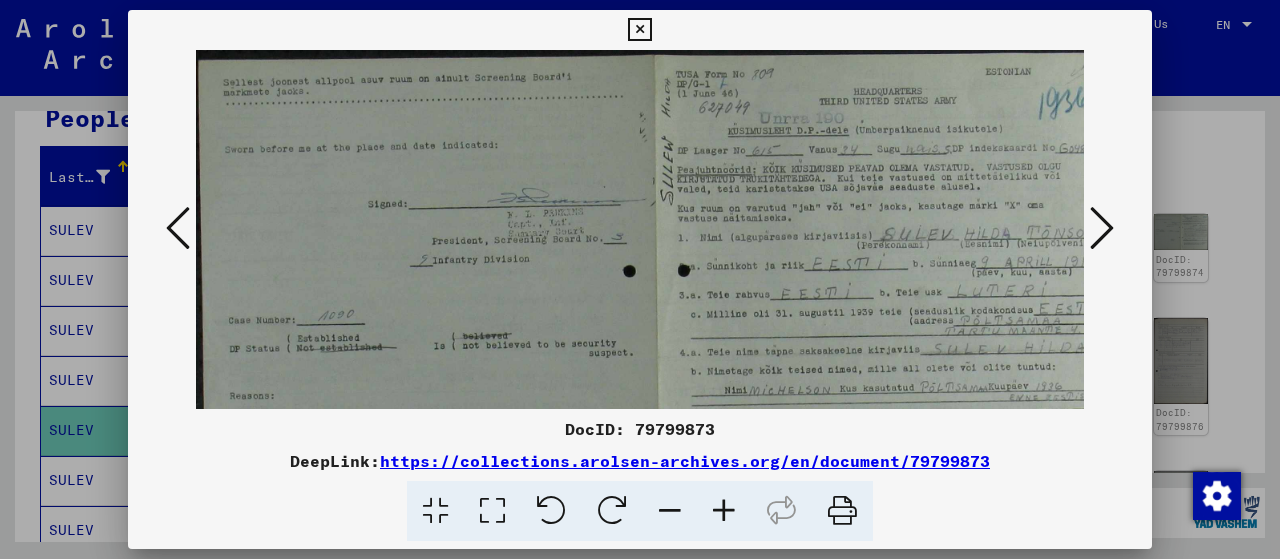 click at bounding box center [724, 511] 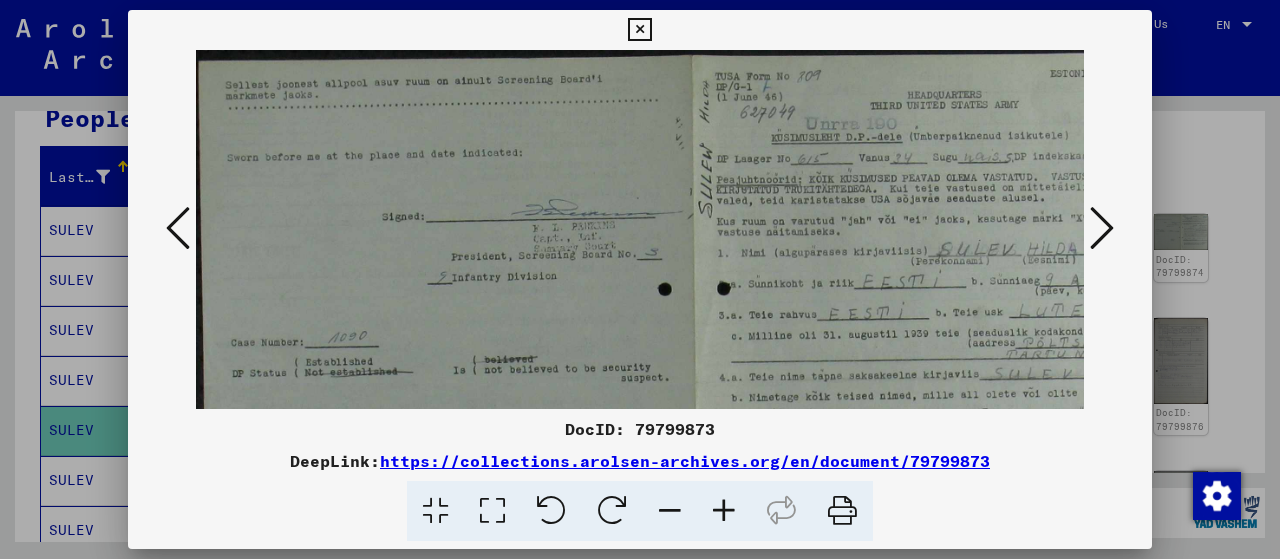 click at bounding box center [724, 511] 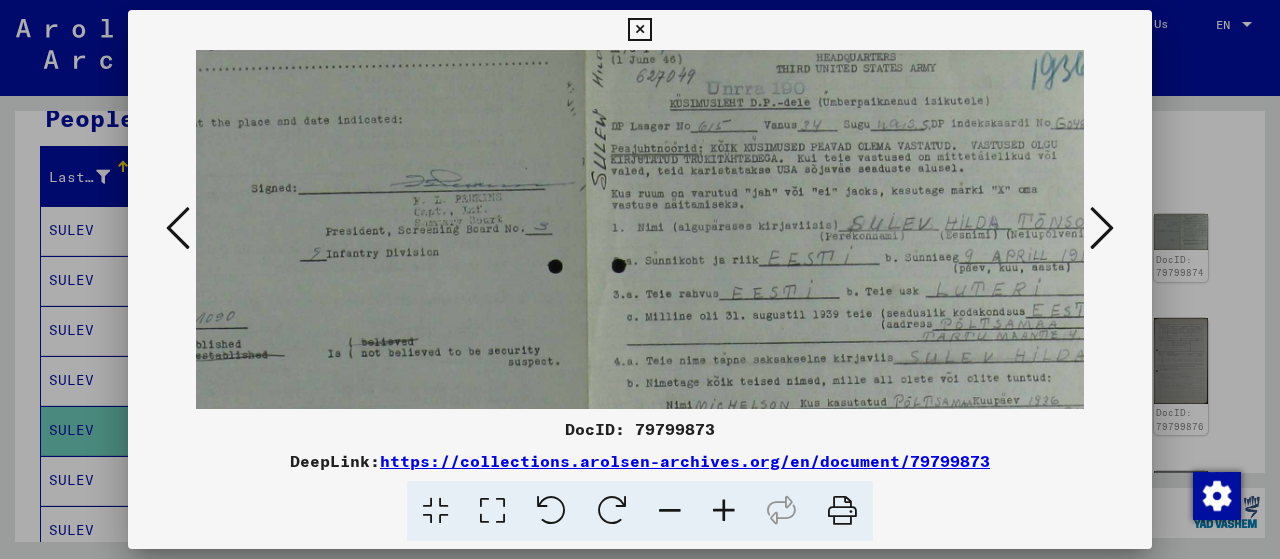 scroll, scrollTop: 81, scrollLeft: 179, axis: both 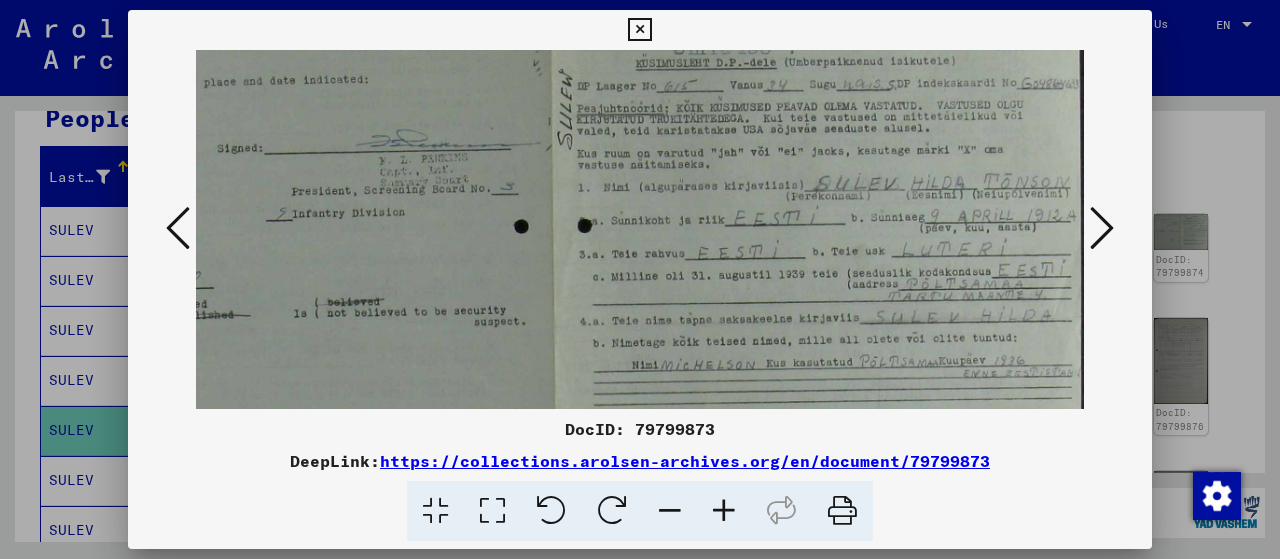 drag, startPoint x: 901, startPoint y: 325, endPoint x: 624, endPoint y: 244, distance: 288.60007 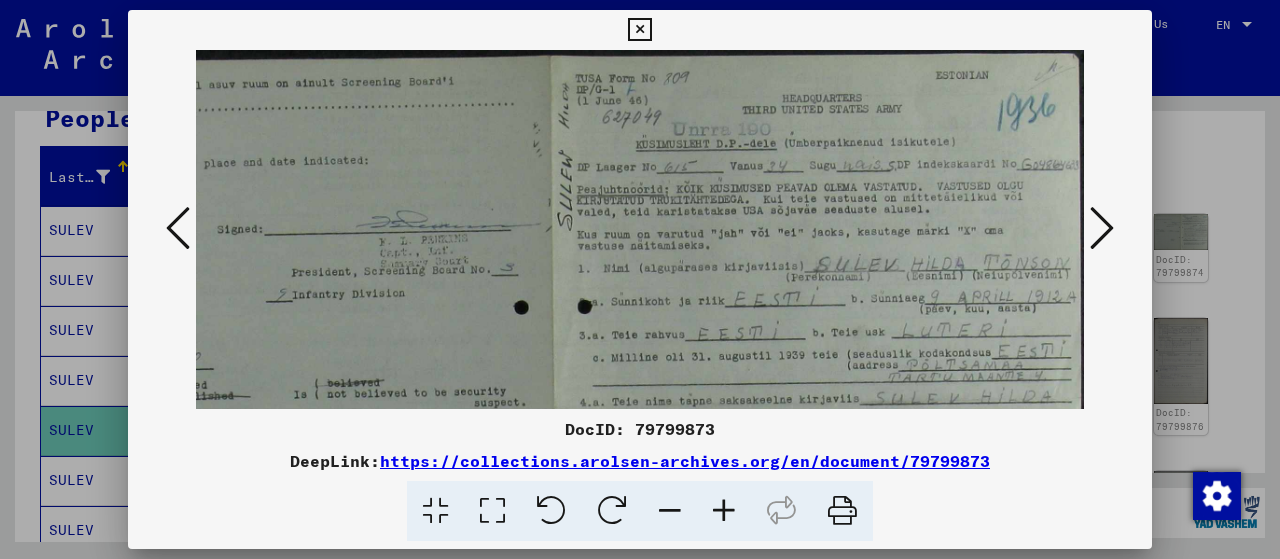 drag, startPoint x: 815, startPoint y: 281, endPoint x: 804, endPoint y: 294, distance: 17.029387 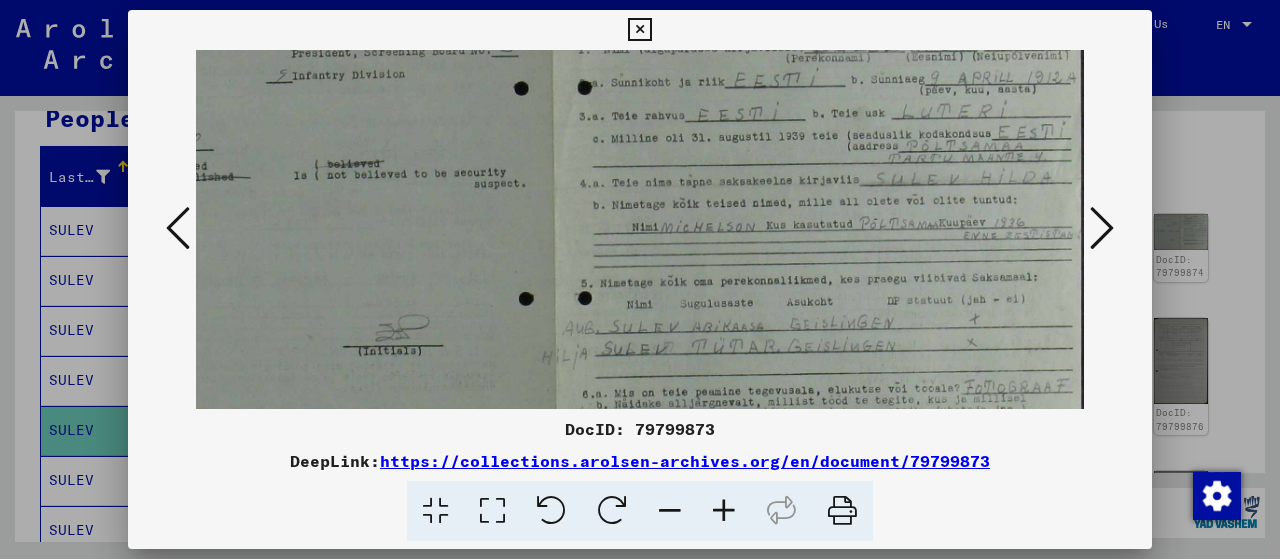 drag, startPoint x: 837, startPoint y: 363, endPoint x: 826, endPoint y: 145, distance: 218.27734 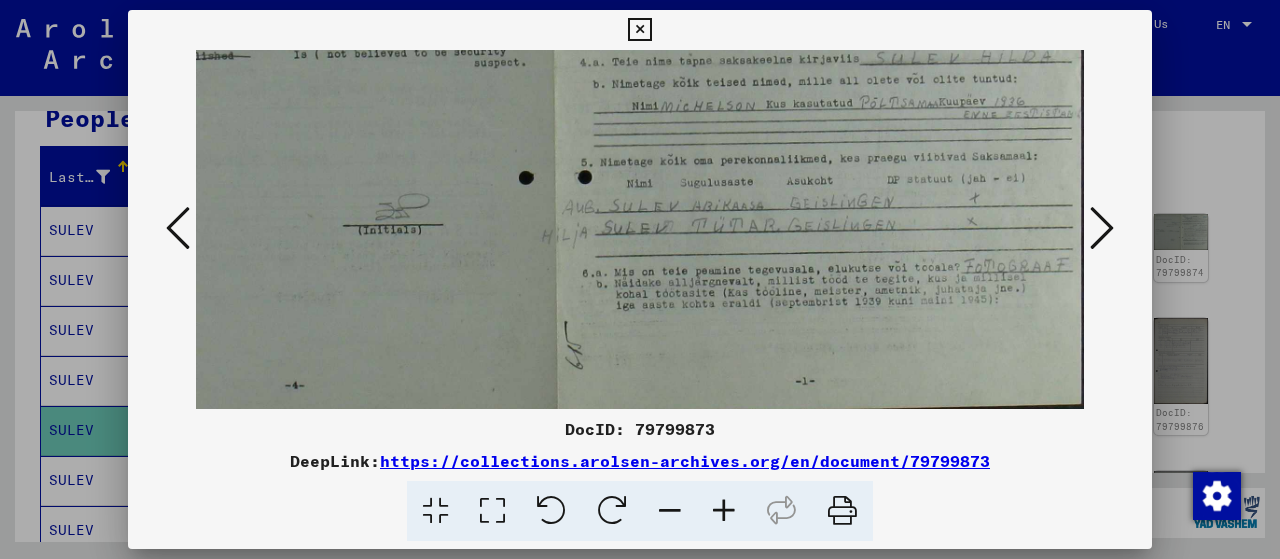 scroll, scrollTop: 350, scrollLeft: 179, axis: both 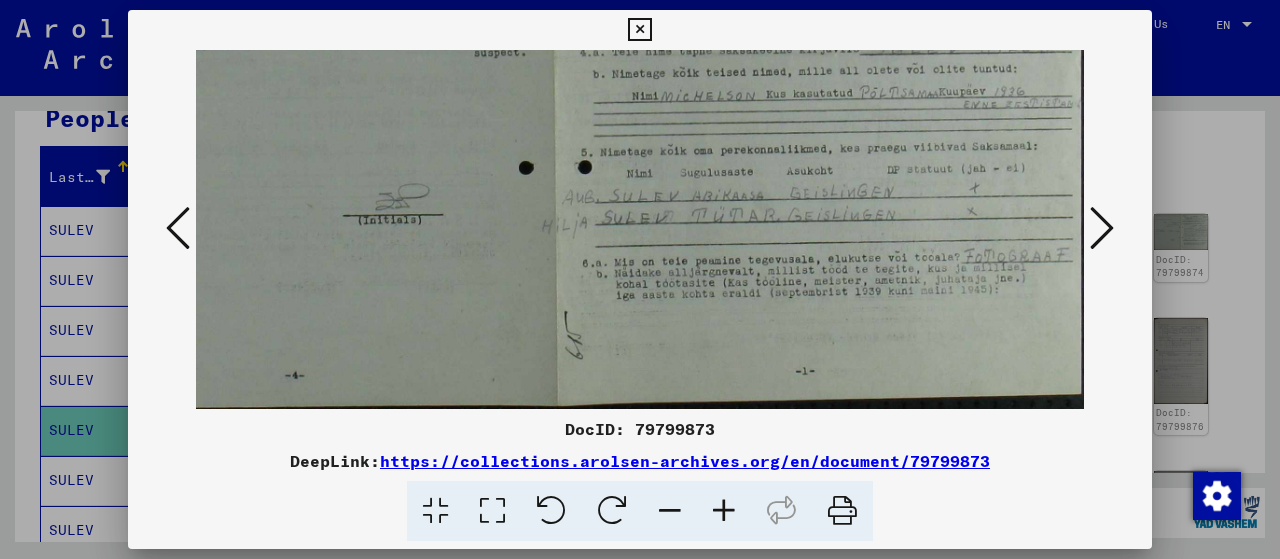 drag, startPoint x: 815, startPoint y: 316, endPoint x: 815, endPoint y: 185, distance: 131 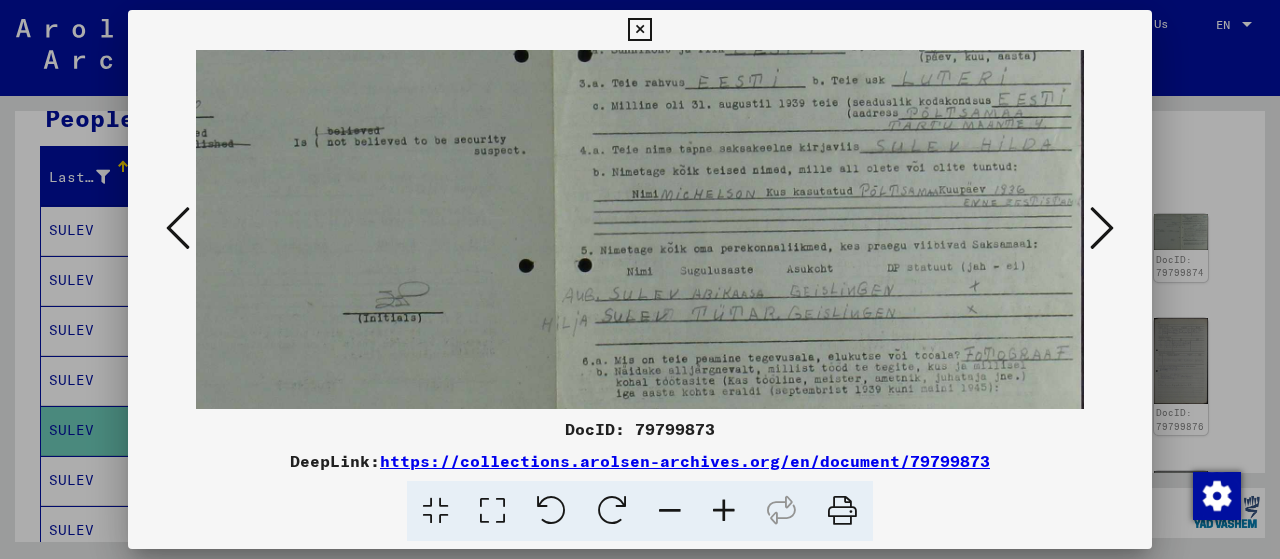 scroll, scrollTop: 172, scrollLeft: 179, axis: both 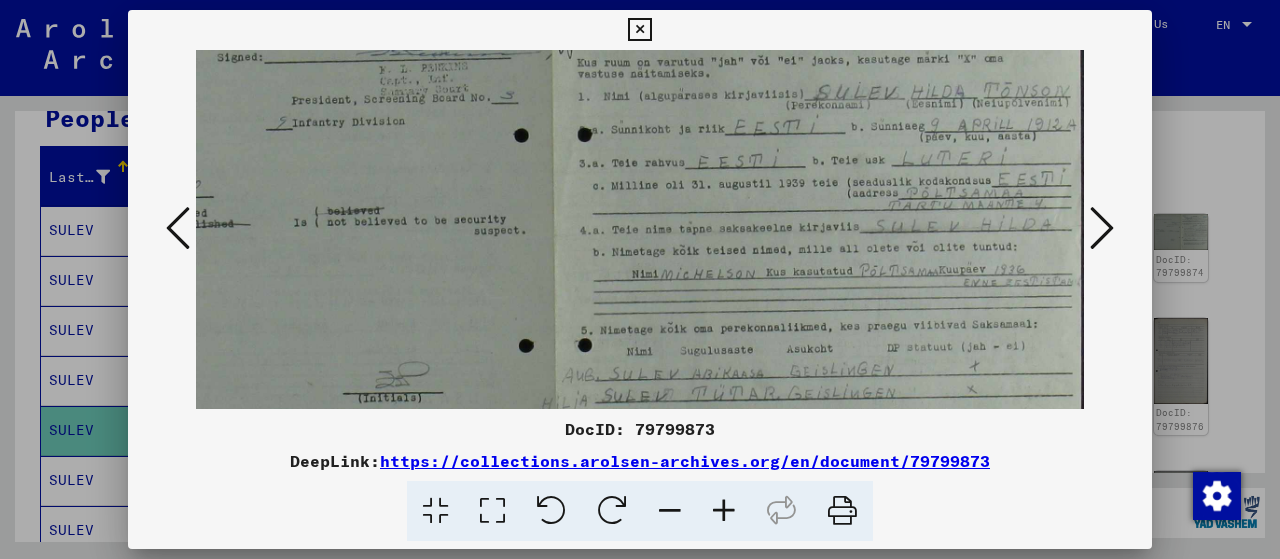 drag, startPoint x: 812, startPoint y: 132, endPoint x: 803, endPoint y: 311, distance: 179.22612 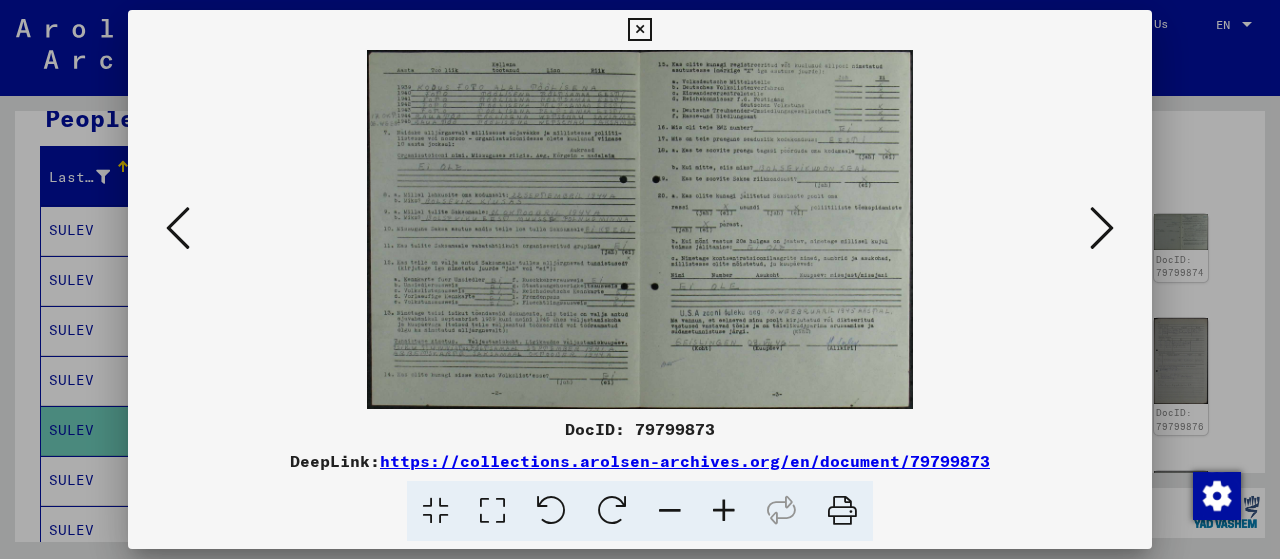 click at bounding box center (640, 229) 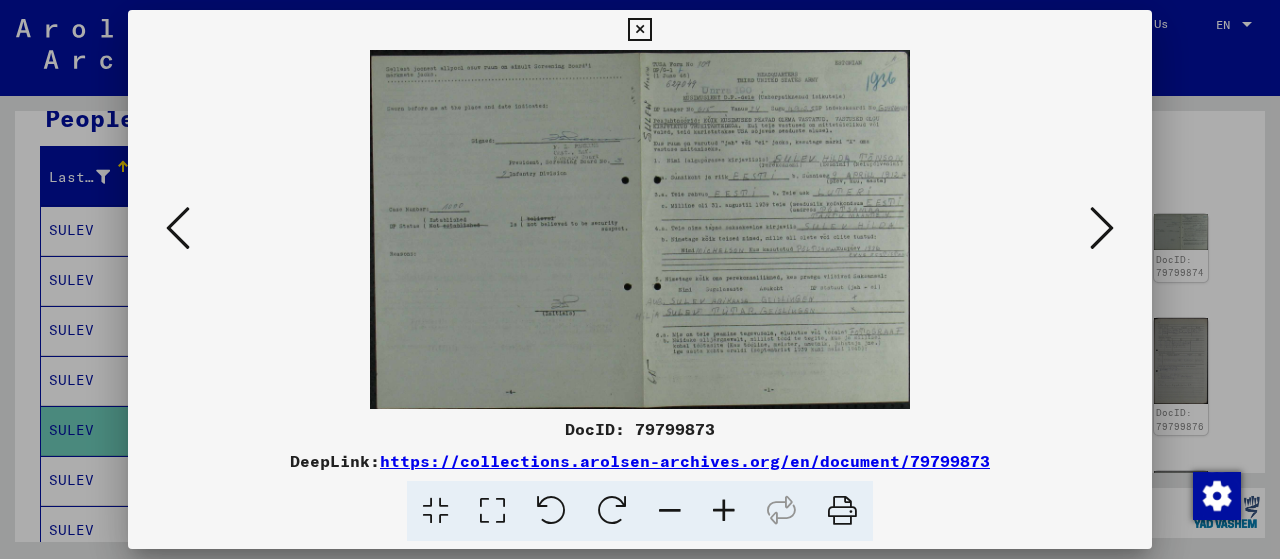click at bounding box center [724, 511] 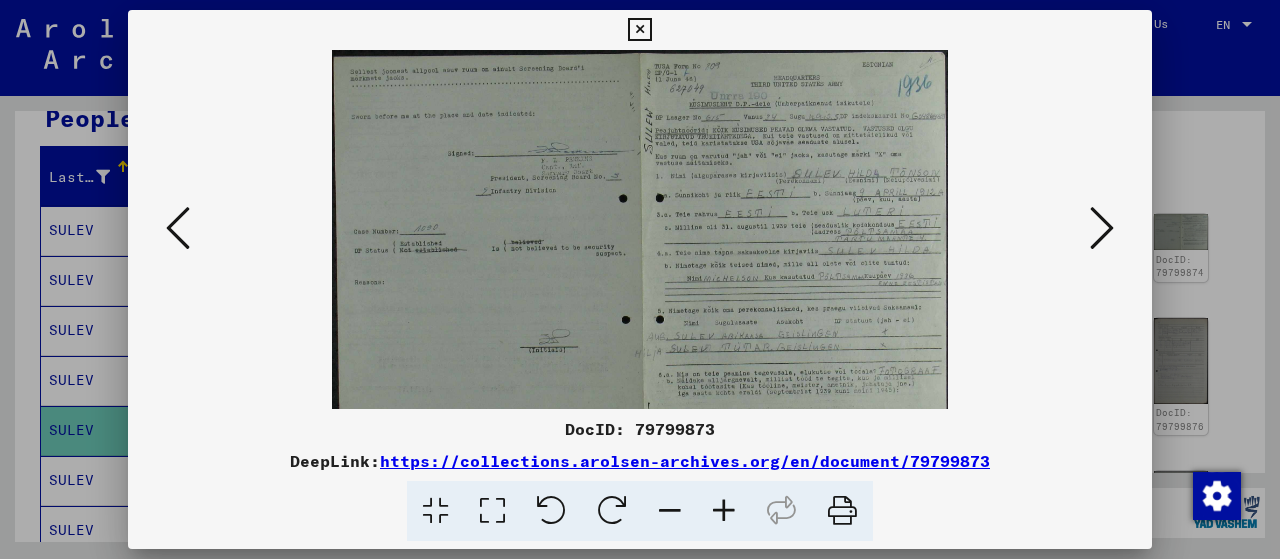 click at bounding box center (724, 511) 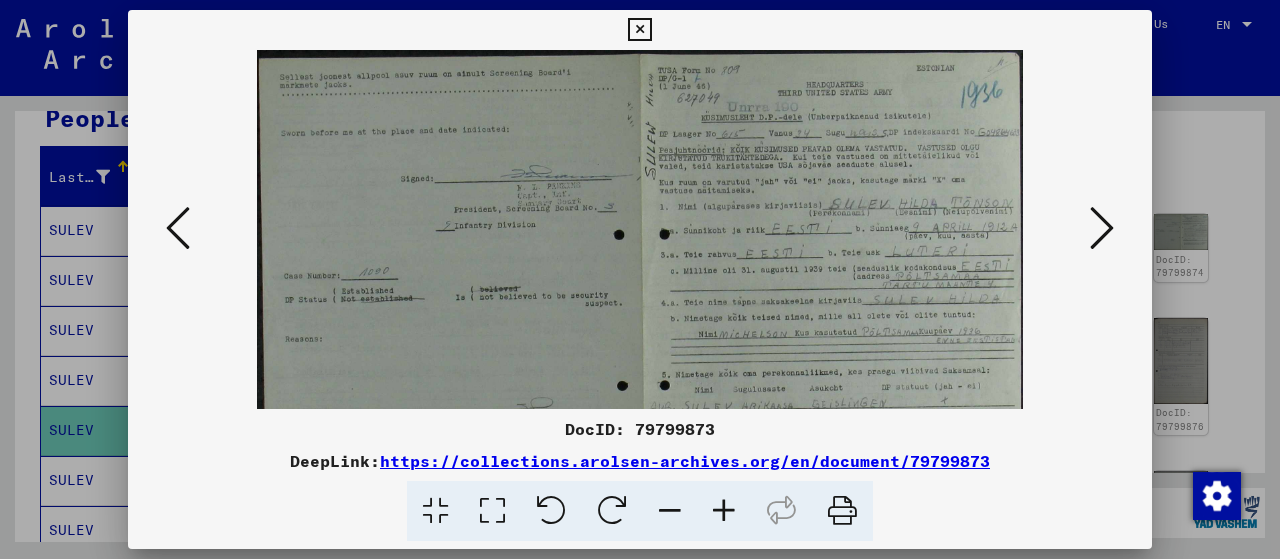 click at bounding box center (724, 511) 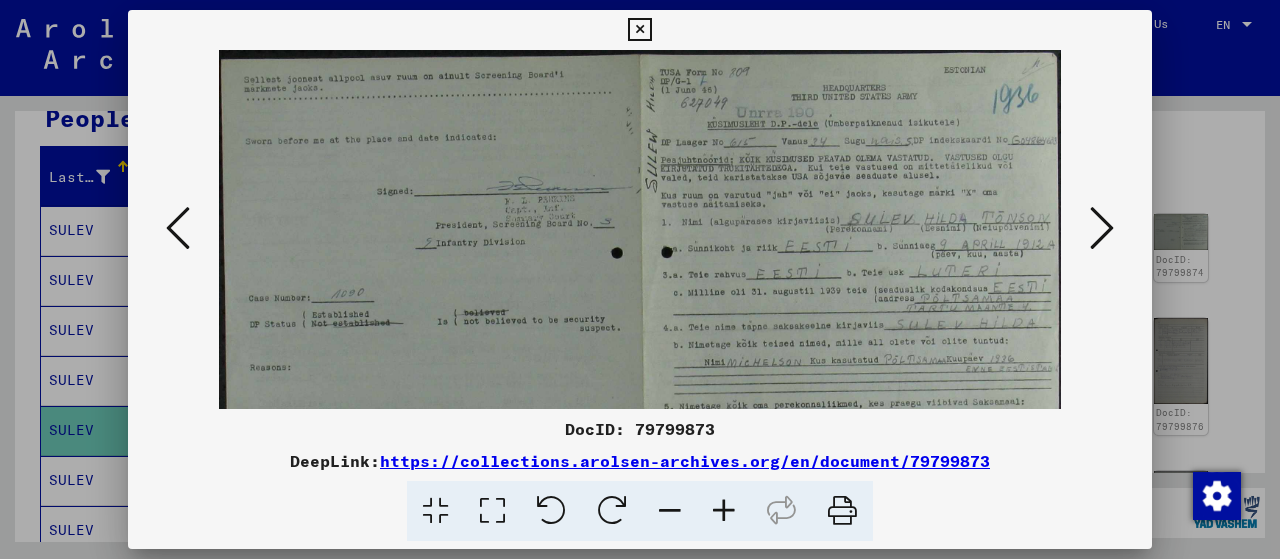 click at bounding box center [724, 511] 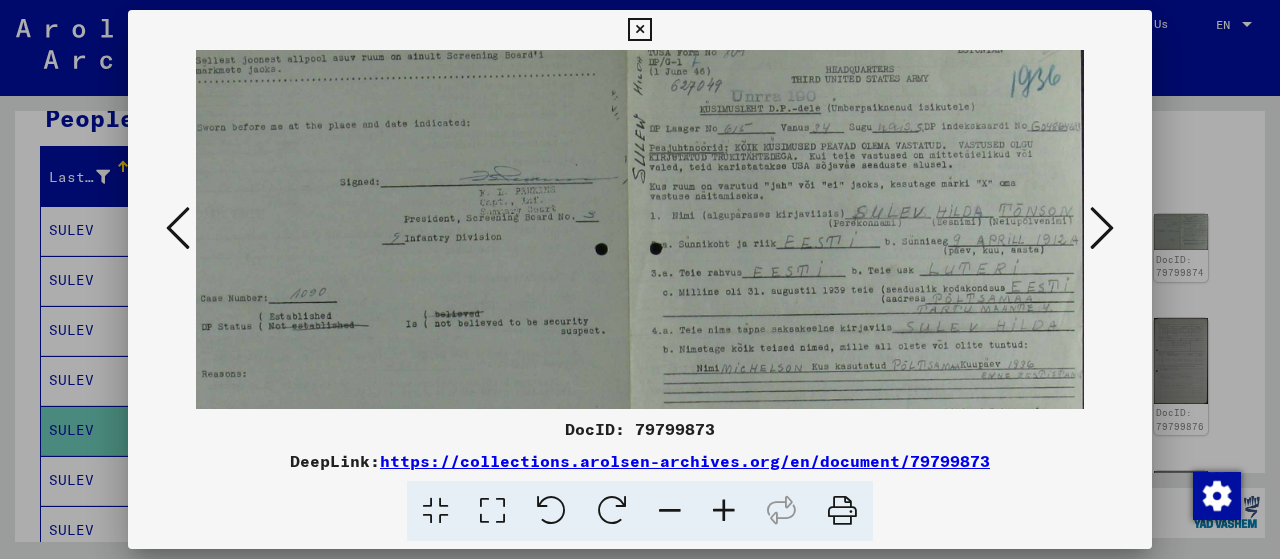 scroll, scrollTop: 36, scrollLeft: 28, axis: both 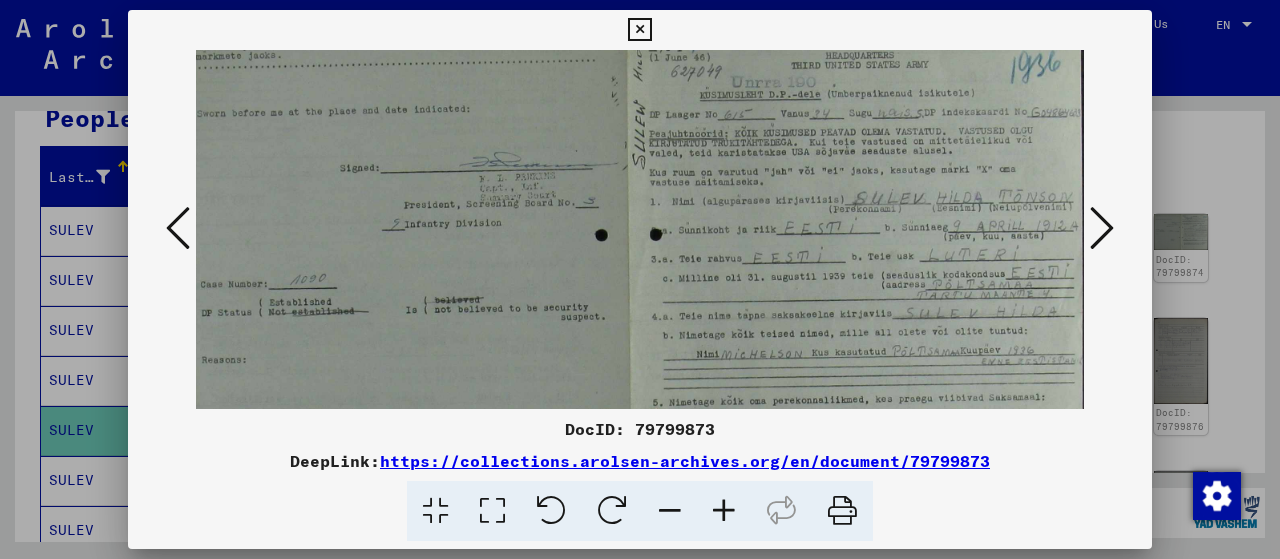 drag, startPoint x: 876, startPoint y: 359, endPoint x: 761, endPoint y: 323, distance: 120.50311 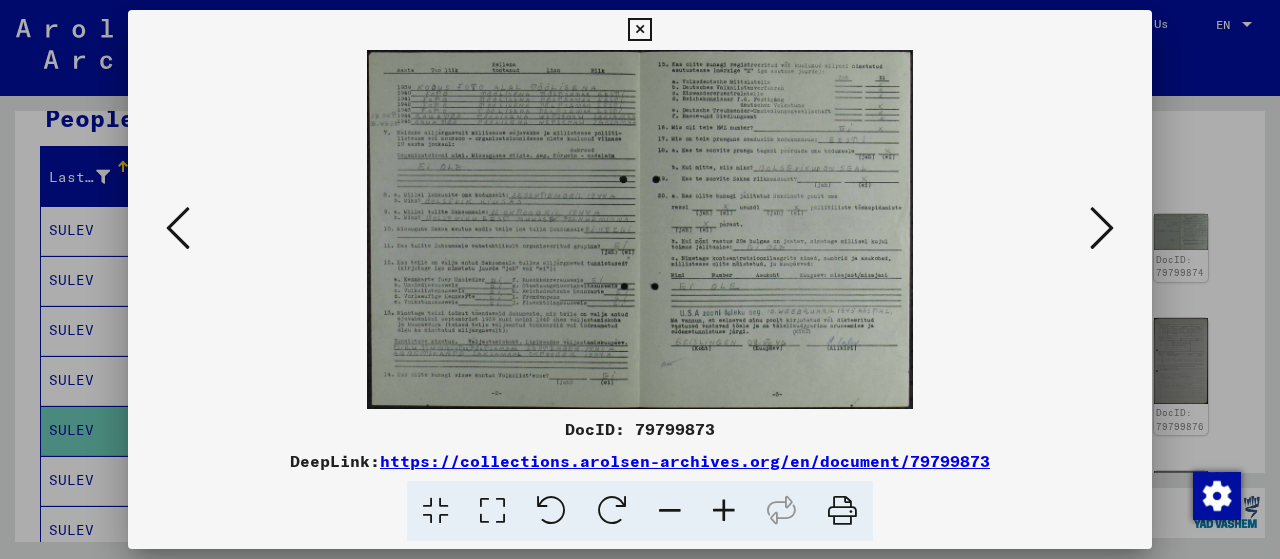 scroll, scrollTop: 0, scrollLeft: 0, axis: both 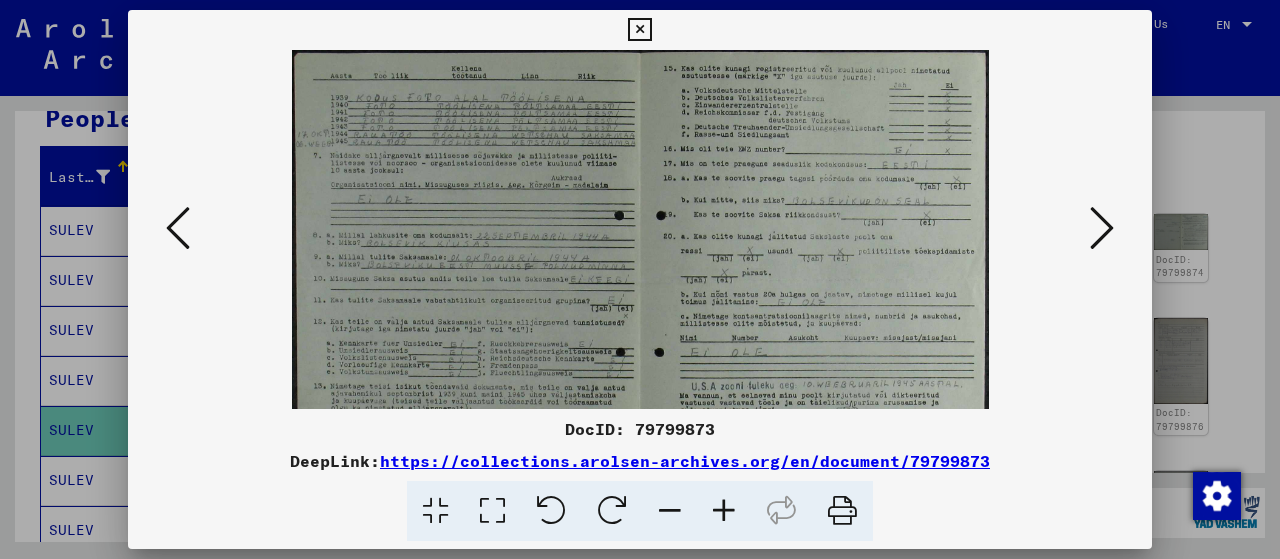 click at bounding box center (724, 511) 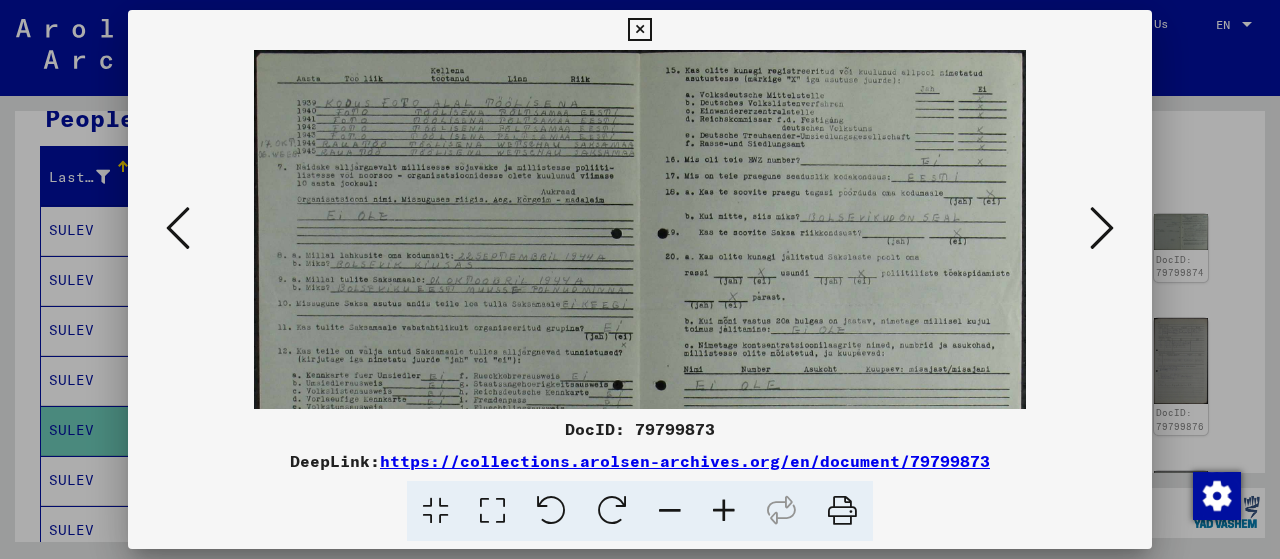 click at bounding box center [724, 511] 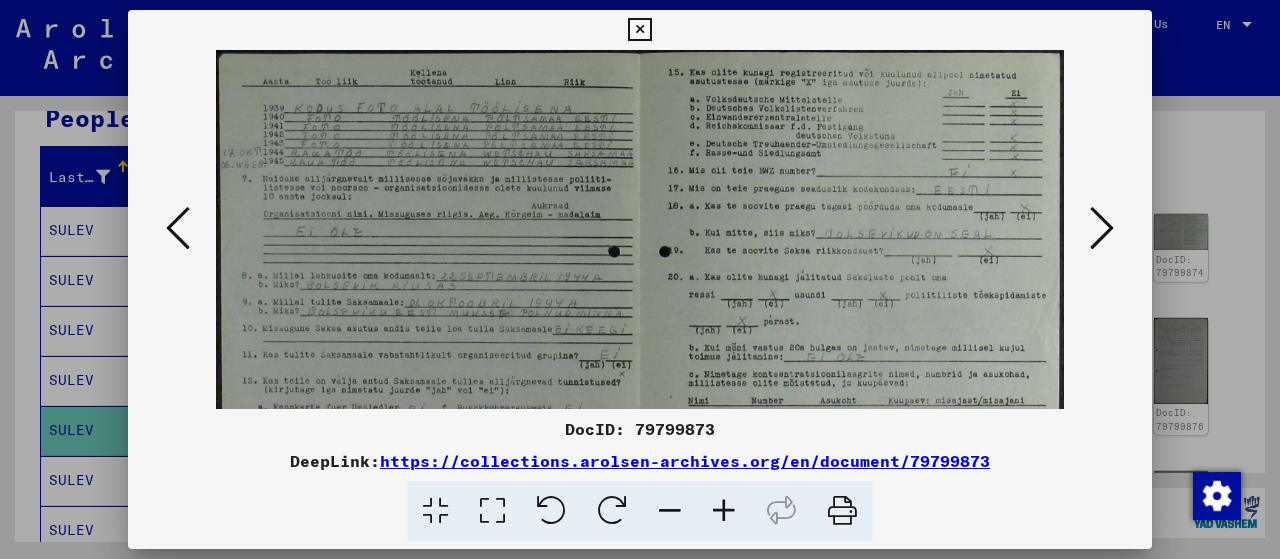 click at bounding box center (724, 511) 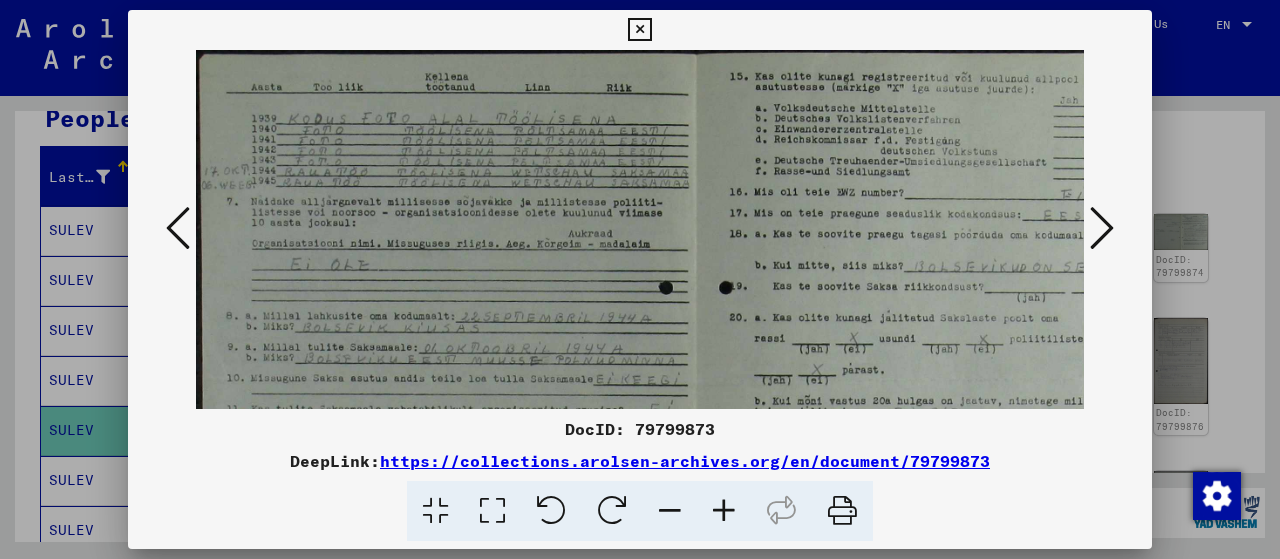 click at bounding box center (724, 511) 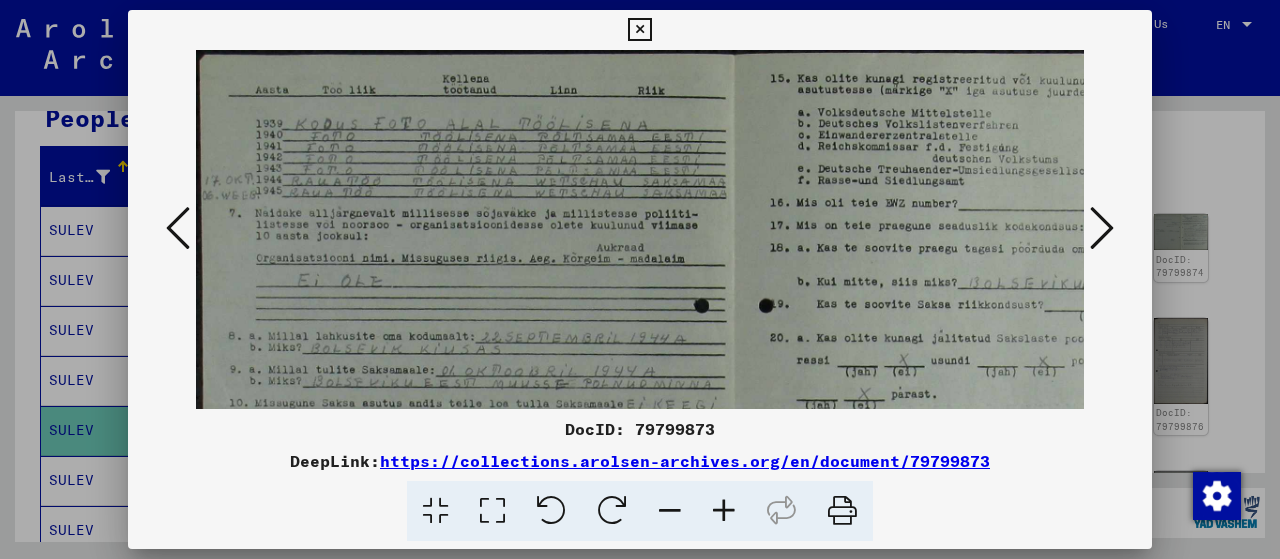 click at bounding box center [1102, 228] 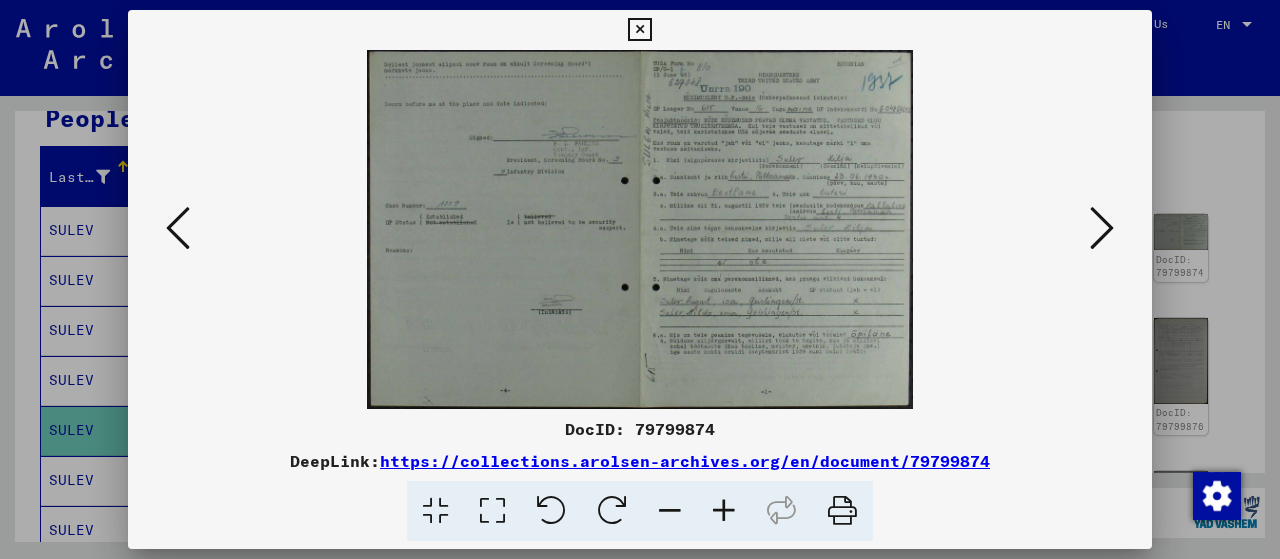 click at bounding box center (640, 279) 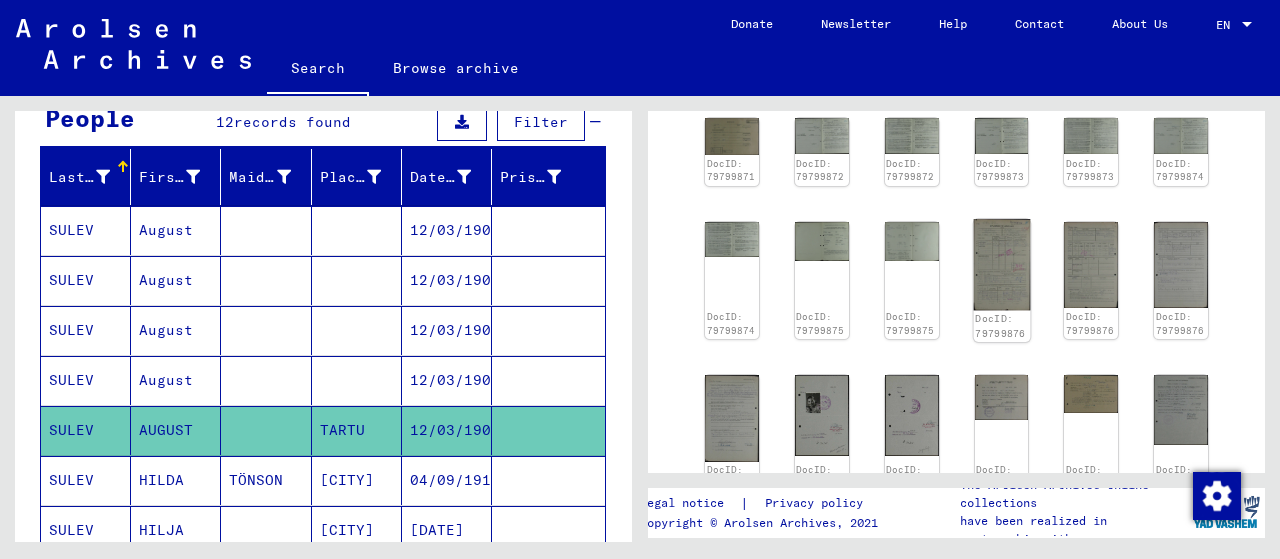 click 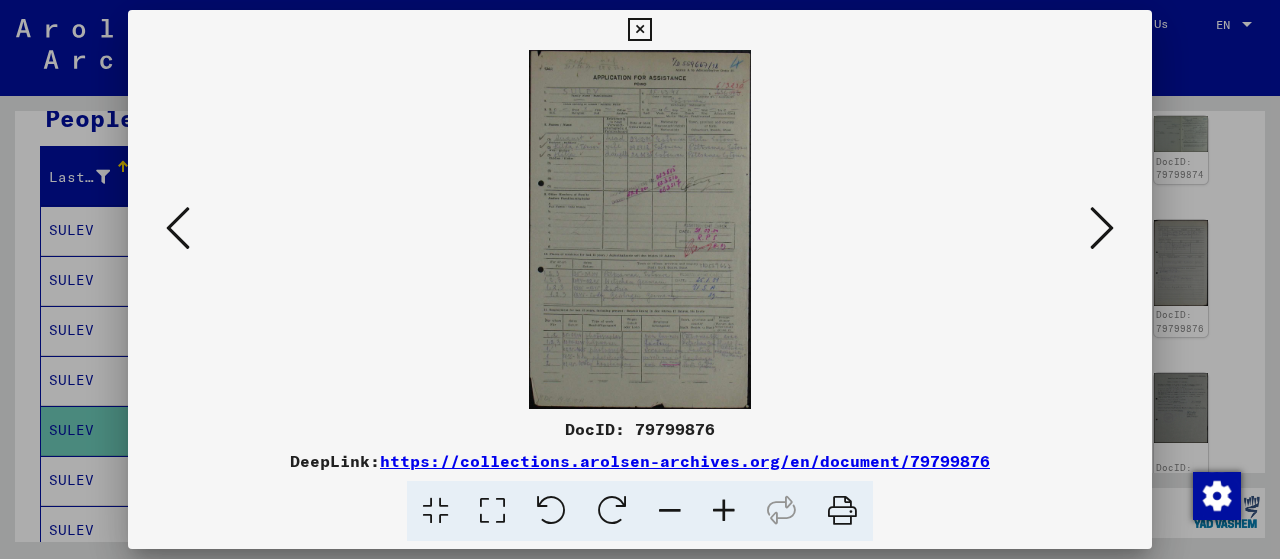 scroll, scrollTop: 398, scrollLeft: 0, axis: vertical 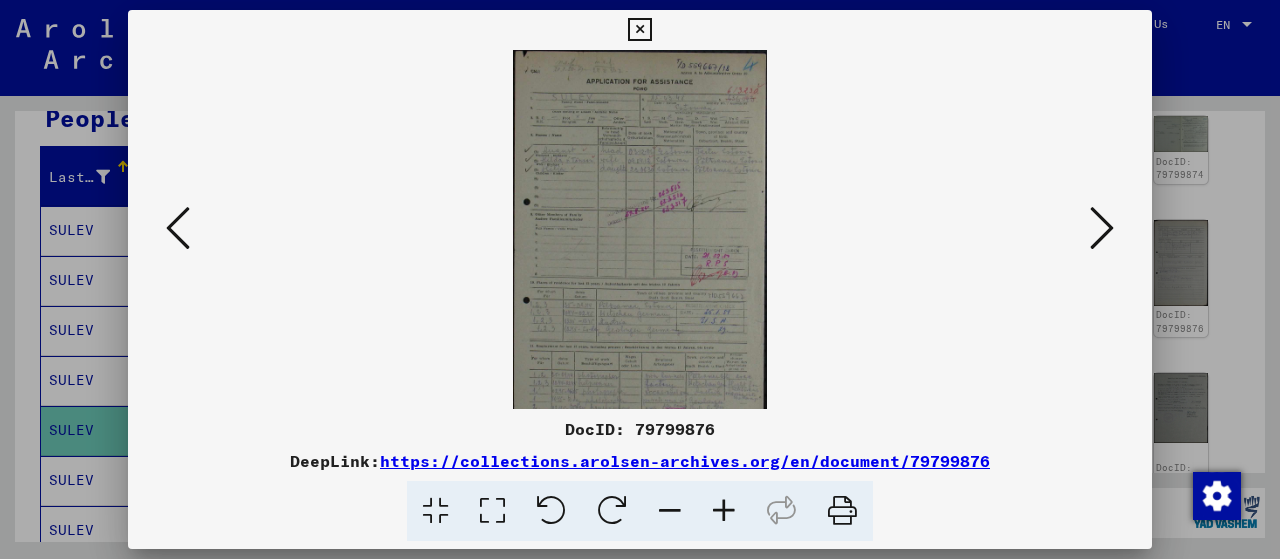 click at bounding box center (724, 511) 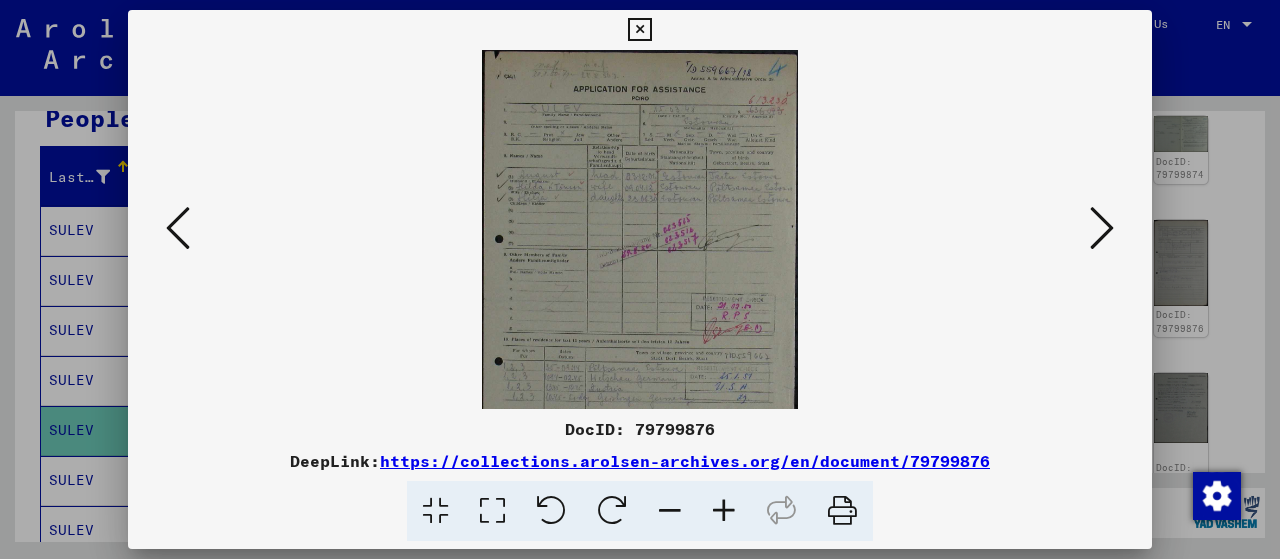 click at bounding box center (724, 511) 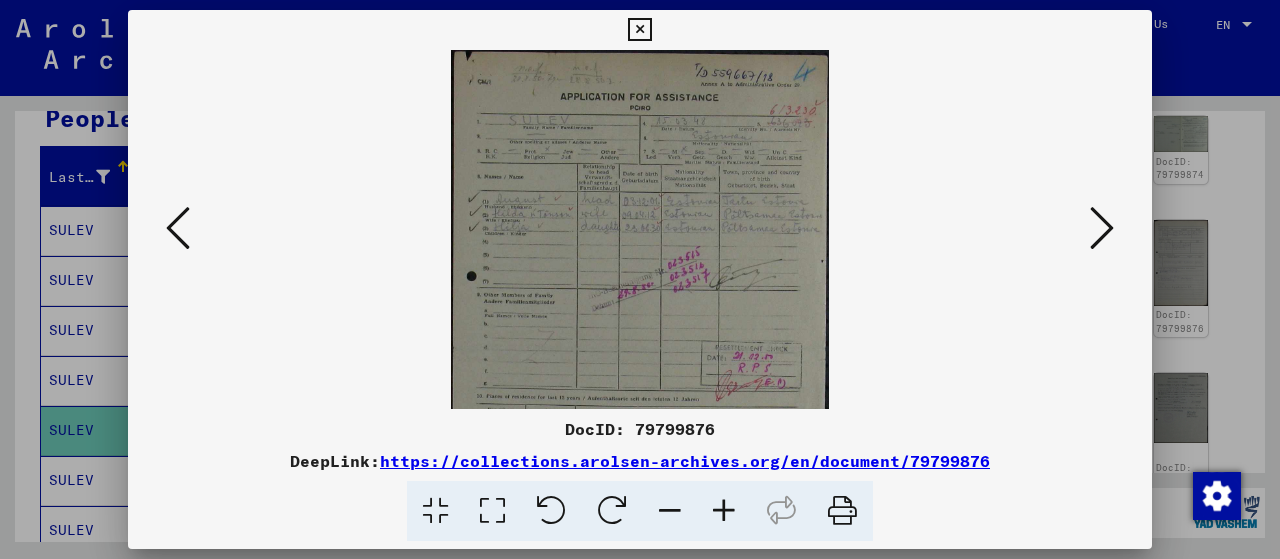 click at bounding box center [724, 511] 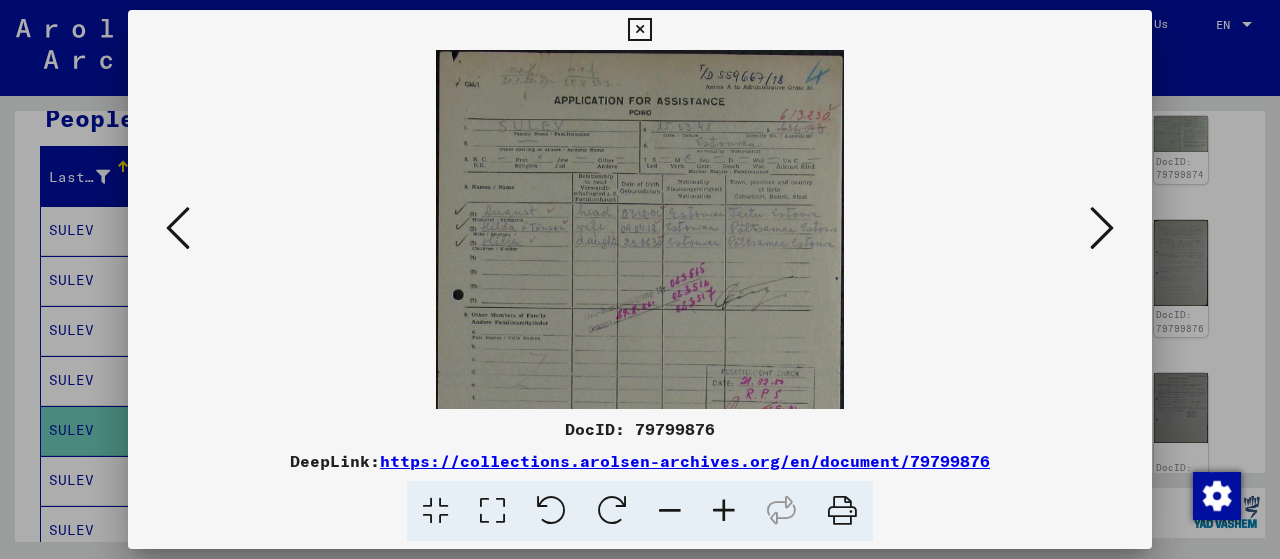 click at bounding box center [724, 511] 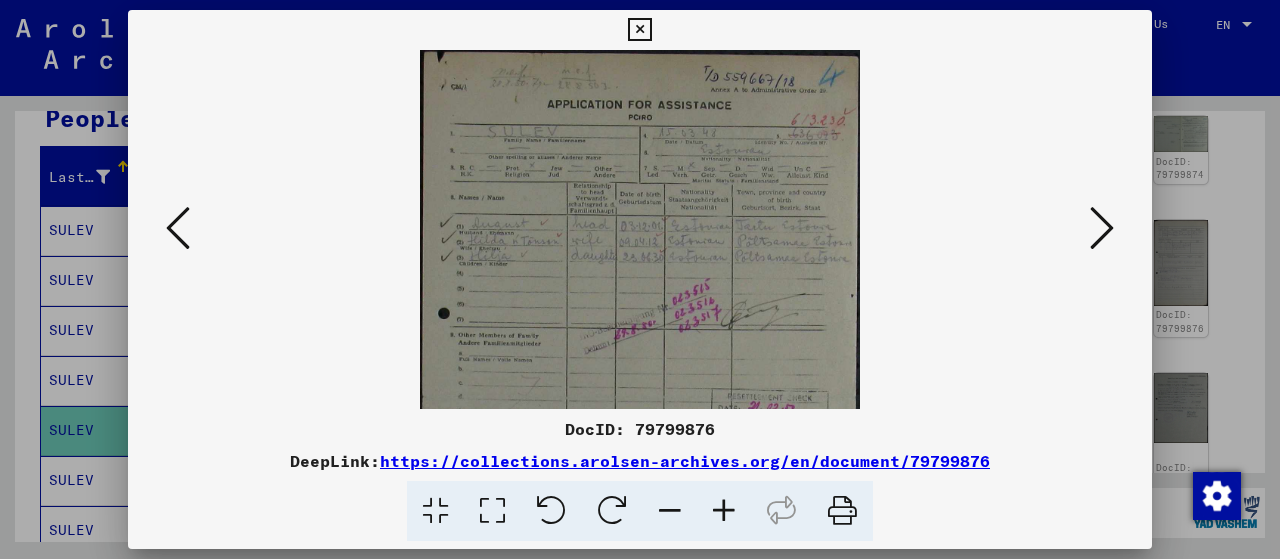 click at bounding box center (724, 511) 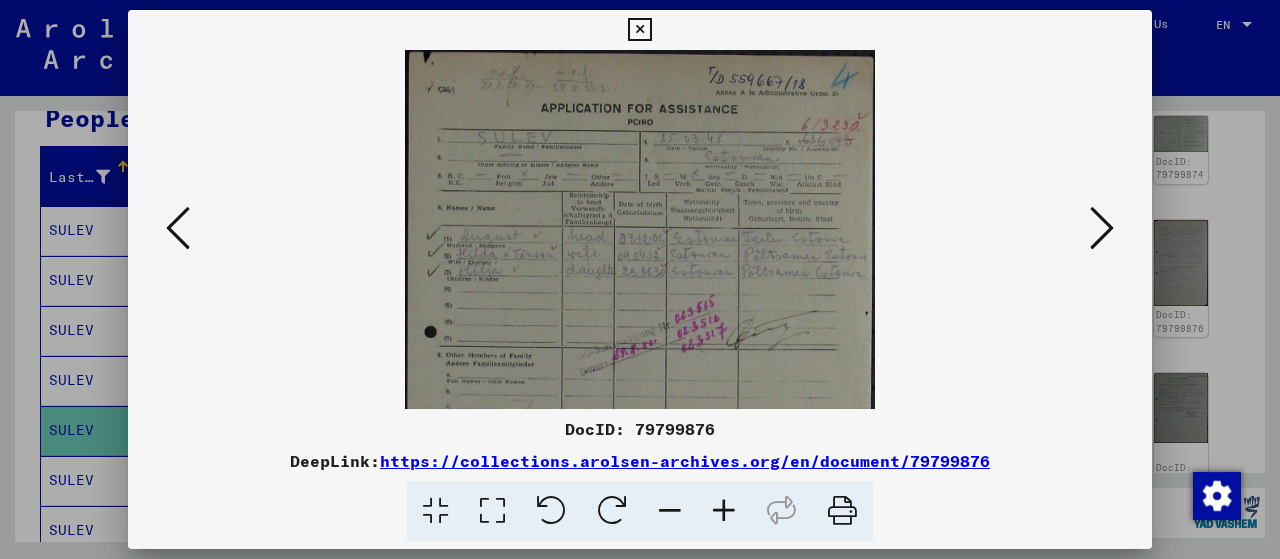 click at bounding box center [724, 511] 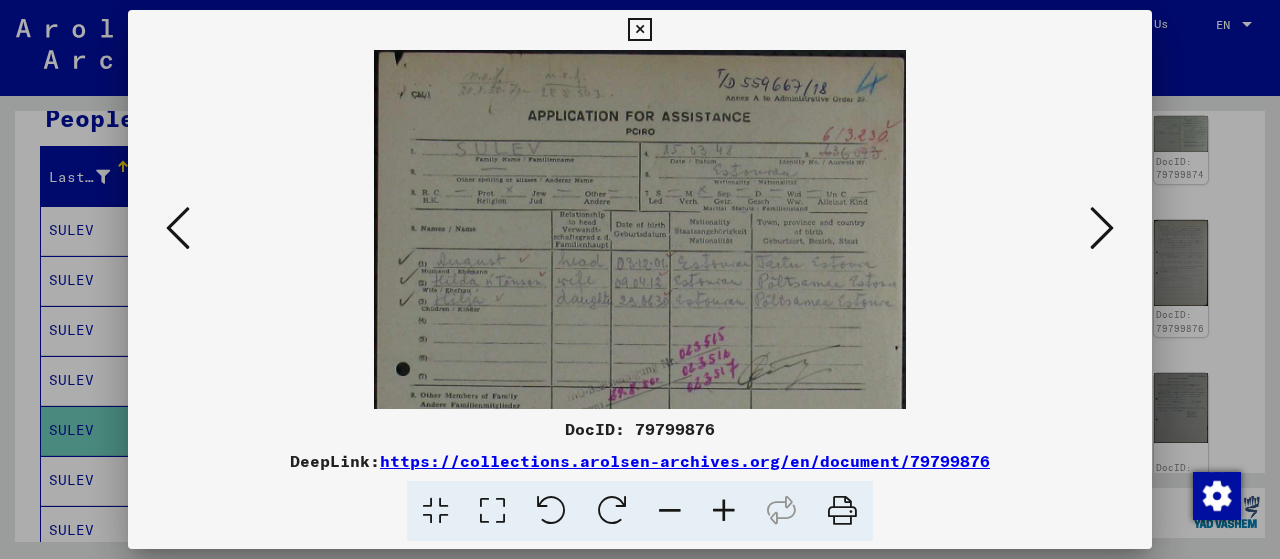 click at bounding box center [724, 511] 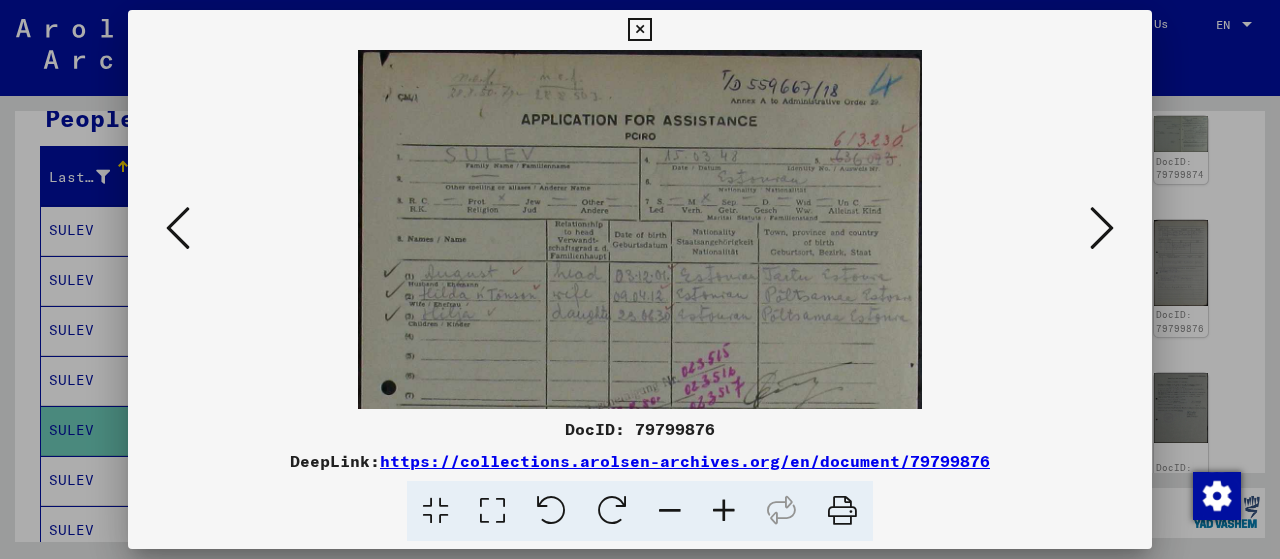 click at bounding box center [724, 511] 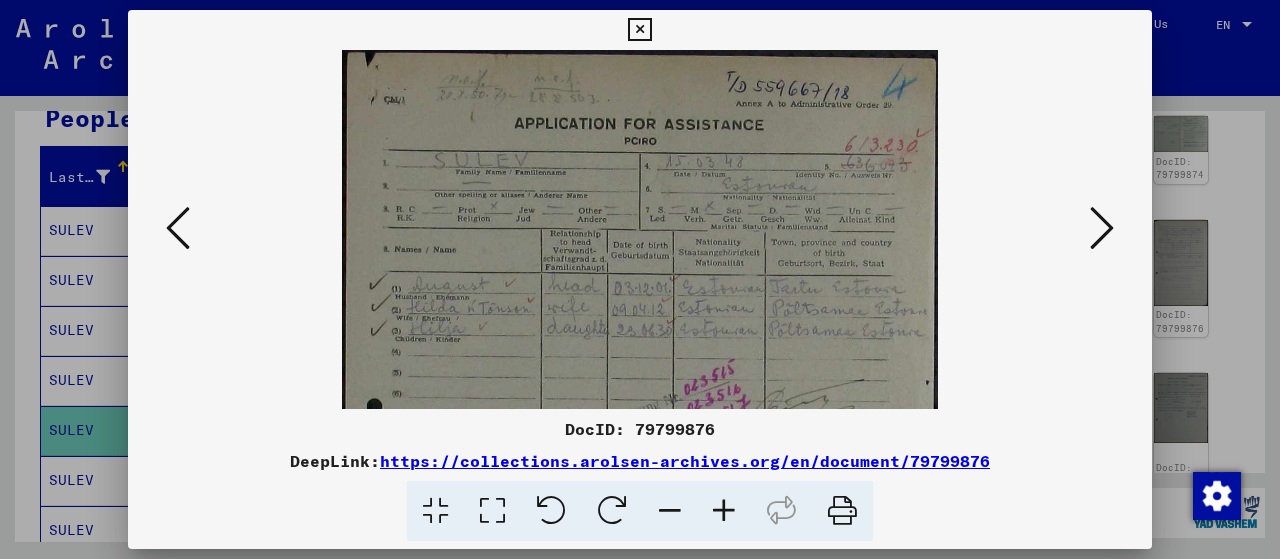 click at bounding box center (724, 511) 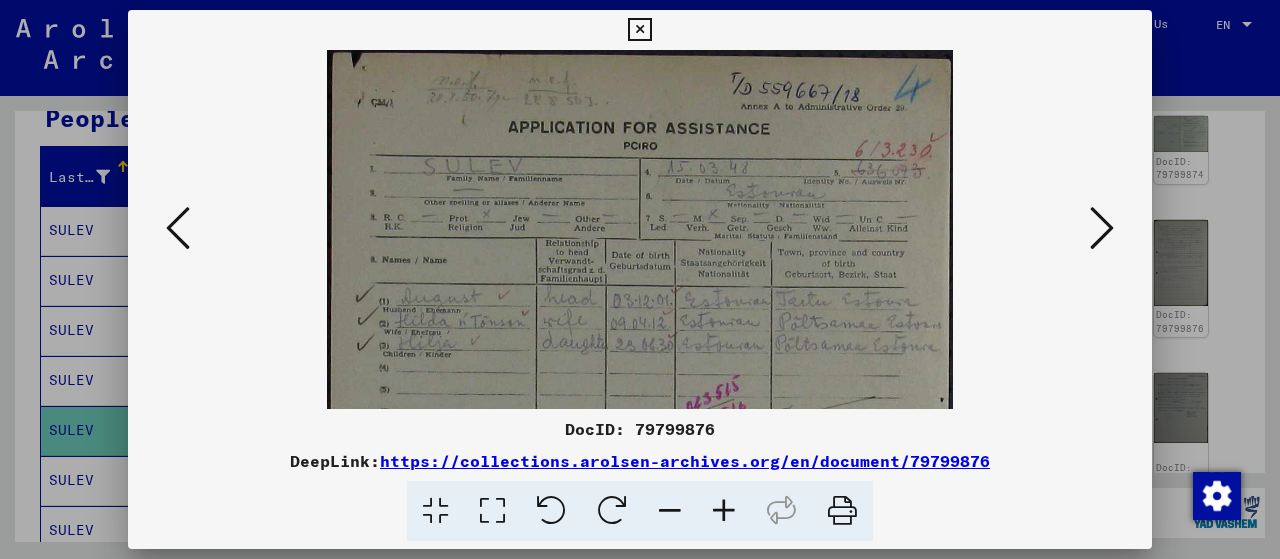 click at bounding box center (724, 511) 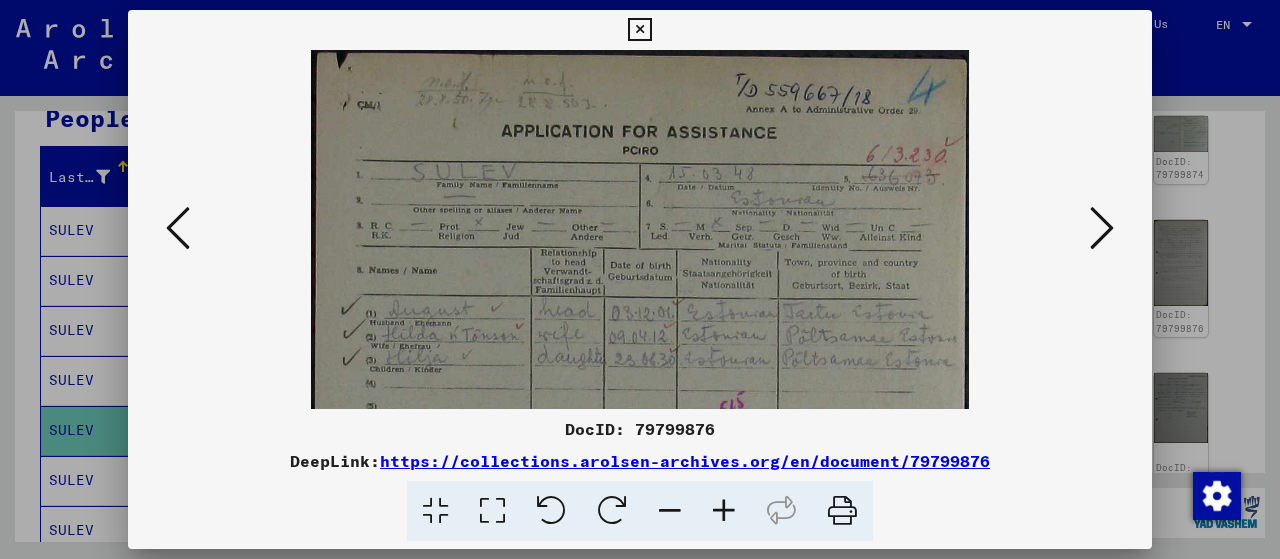 click at bounding box center (724, 511) 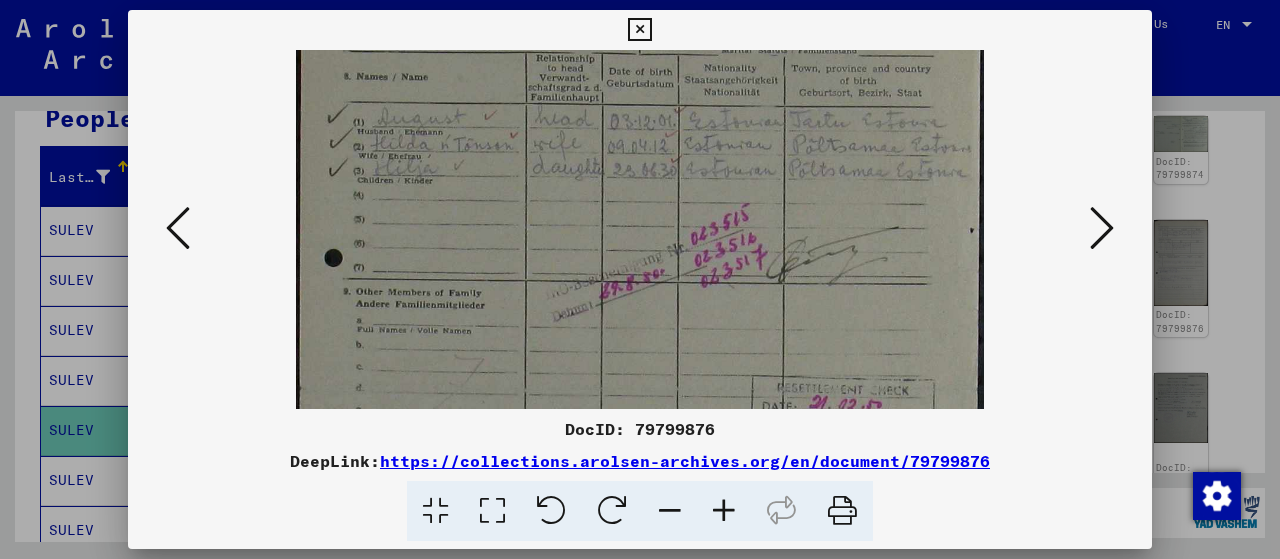 scroll, scrollTop: 210, scrollLeft: 0, axis: vertical 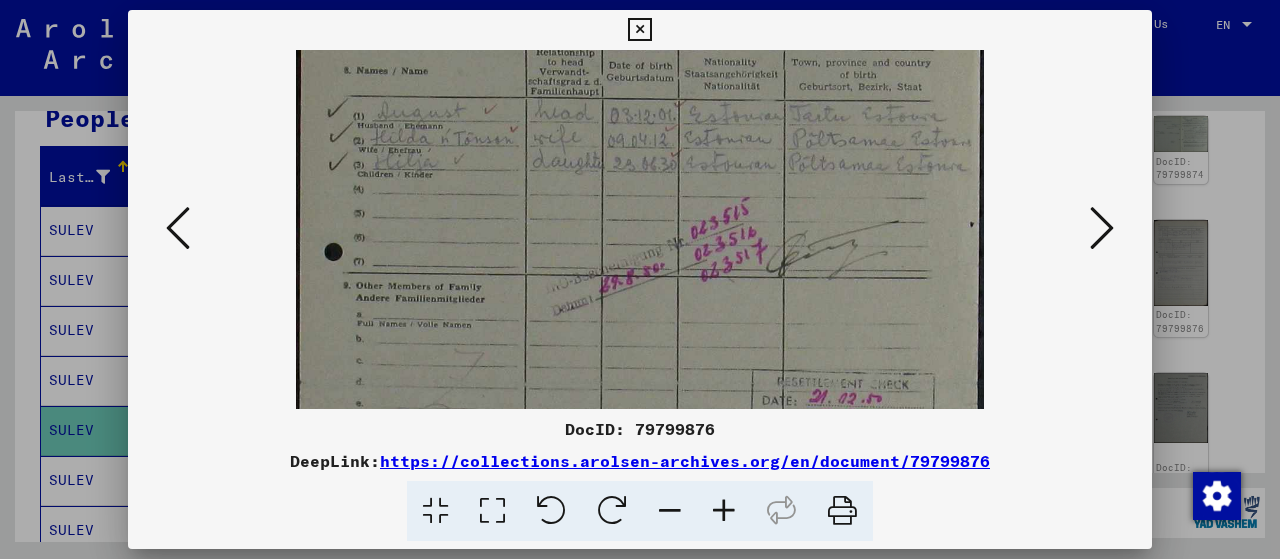 drag, startPoint x: 704, startPoint y: 365, endPoint x: 699, endPoint y: 161, distance: 204.06126 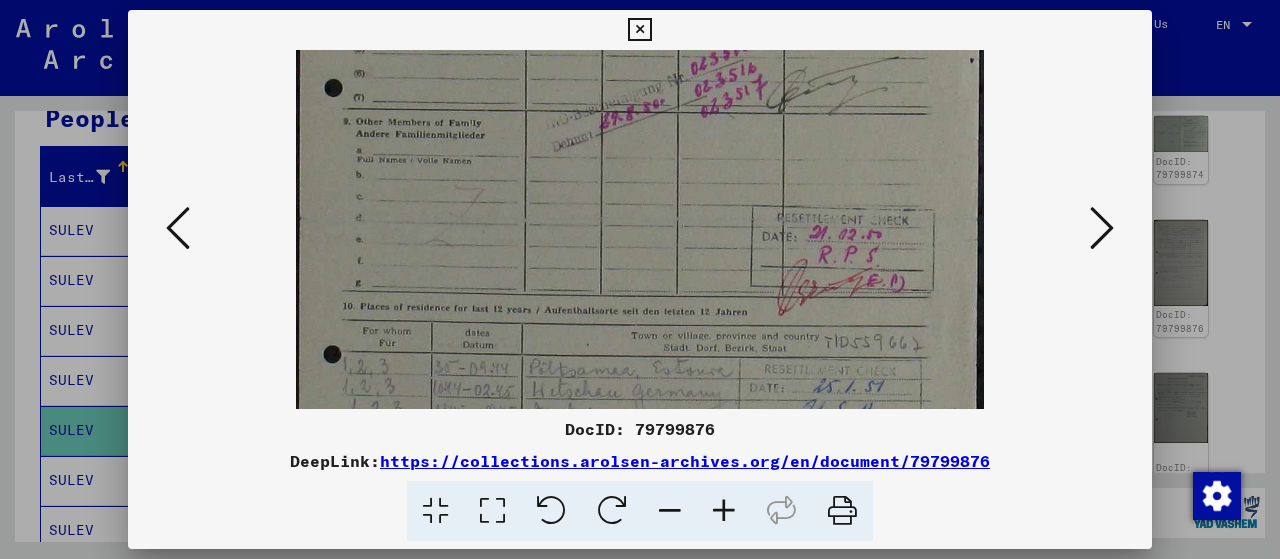 drag, startPoint x: 698, startPoint y: 336, endPoint x: 683, endPoint y: 239, distance: 98.15294 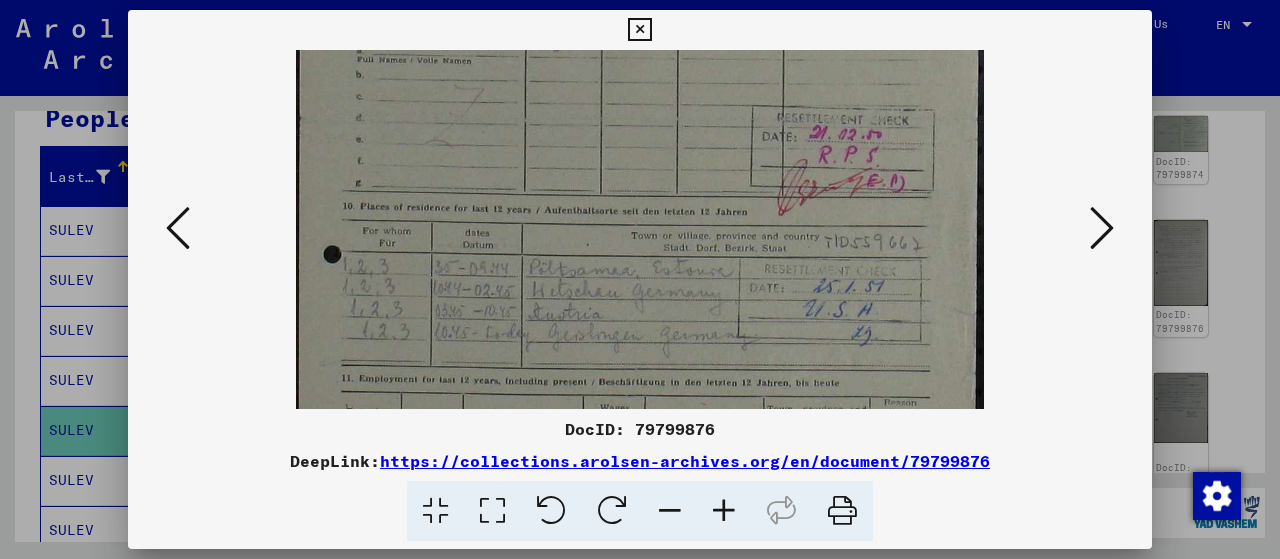 drag, startPoint x: 690, startPoint y: 329, endPoint x: 685, endPoint y: 317, distance: 13 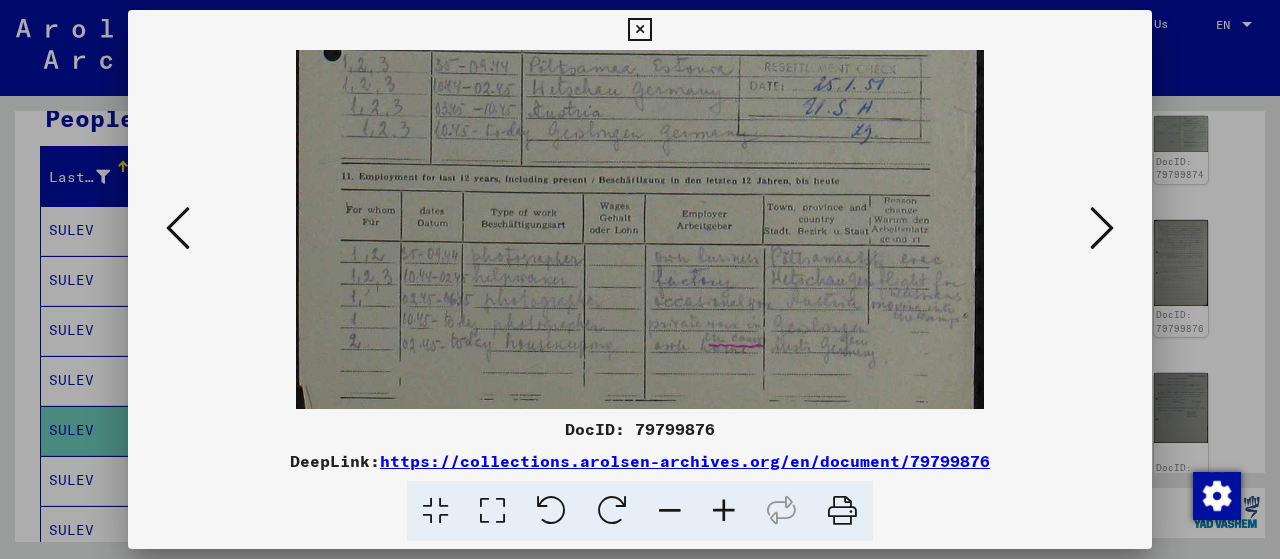 drag, startPoint x: 647, startPoint y: 329, endPoint x: 654, endPoint y: 175, distance: 154.15901 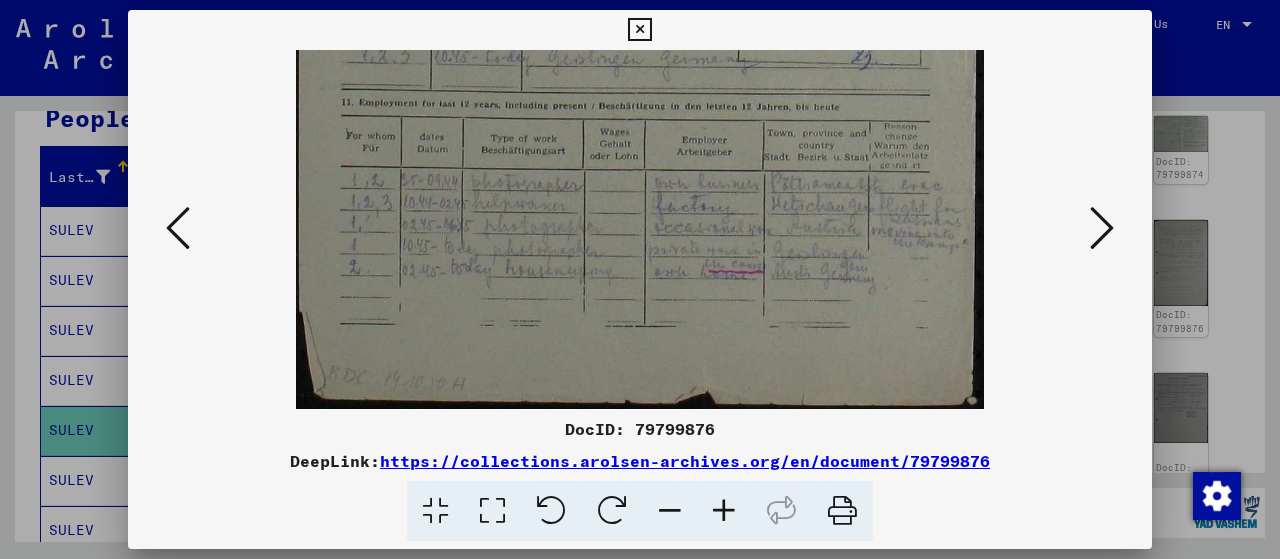 drag, startPoint x: 580, startPoint y: 261, endPoint x: 566, endPoint y: 219, distance: 44.27189 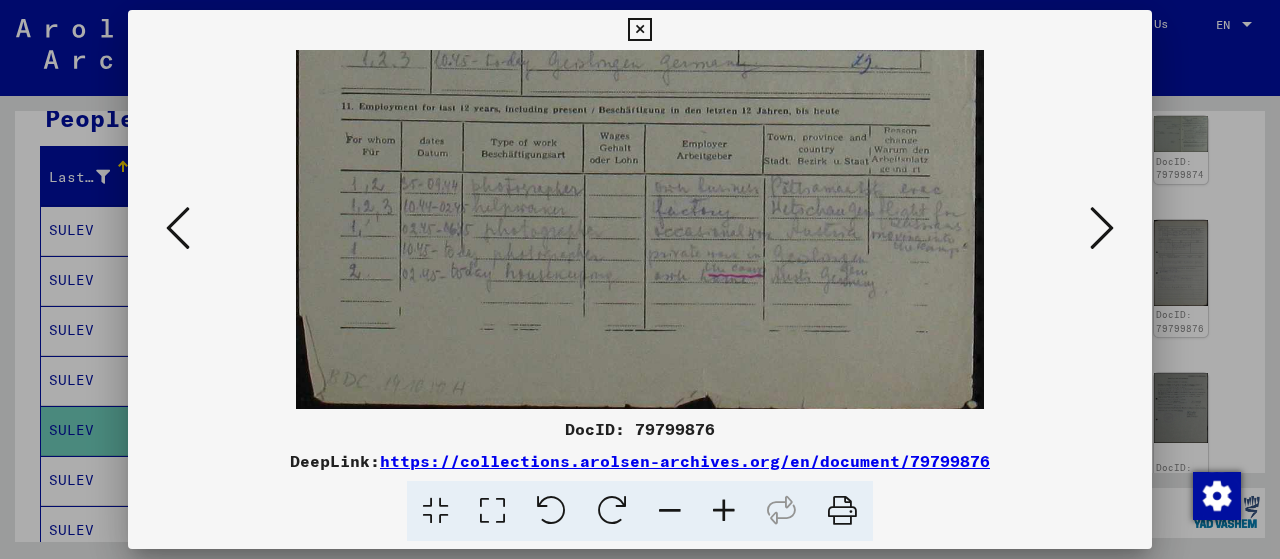 click at bounding box center [1102, 228] 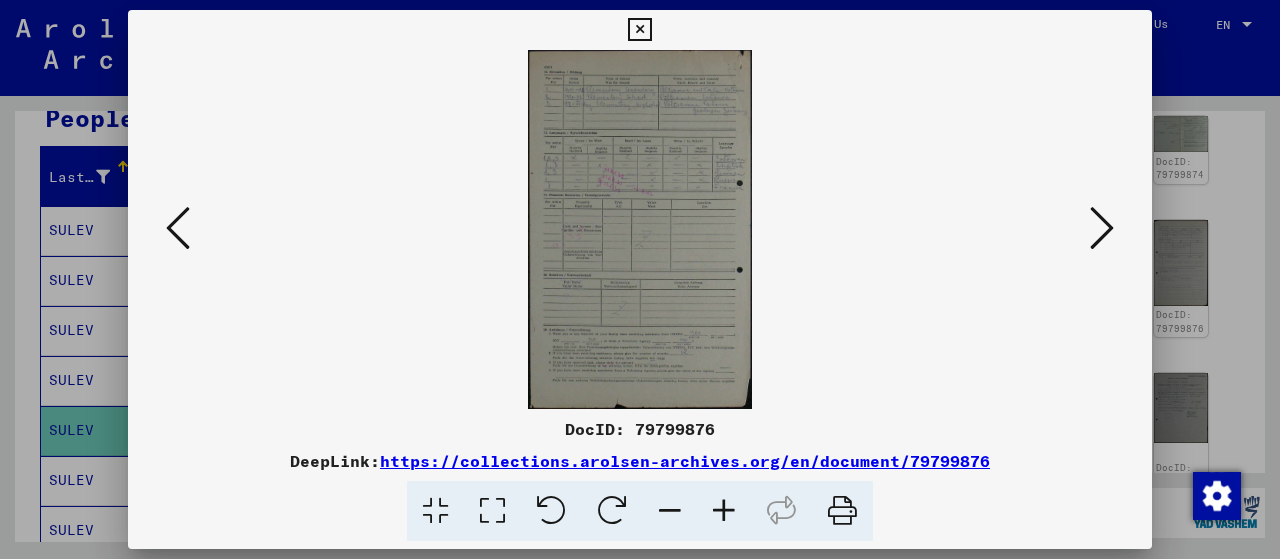 click at bounding box center [1102, 228] 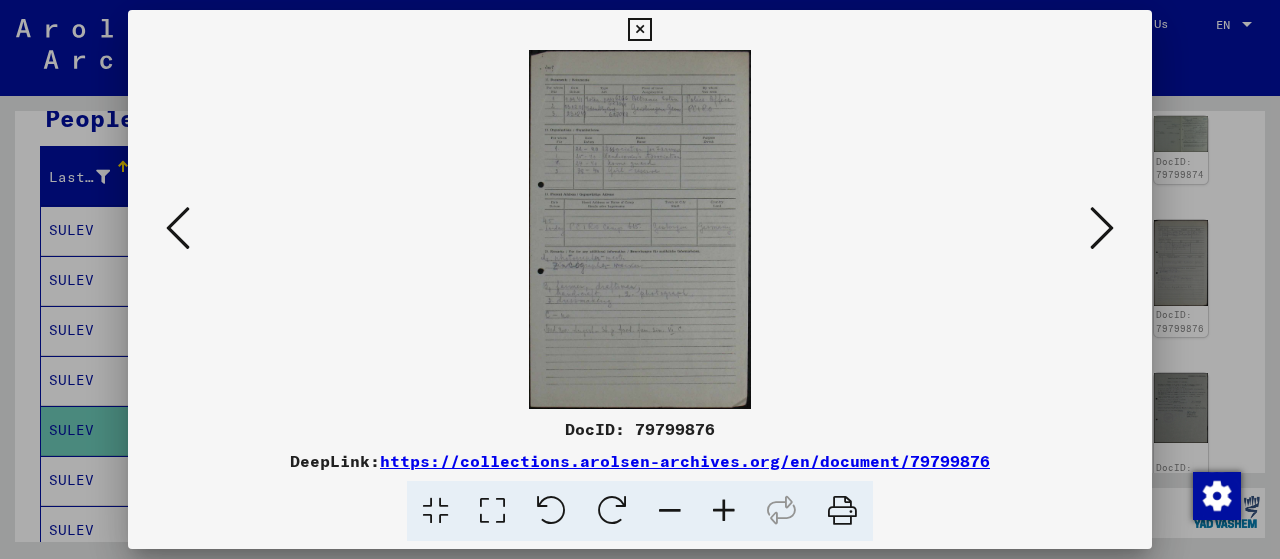 click at bounding box center (1102, 228) 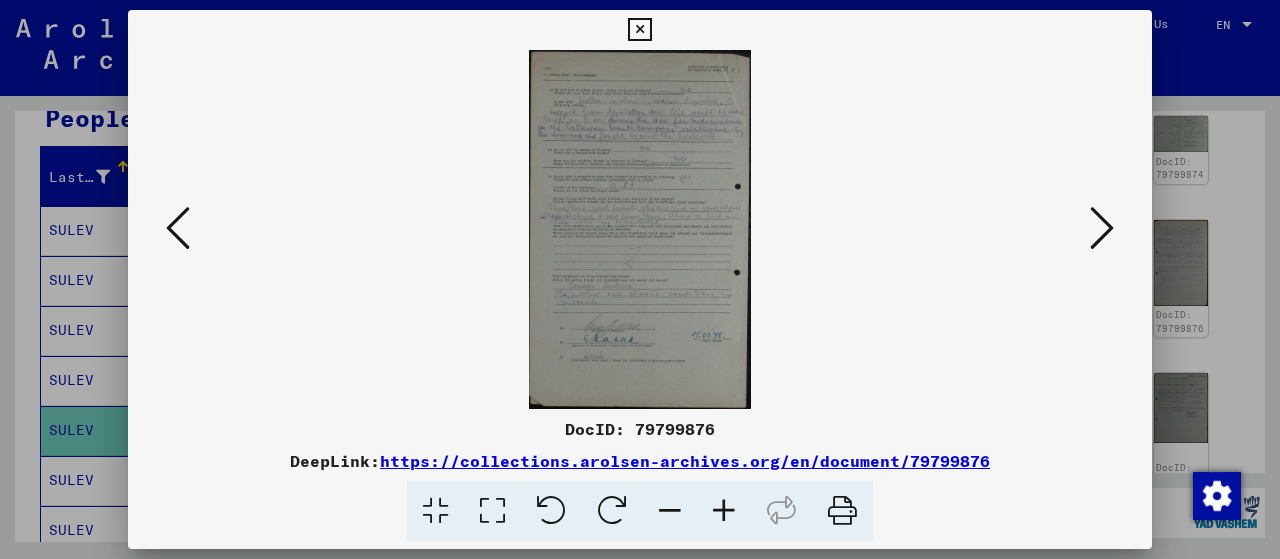 click at bounding box center (1102, 228) 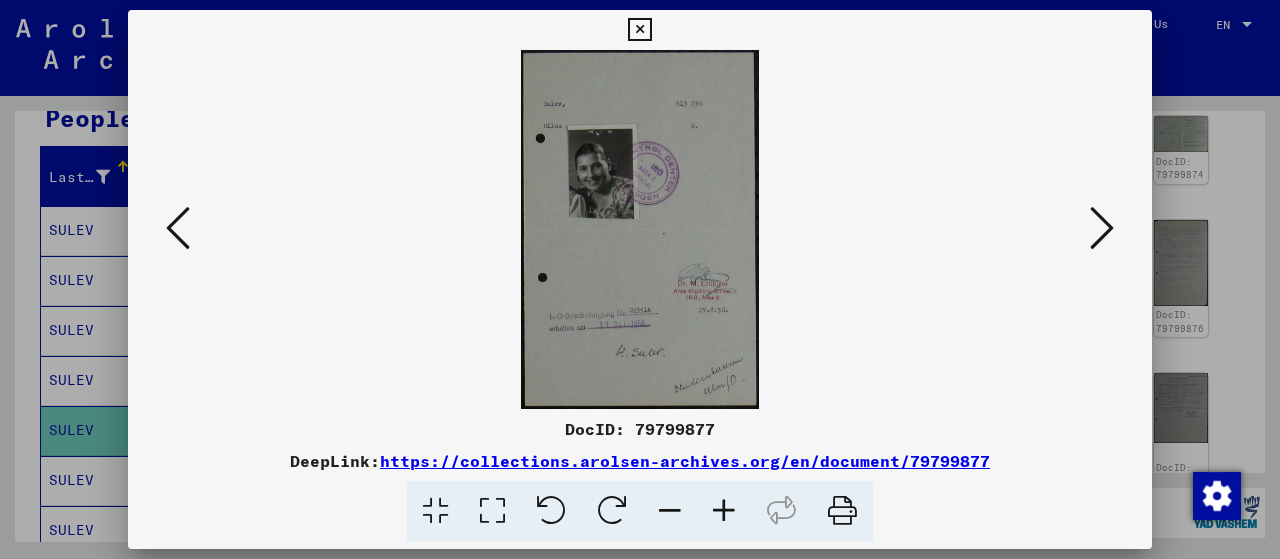 click at bounding box center [1102, 228] 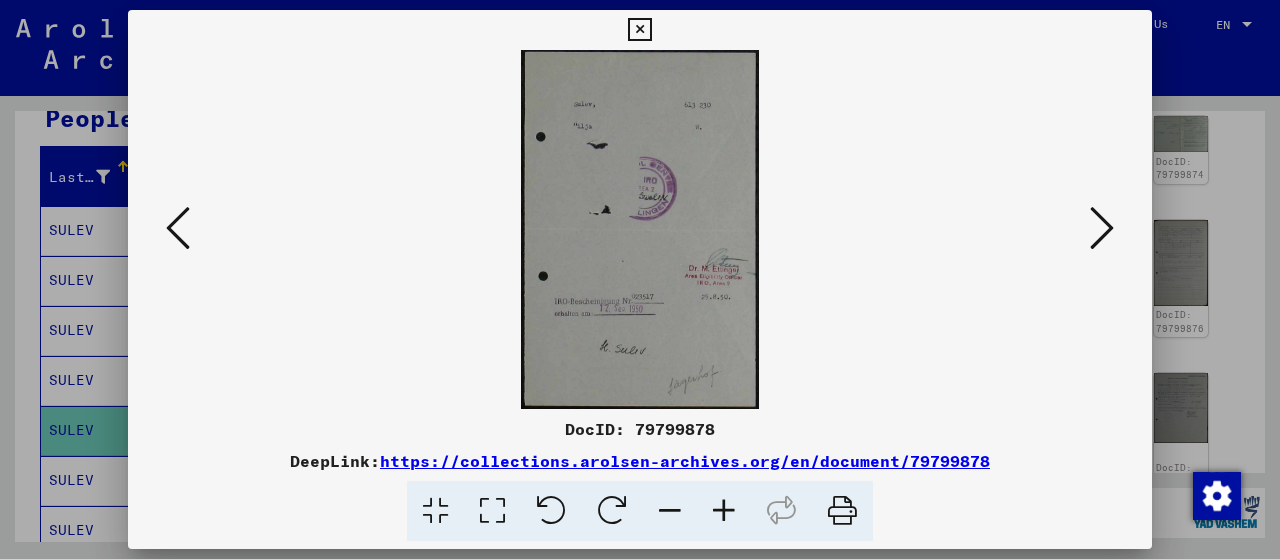 click at bounding box center [1102, 228] 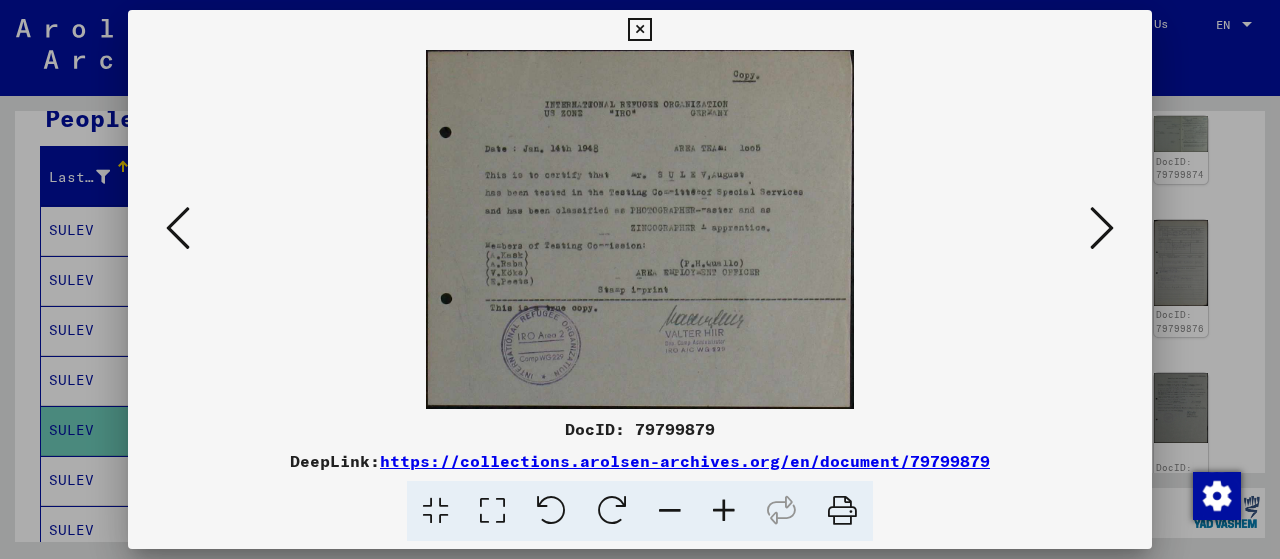 click at bounding box center [1102, 228] 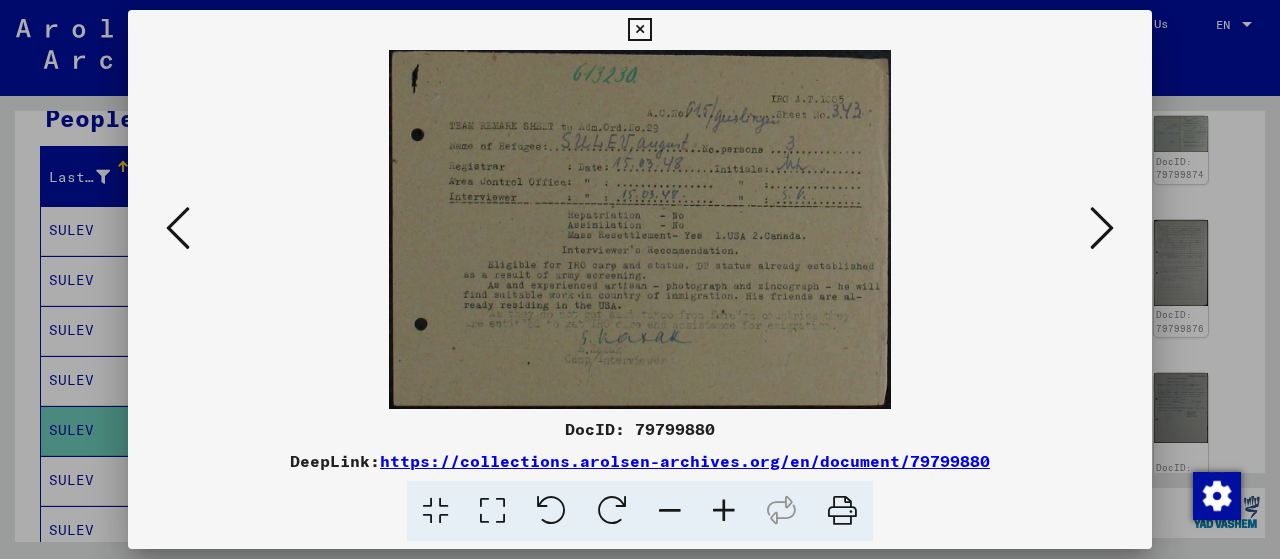 click at bounding box center [1102, 228] 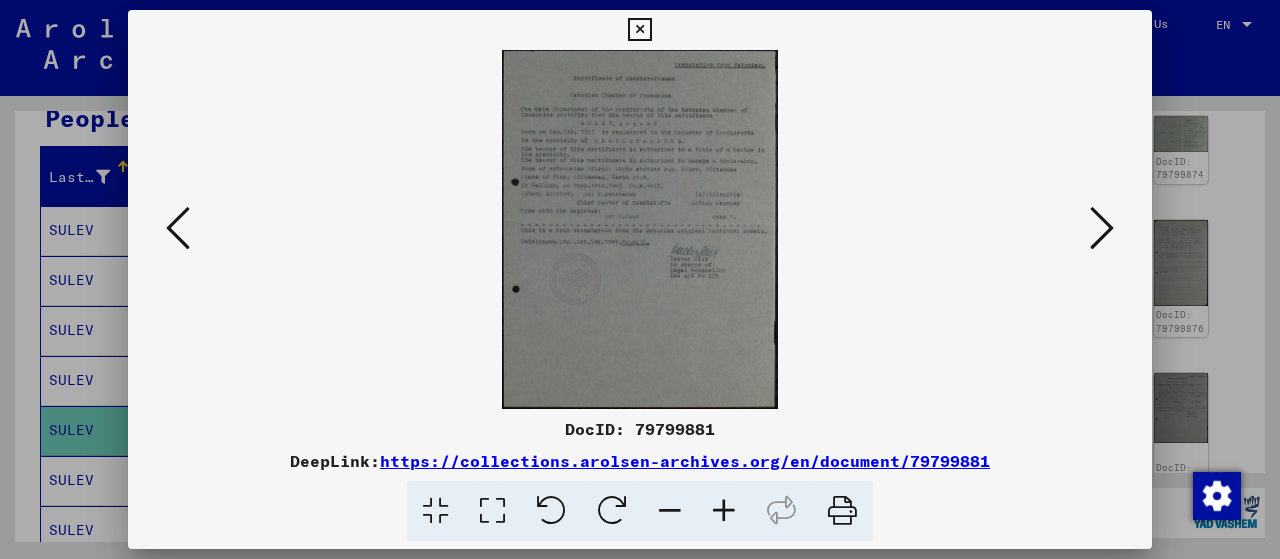 click at bounding box center (1102, 228) 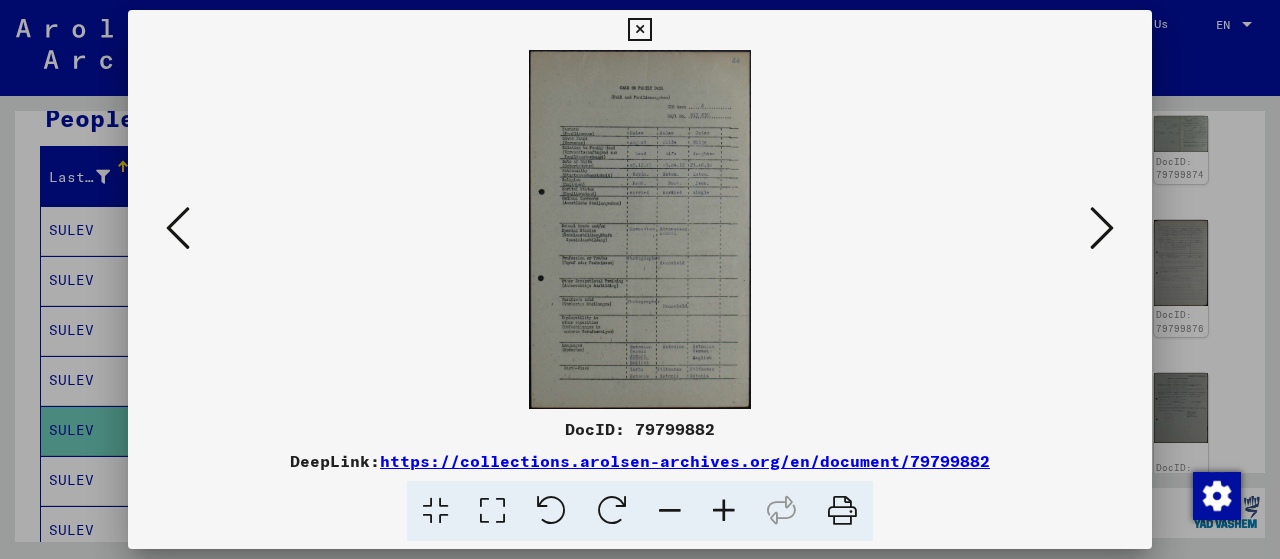 click at bounding box center (1102, 228) 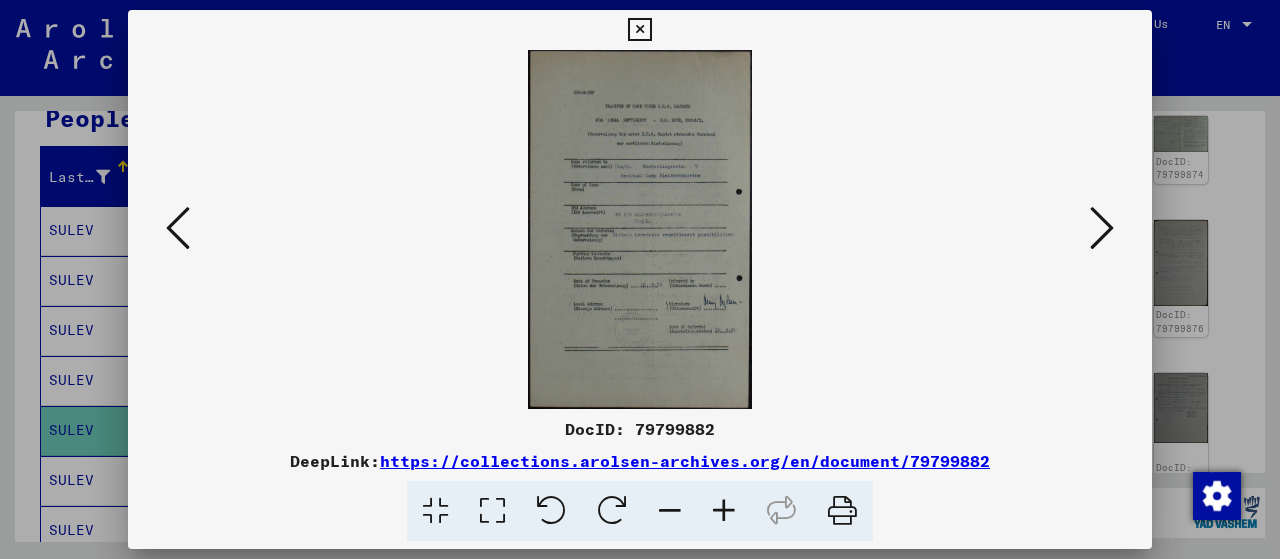 click at bounding box center (1102, 228) 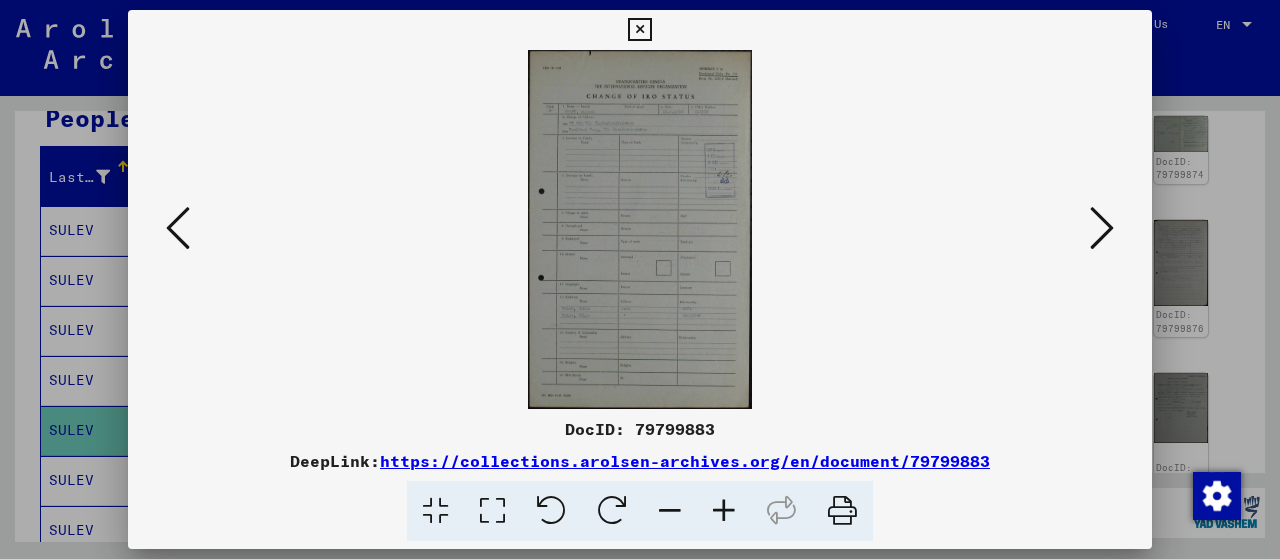 click at bounding box center (1102, 228) 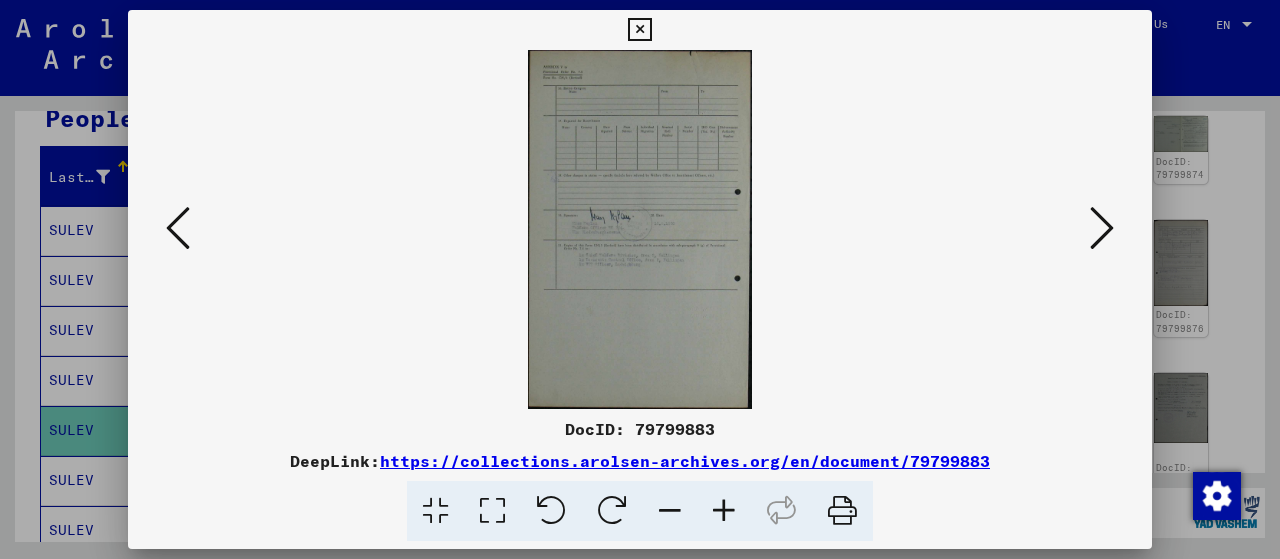 click at bounding box center [1102, 228] 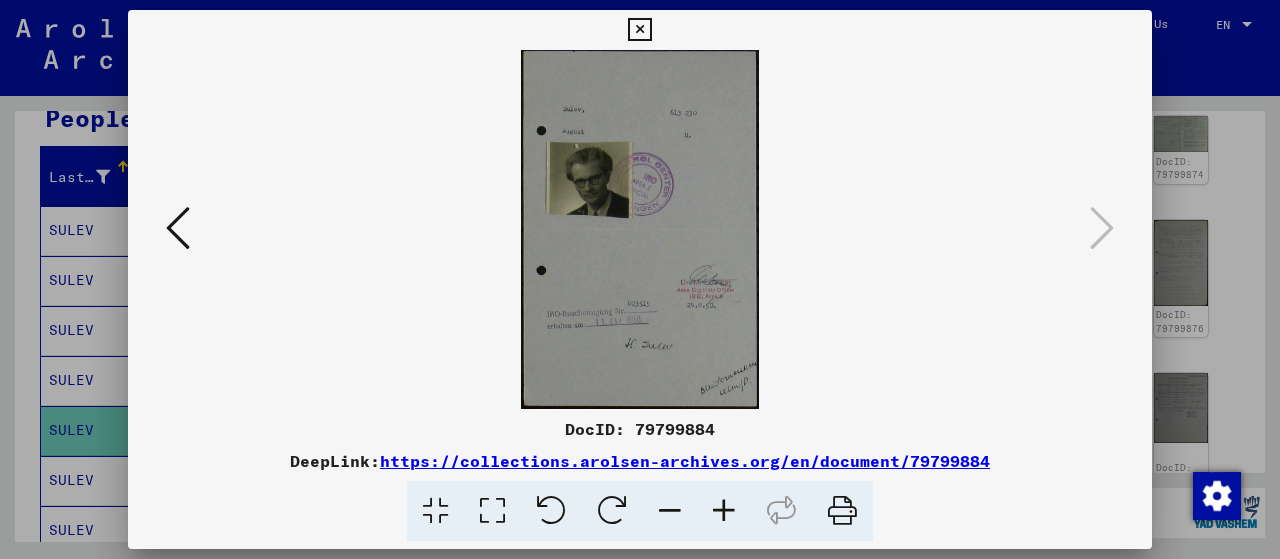 click at bounding box center [640, 279] 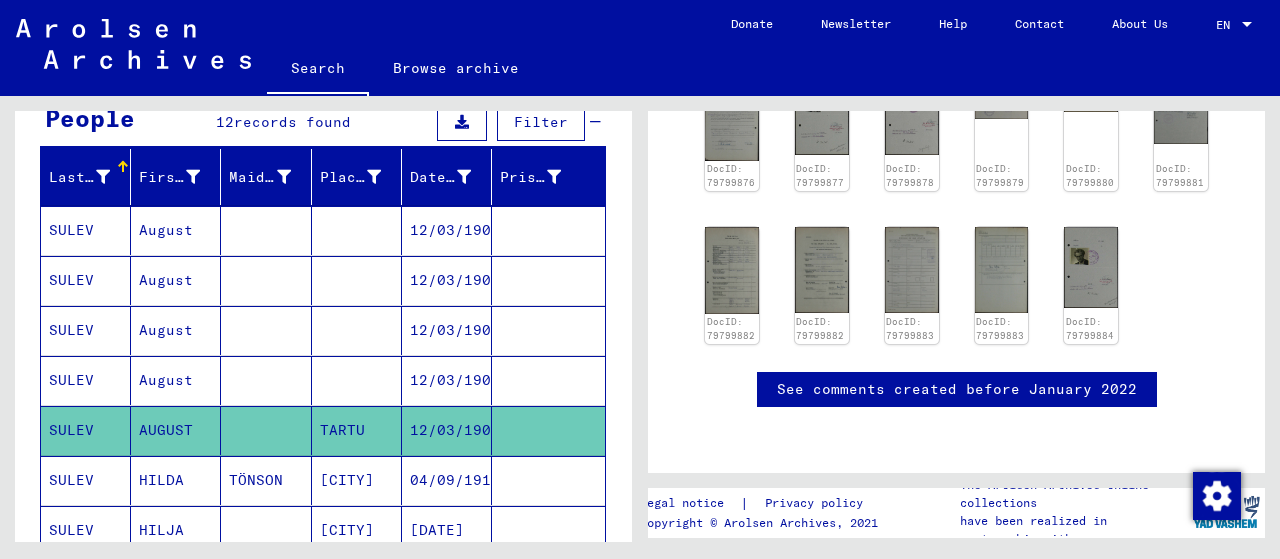 scroll, scrollTop: 897, scrollLeft: 0, axis: vertical 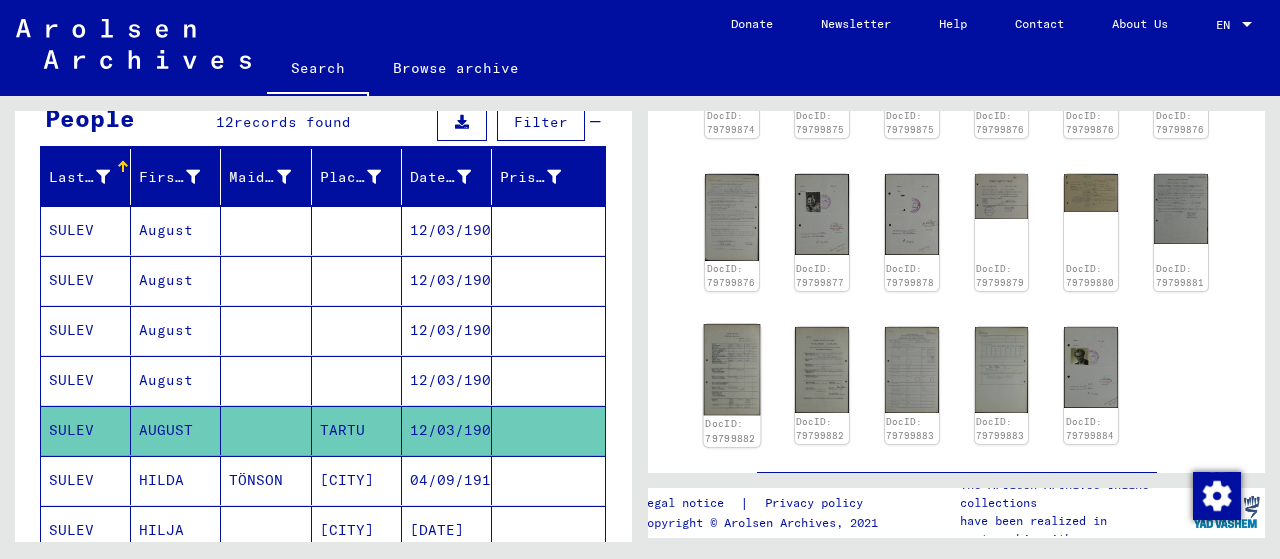 click 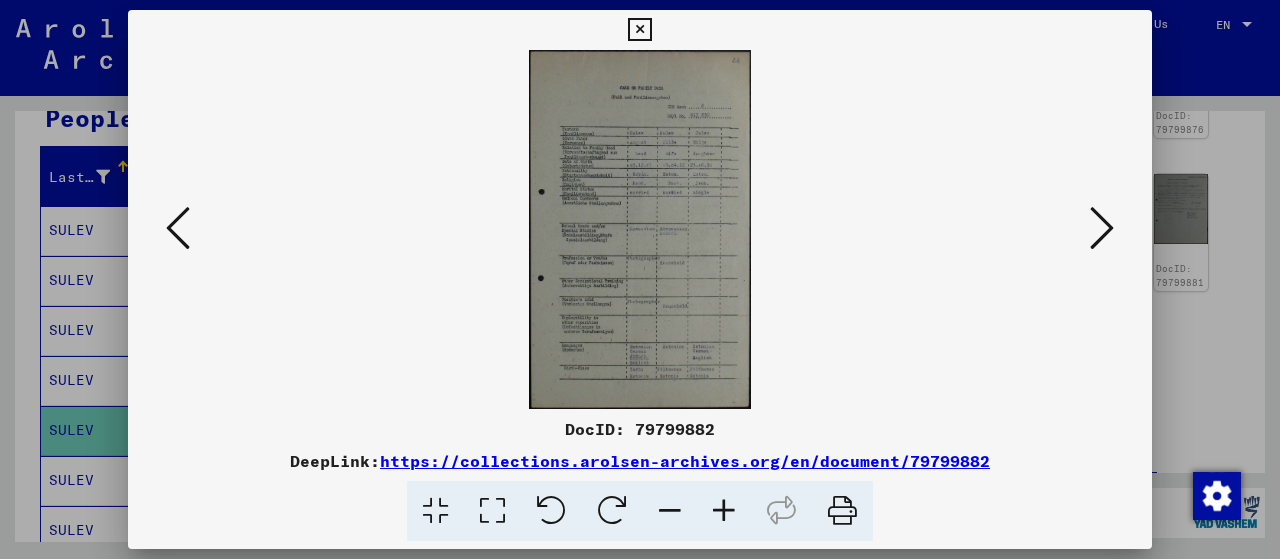 click at bounding box center (640, 229) 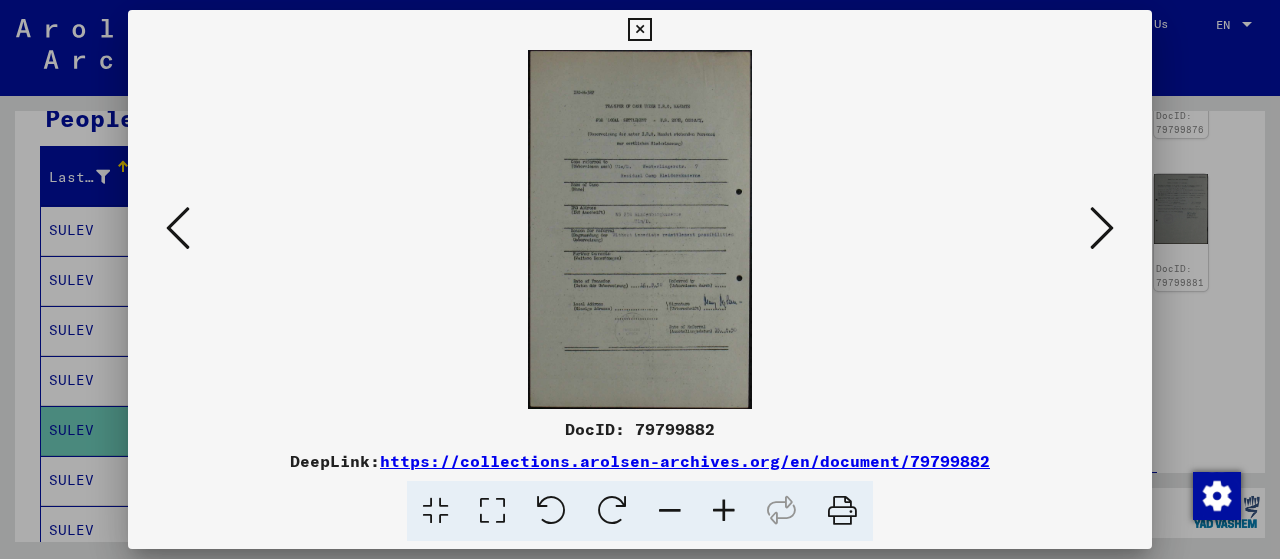 click at bounding box center (1102, 228) 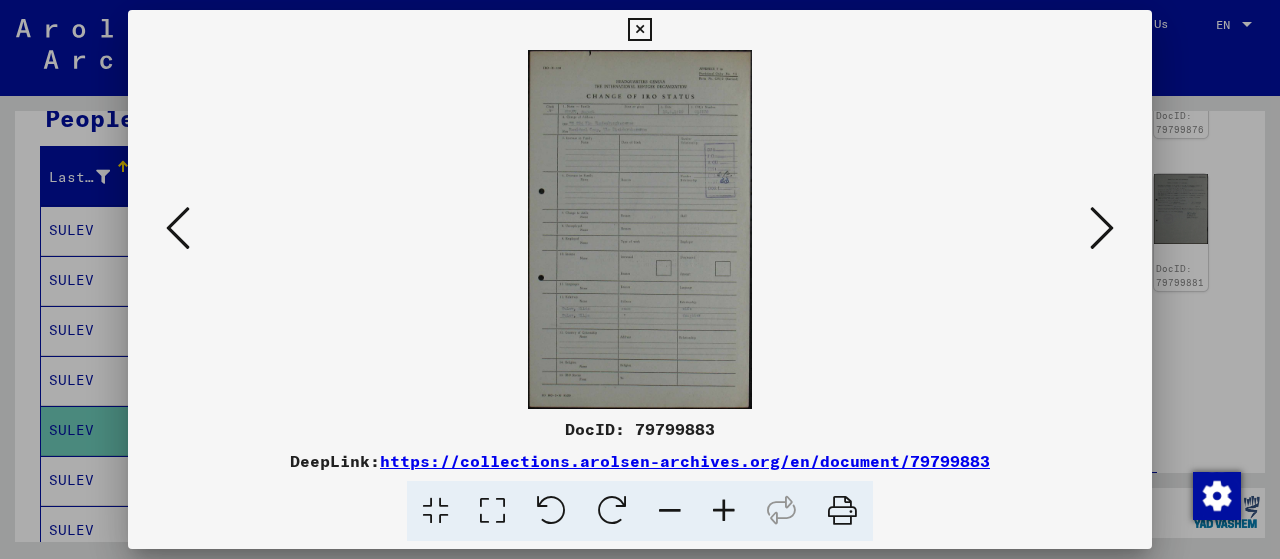 click at bounding box center [1102, 228] 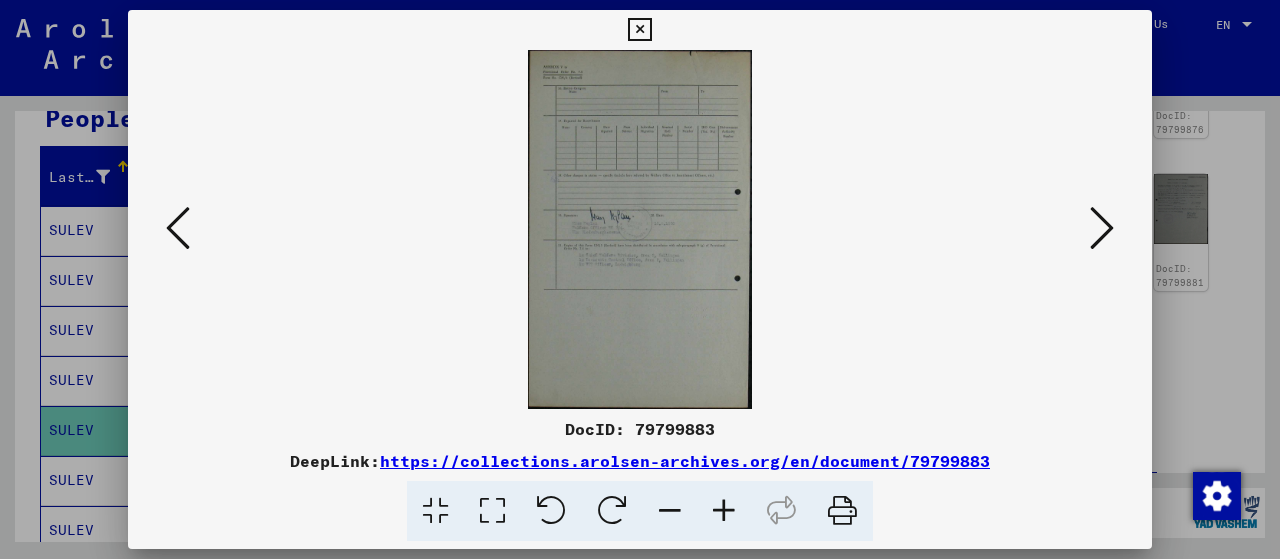 click at bounding box center (640, 279) 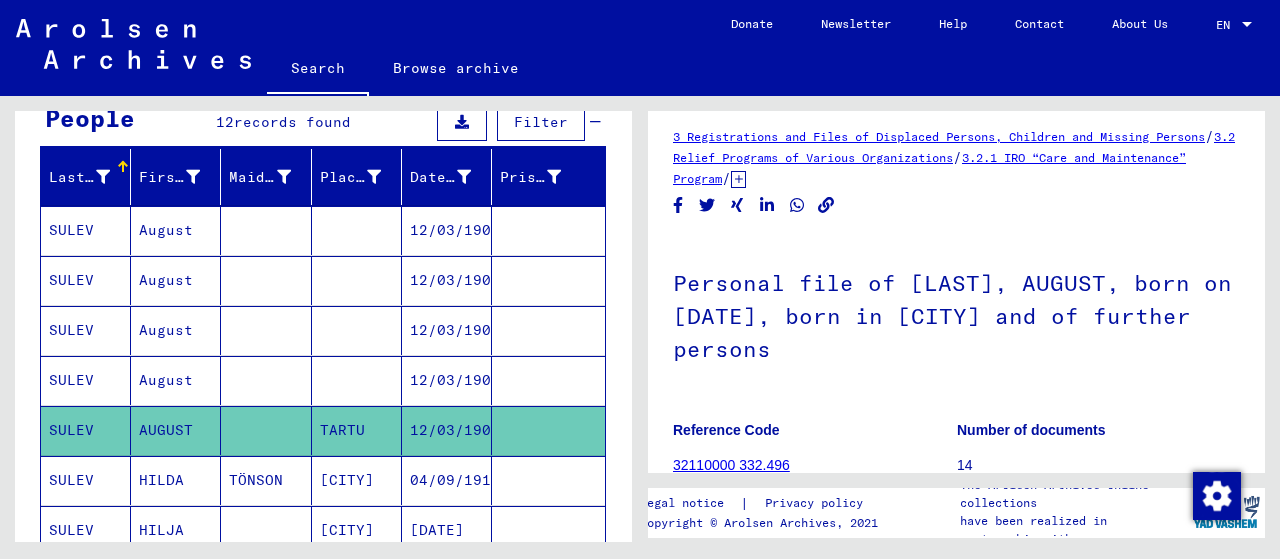 scroll, scrollTop: 0, scrollLeft: 0, axis: both 